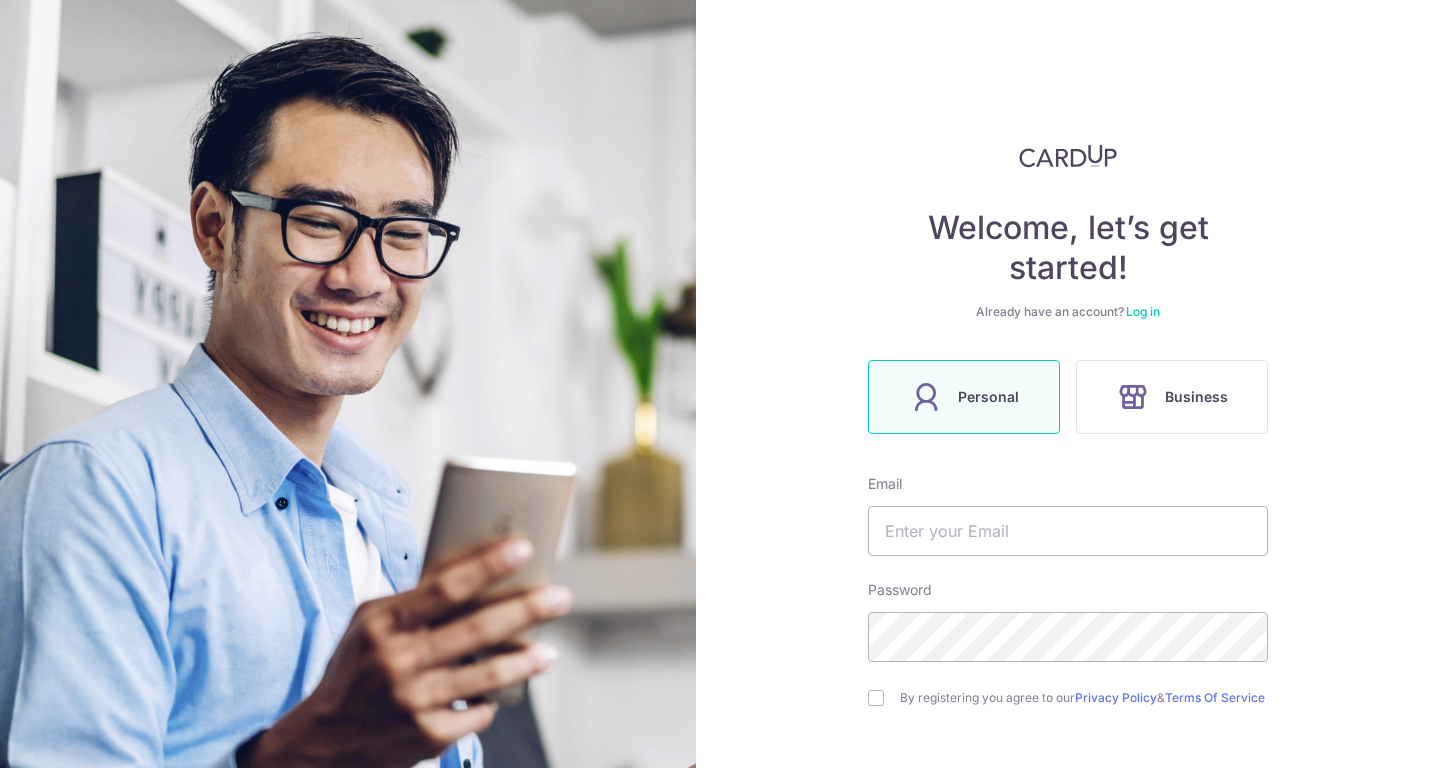 scroll, scrollTop: 0, scrollLeft: 0, axis: both 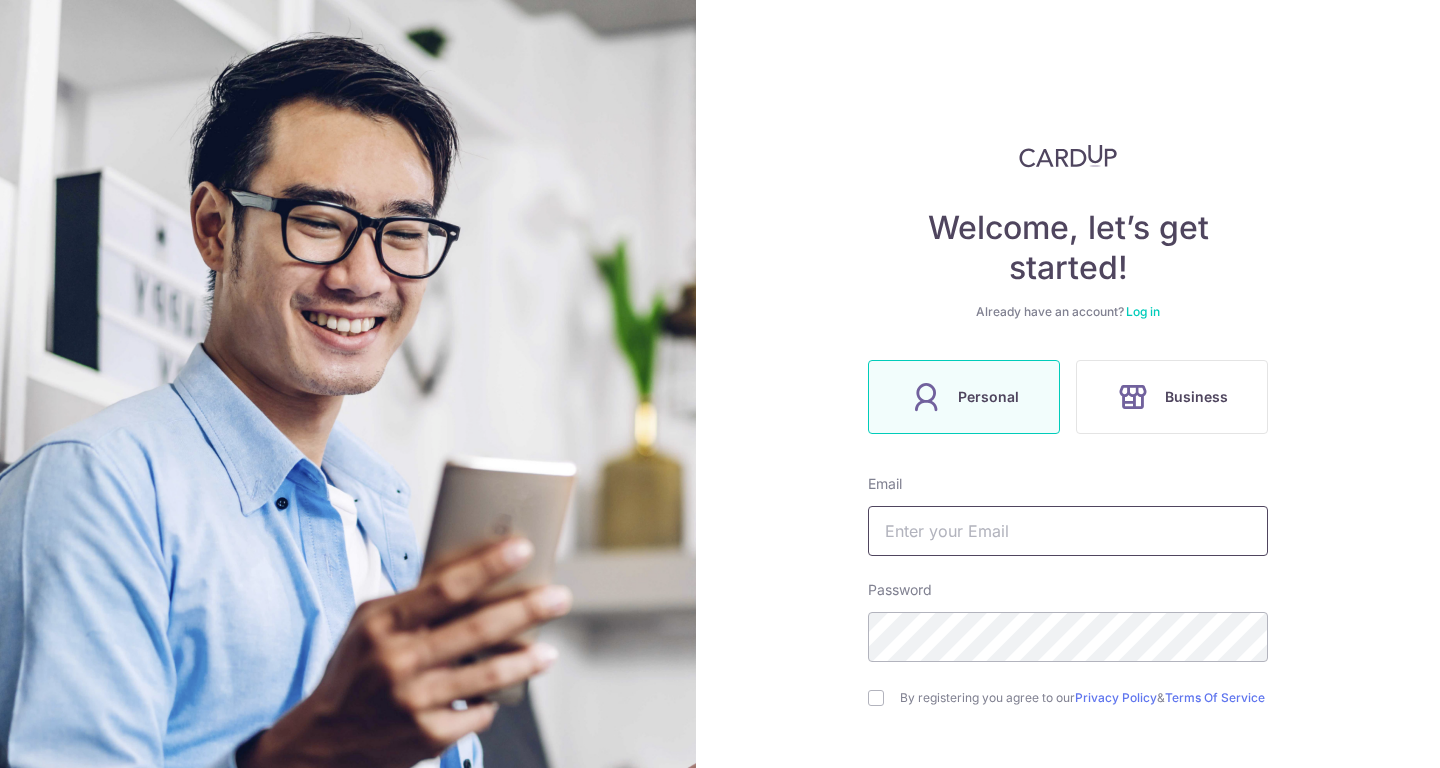 click at bounding box center (1068, 531) 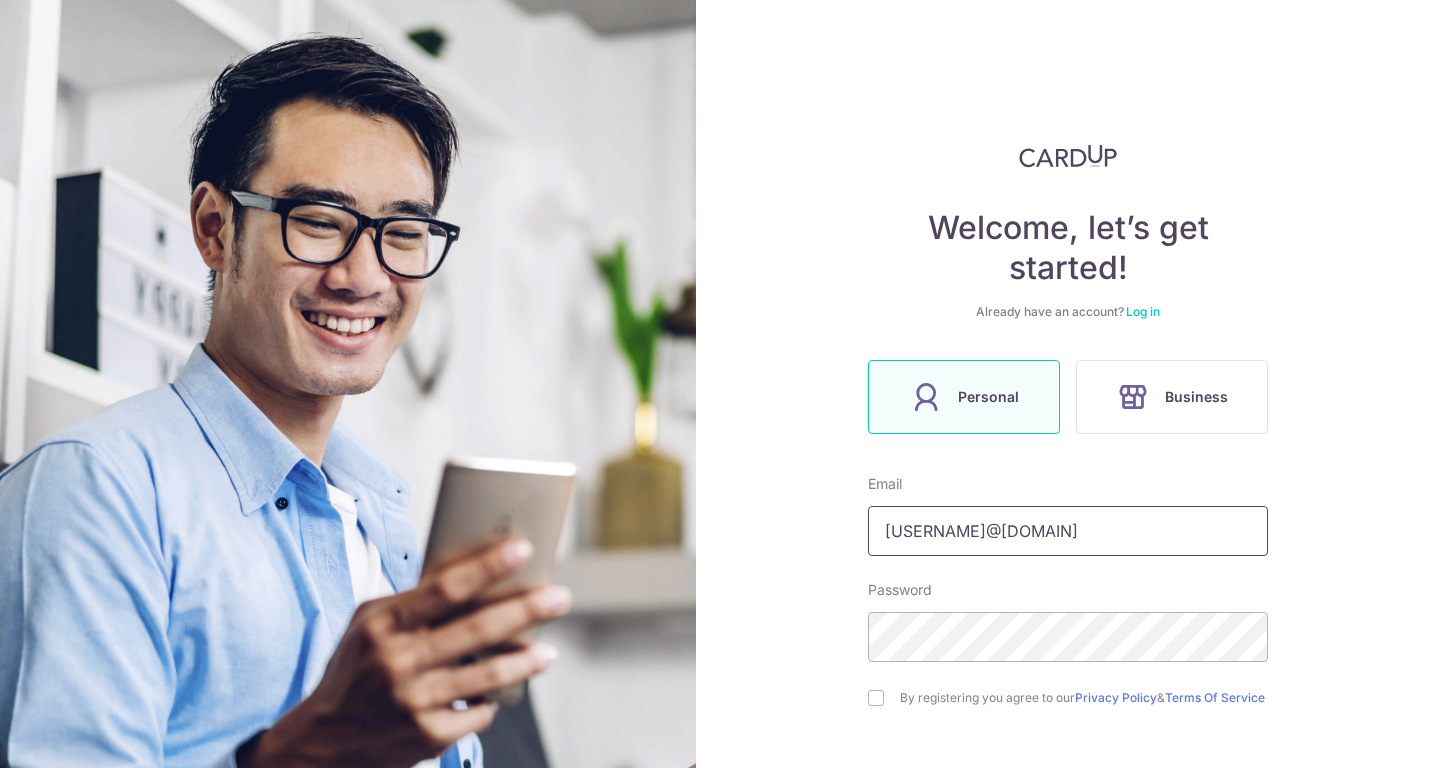 type on "[USERNAME]@[DOMAIN]" 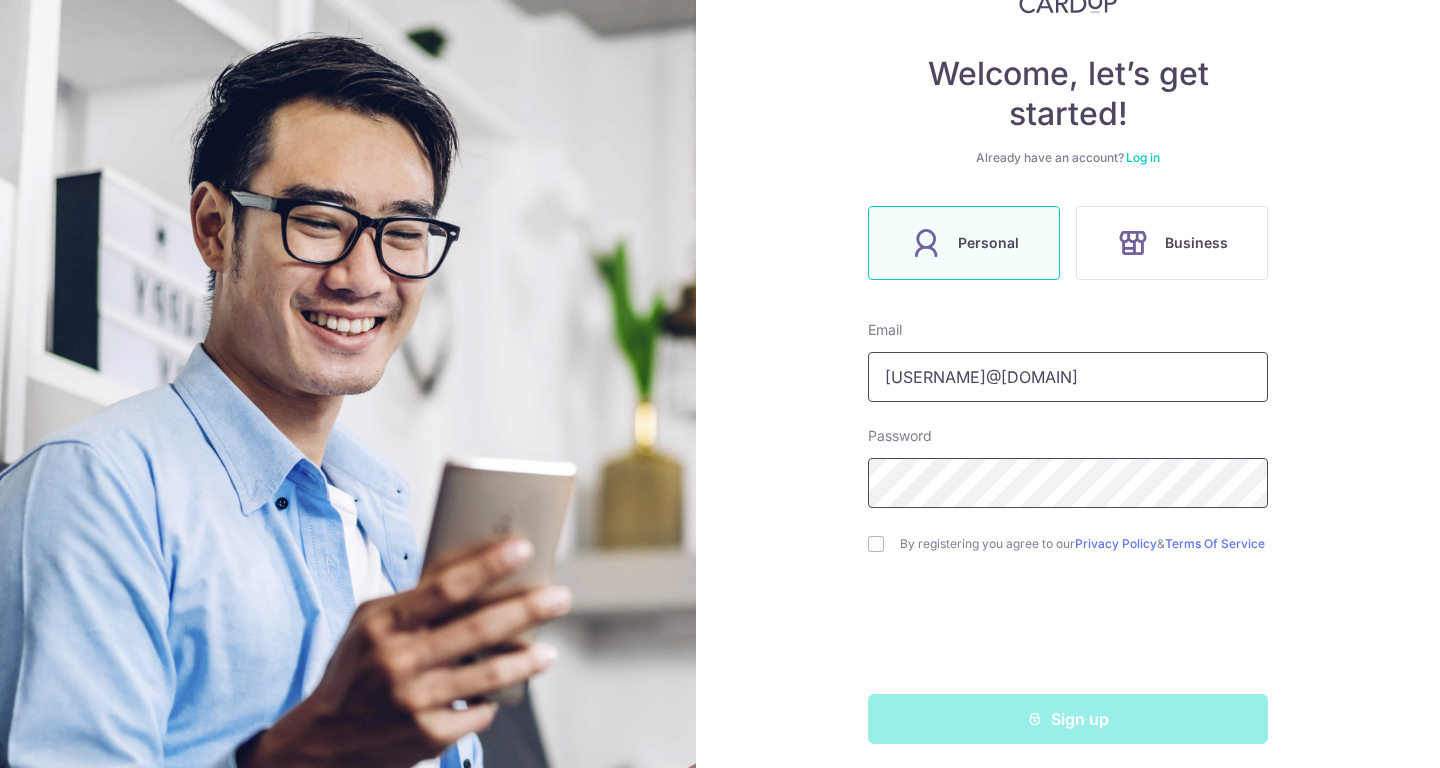 scroll, scrollTop: 170, scrollLeft: 0, axis: vertical 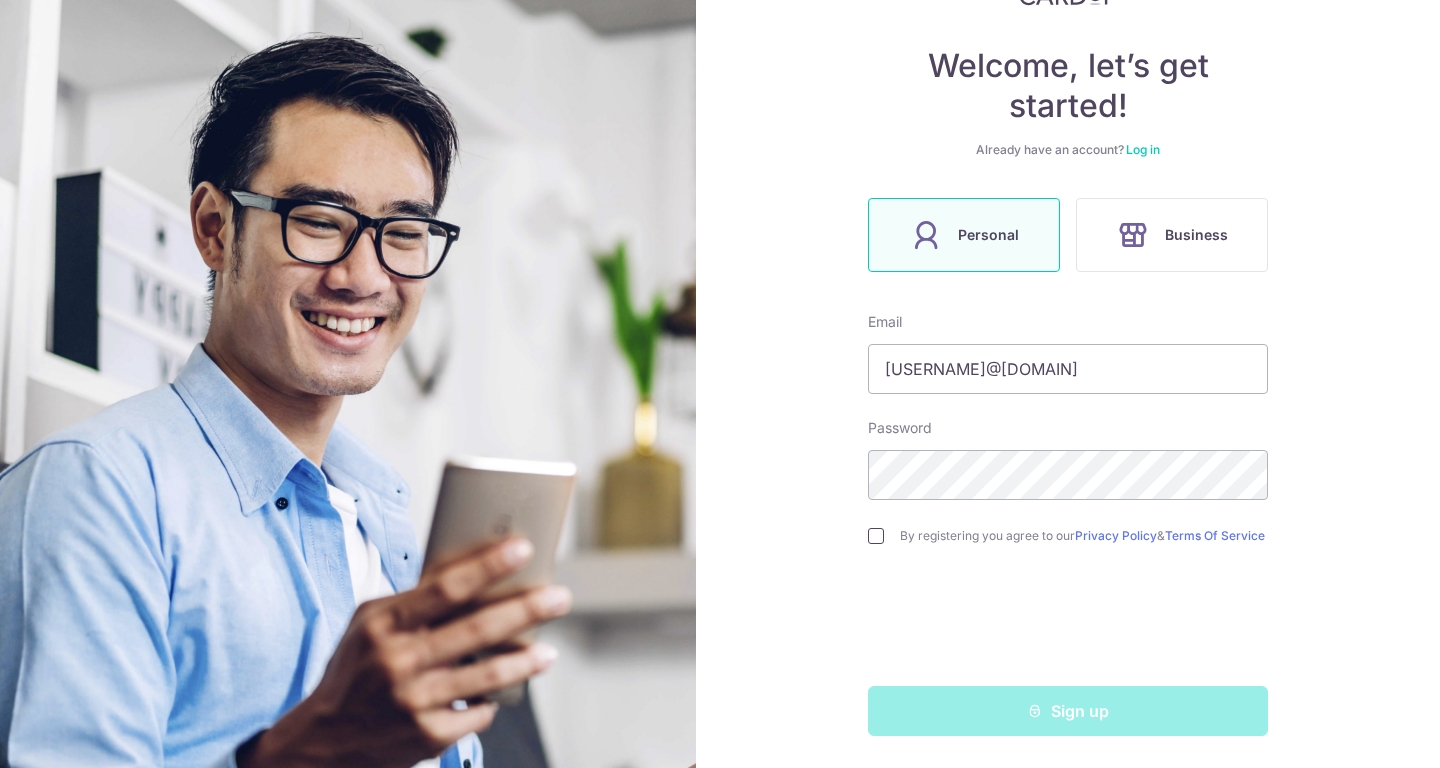 click at bounding box center [876, 536] 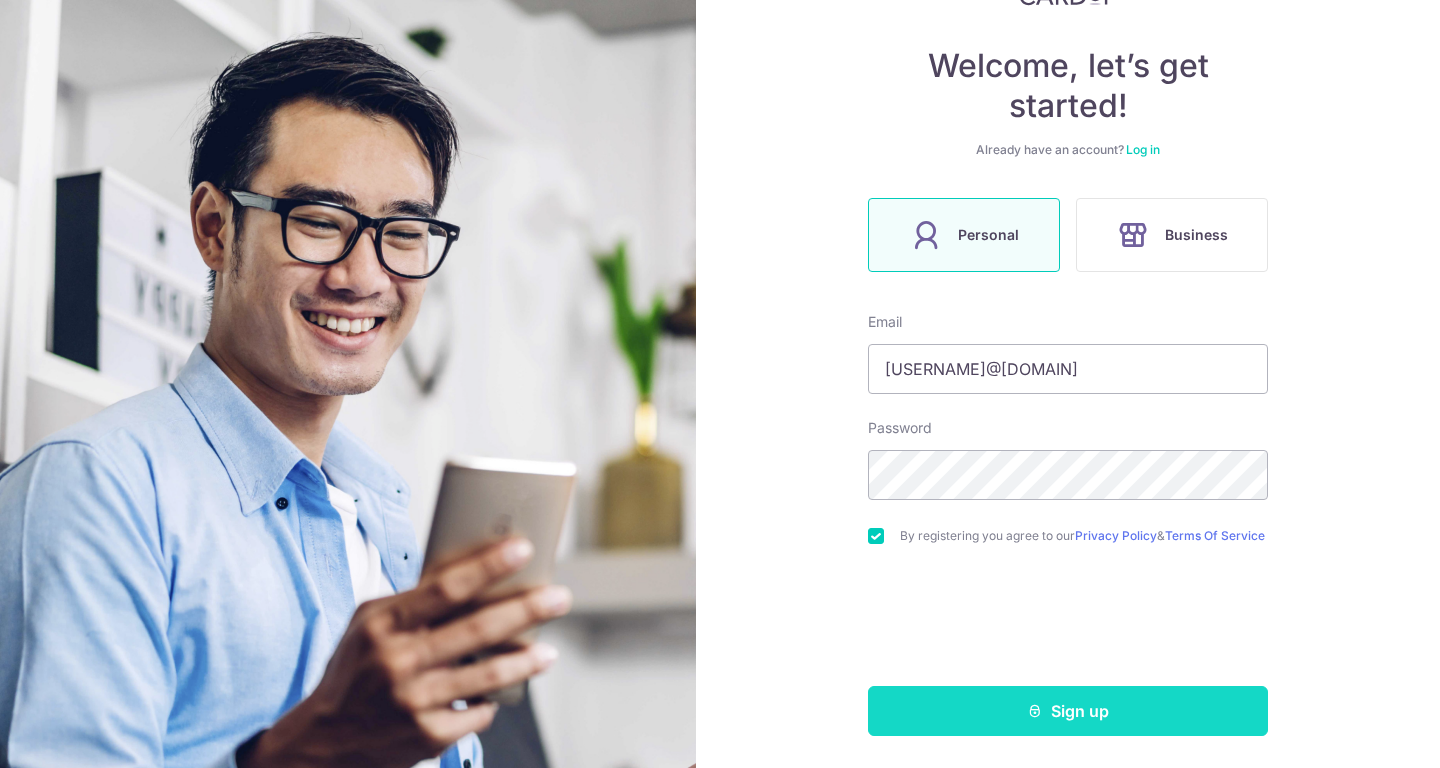 click on "Sign up" at bounding box center [1068, 711] 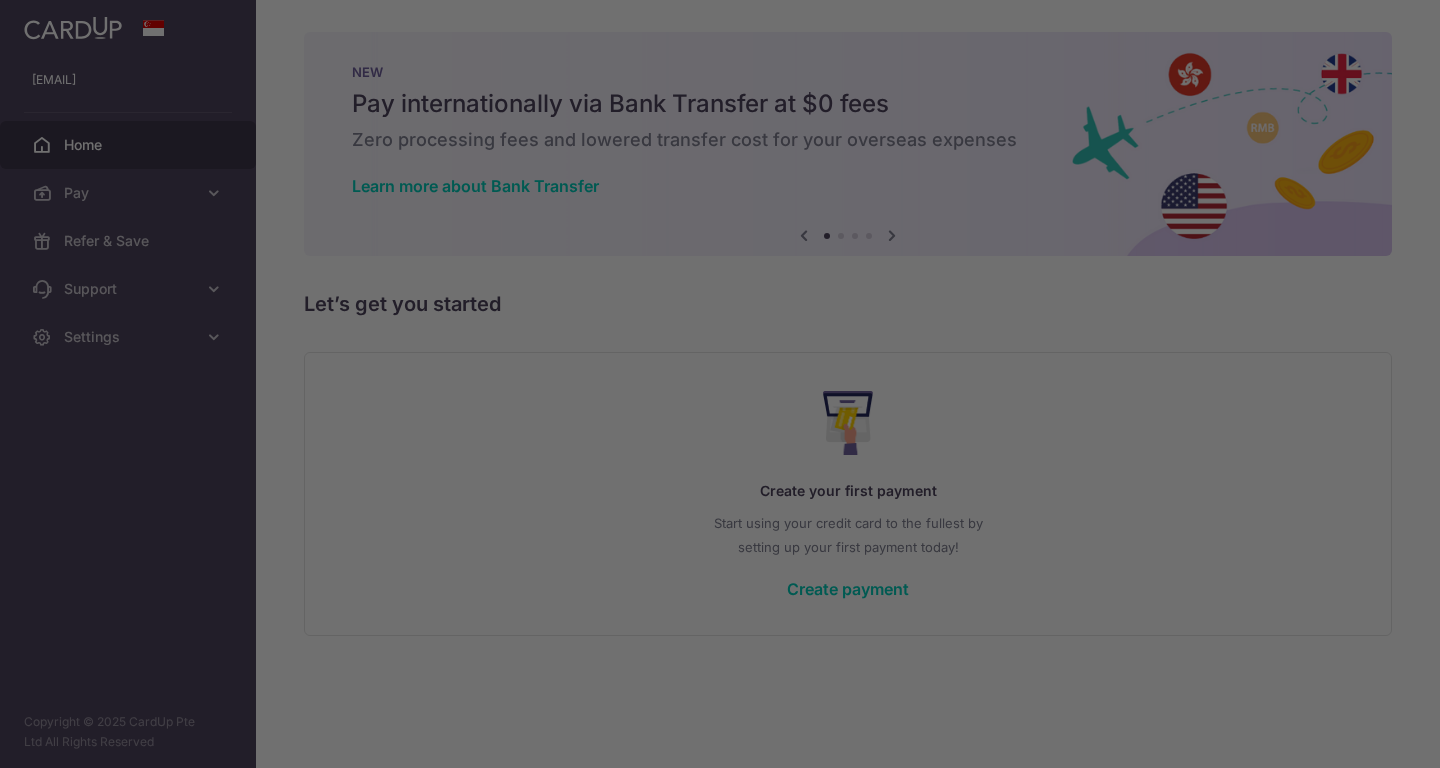 scroll, scrollTop: 0, scrollLeft: 0, axis: both 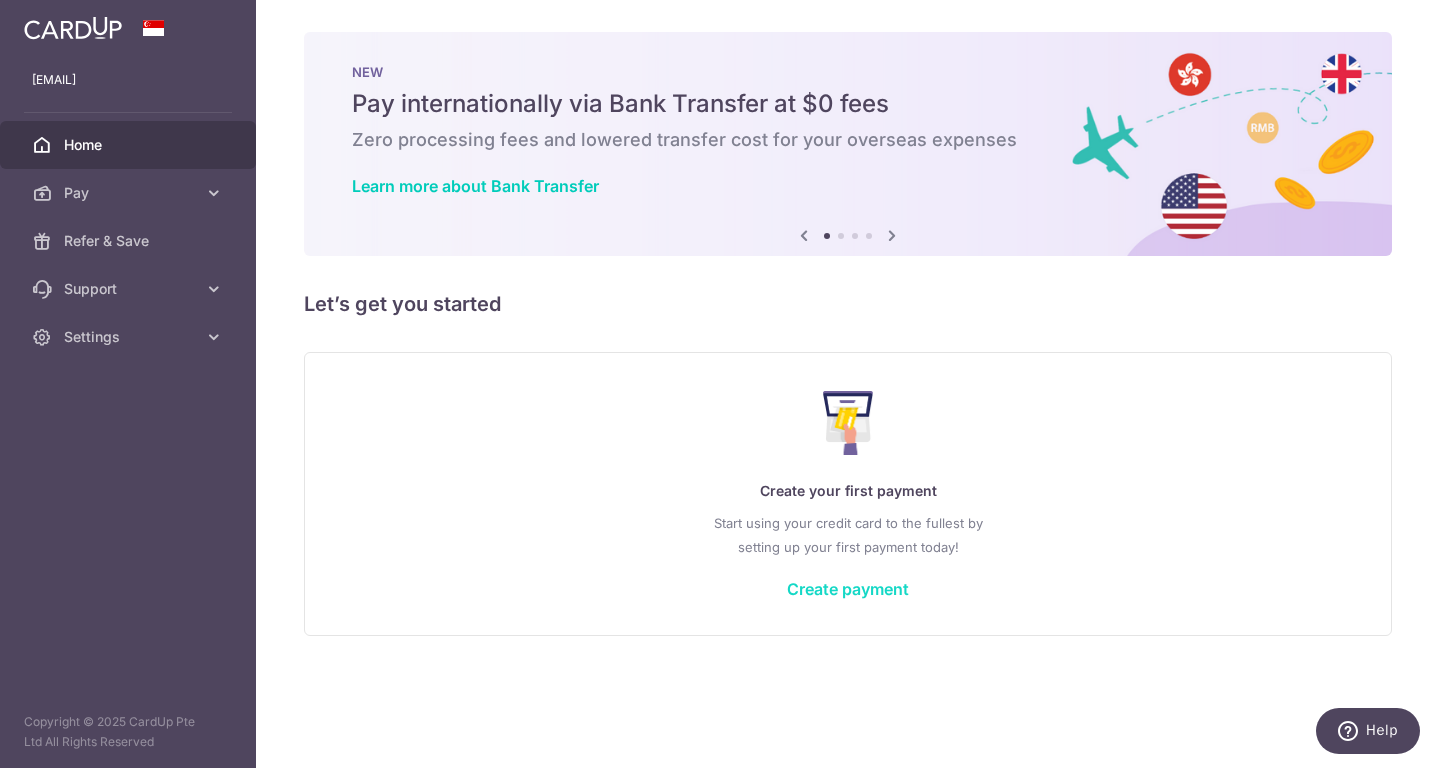 click on "Create payment" at bounding box center [848, 589] 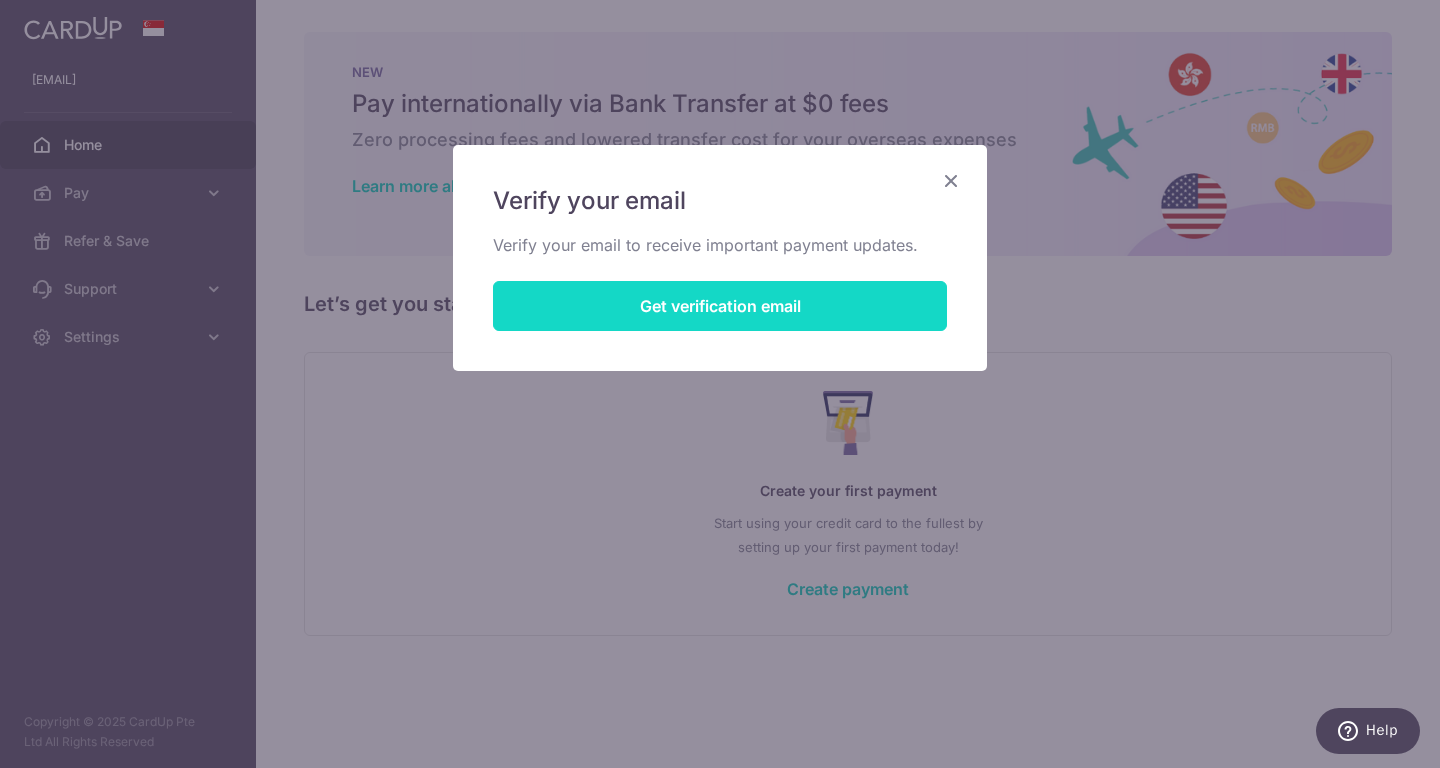 click on "Get verification email" at bounding box center [720, 306] 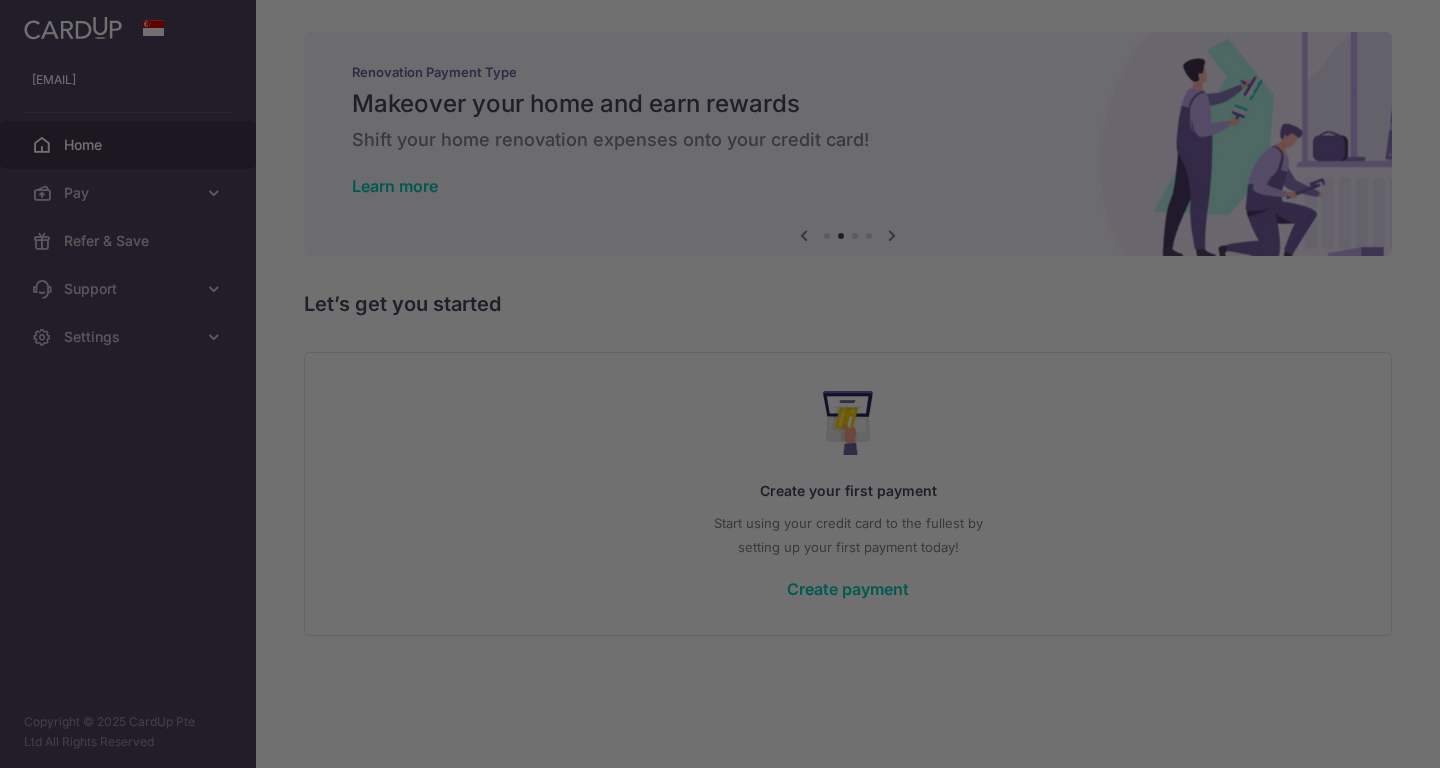 scroll, scrollTop: 0, scrollLeft: 0, axis: both 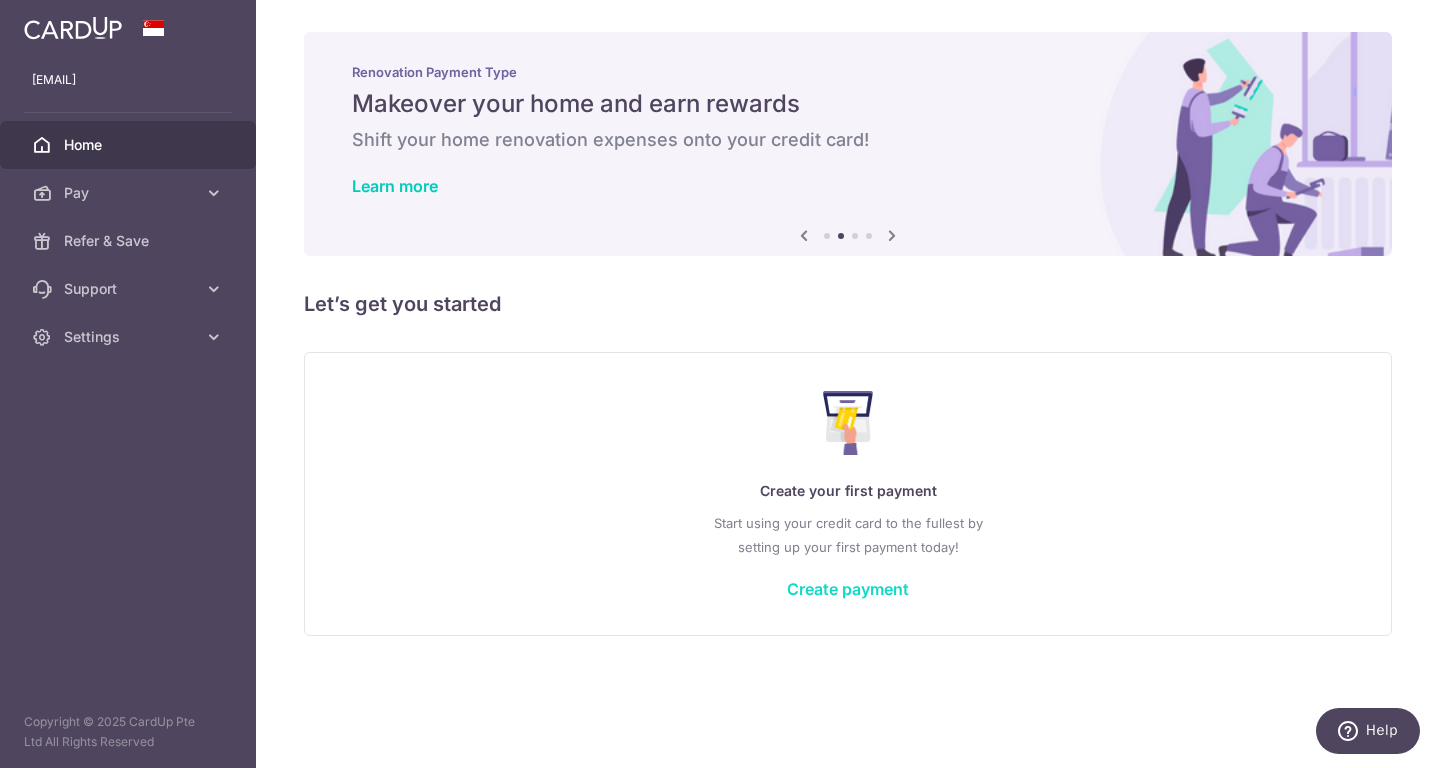 click on "Create payment" at bounding box center [848, 589] 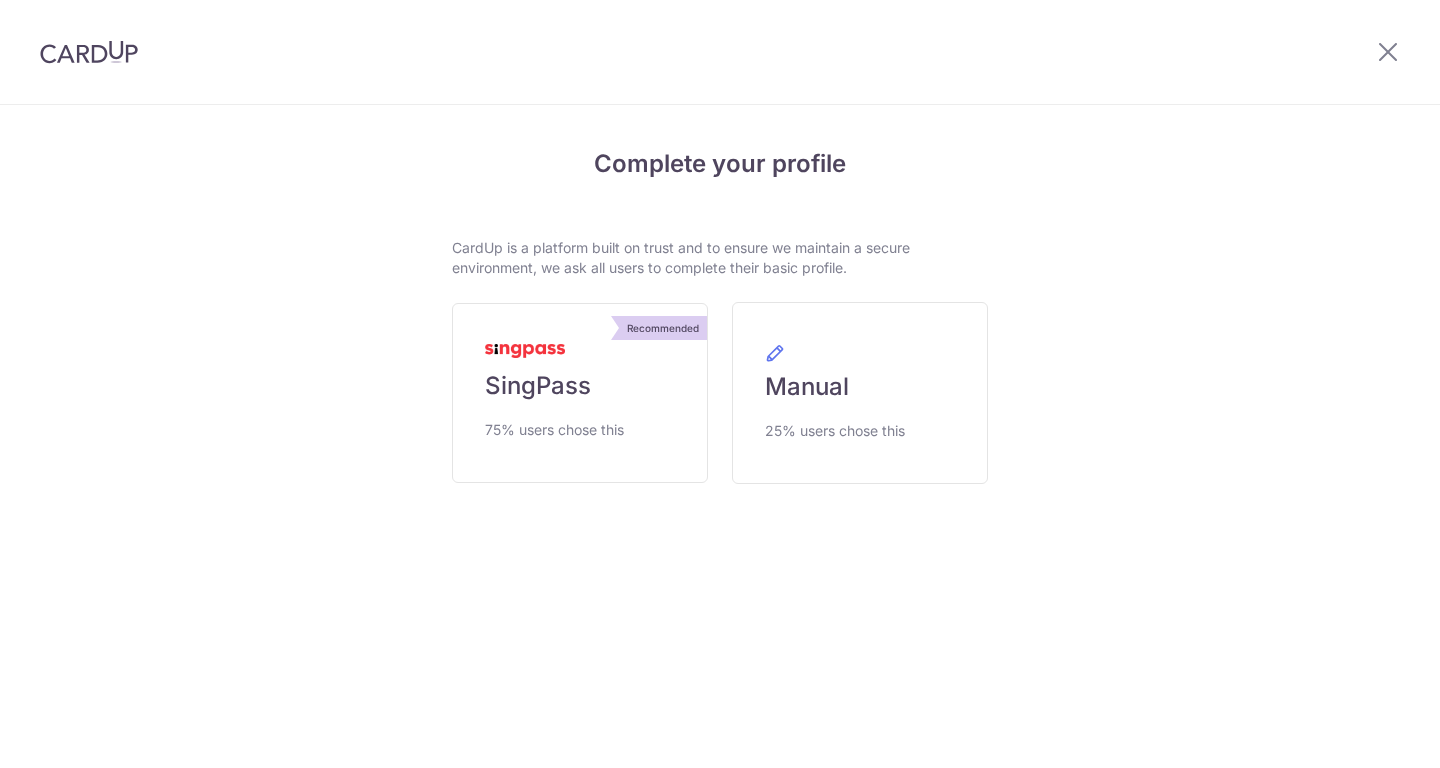 scroll, scrollTop: 0, scrollLeft: 0, axis: both 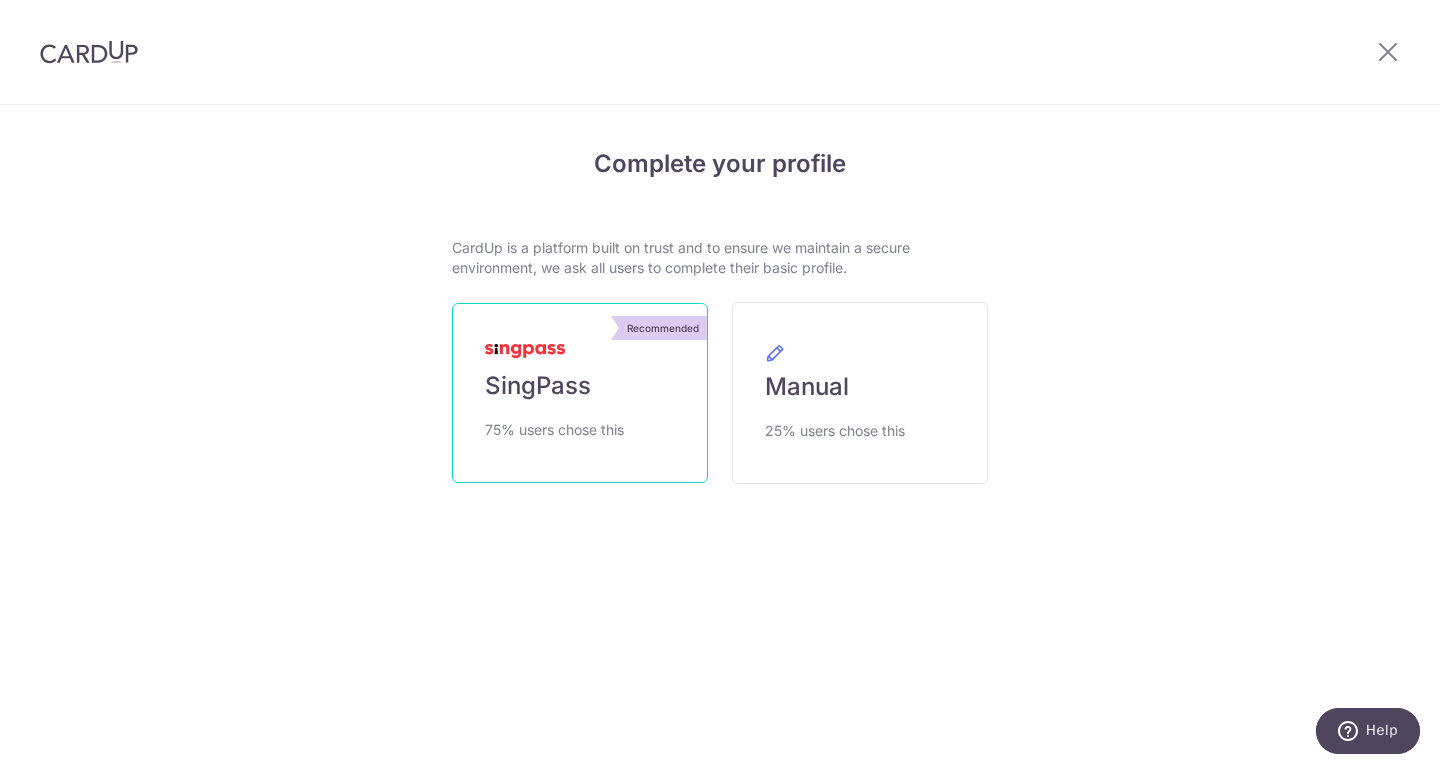 click on "Recommended
SingPass
75% users chose this" at bounding box center [580, 393] 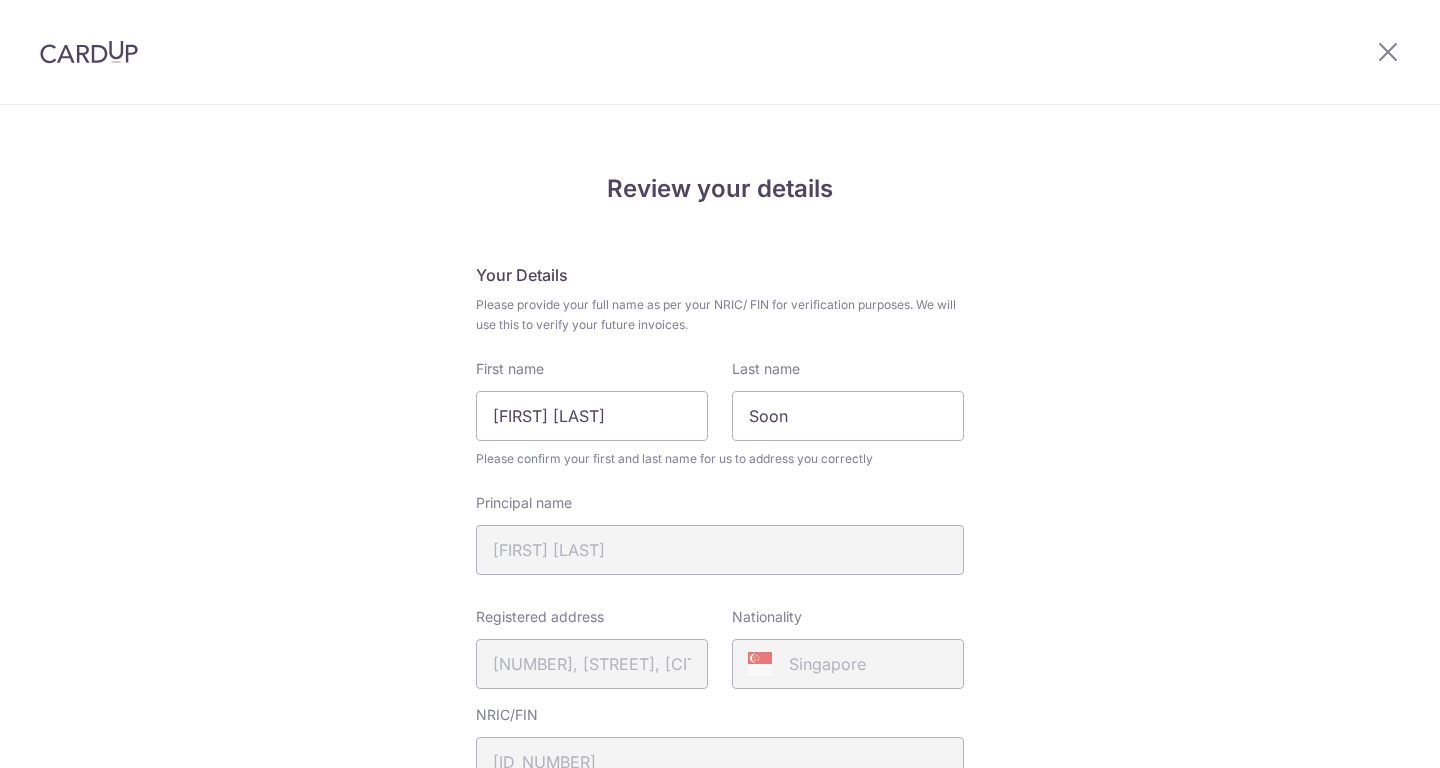 scroll, scrollTop: 0, scrollLeft: 0, axis: both 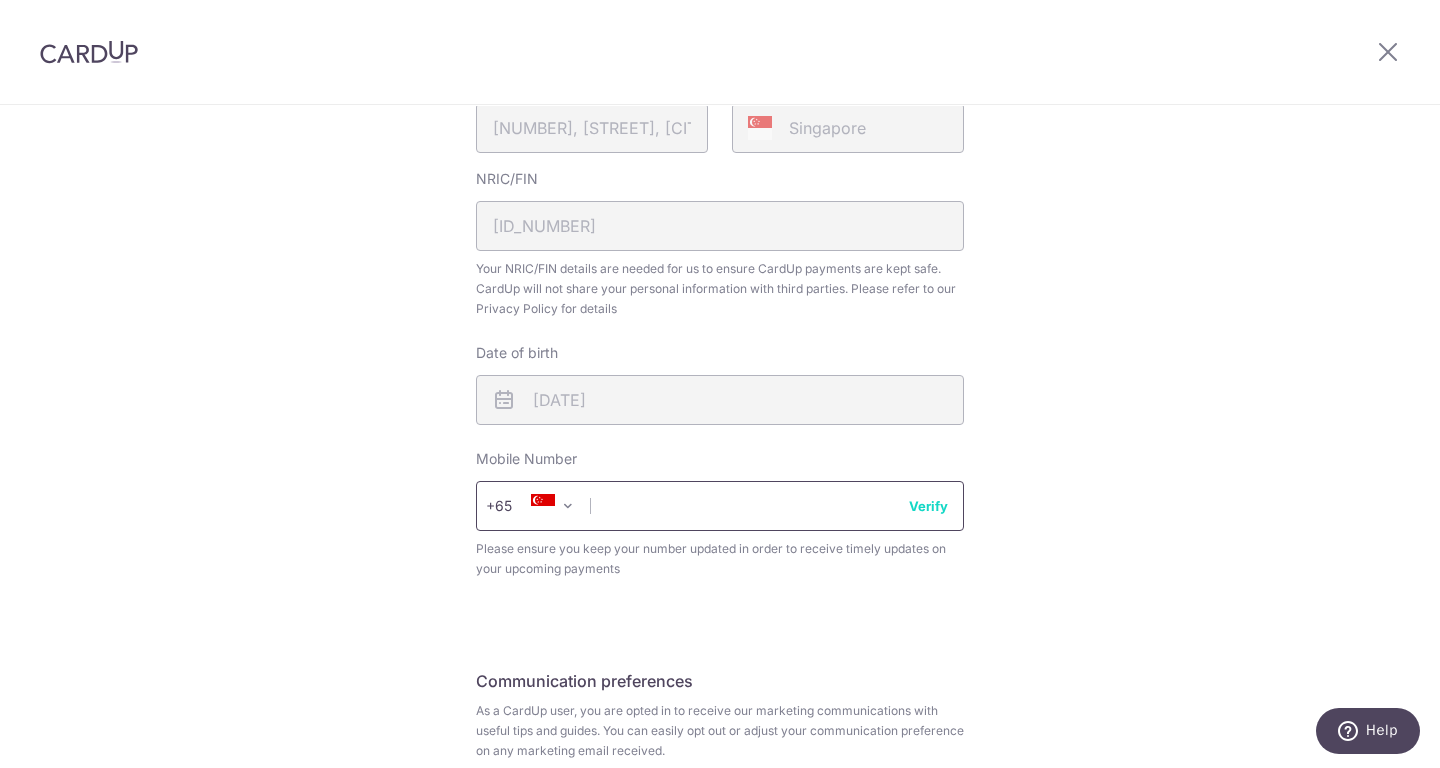 click at bounding box center [720, 506] 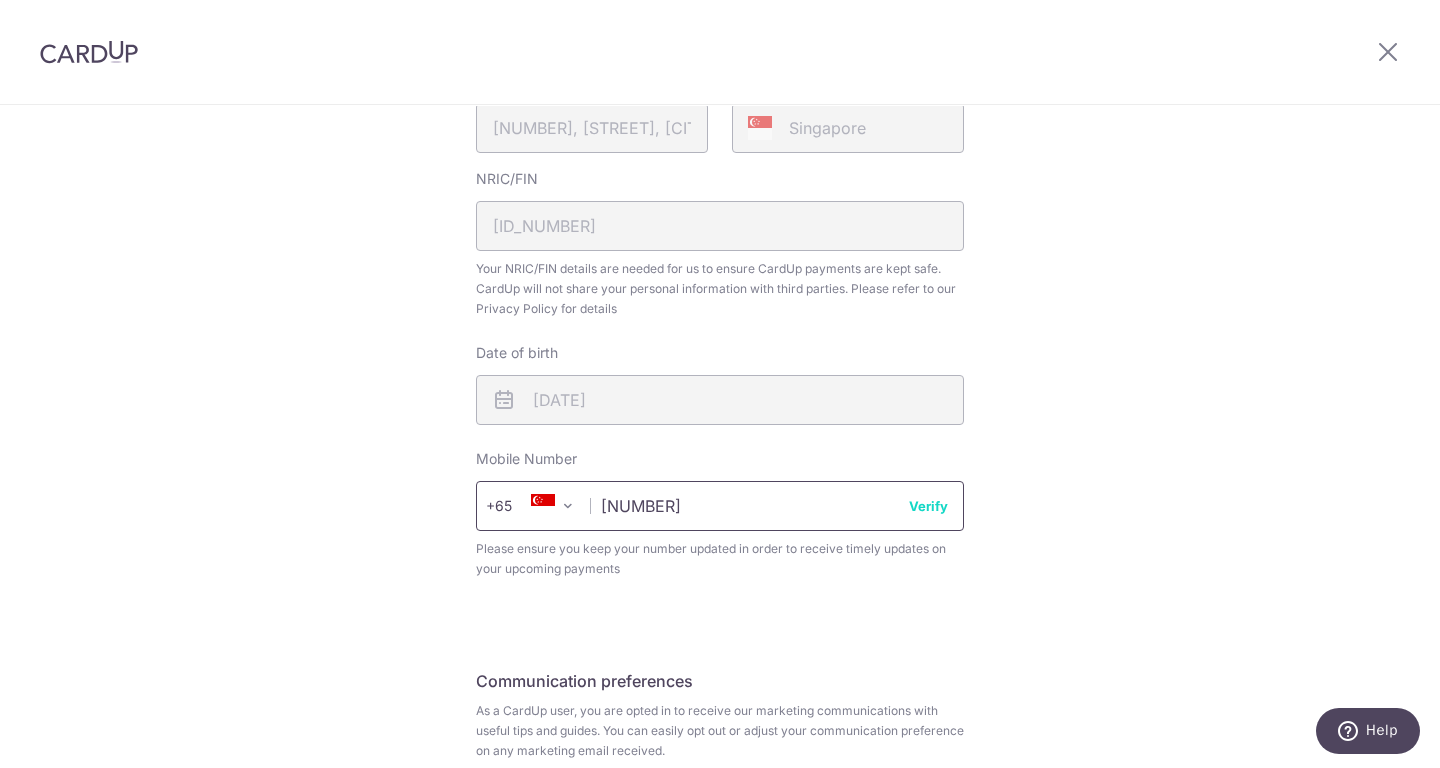 type on "91760570" 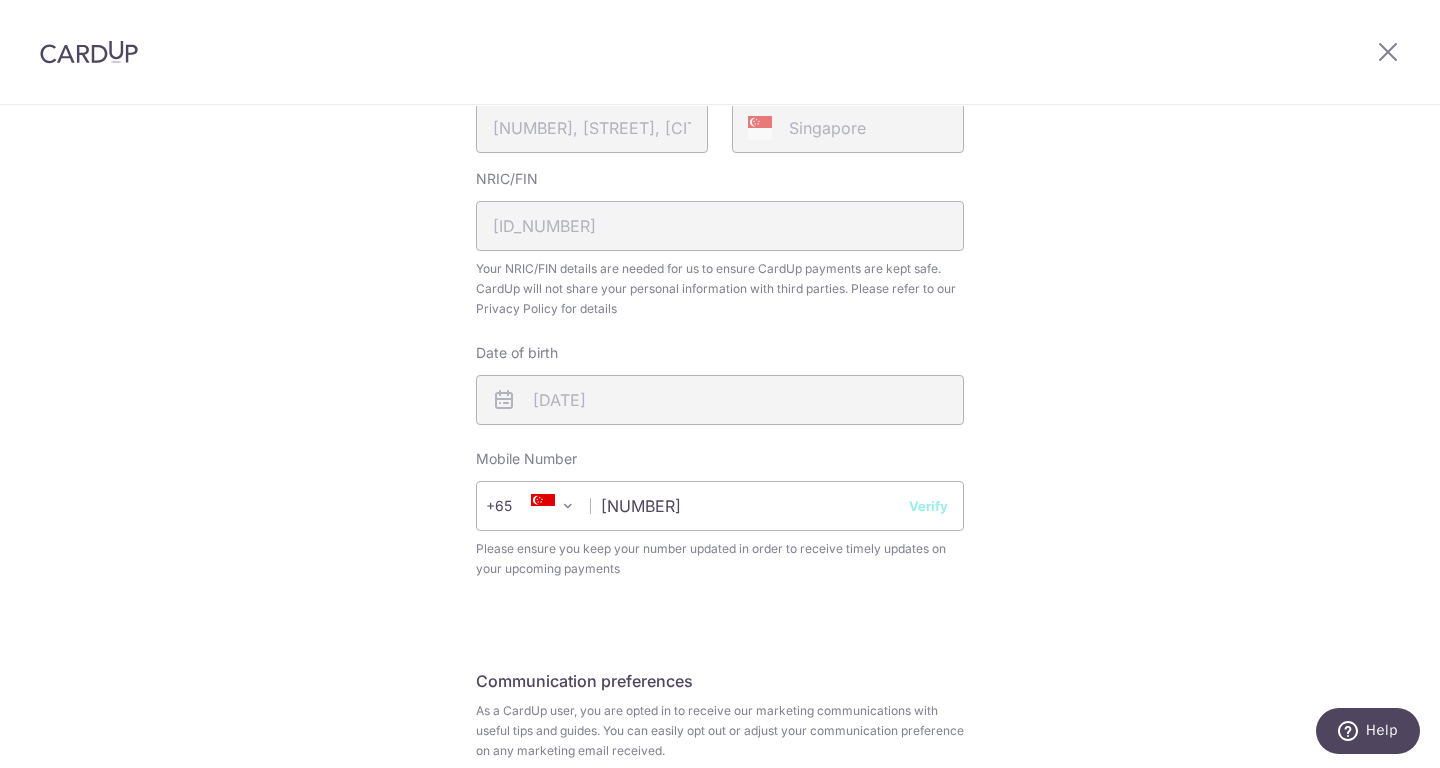 click on "Verify" at bounding box center [928, 506] 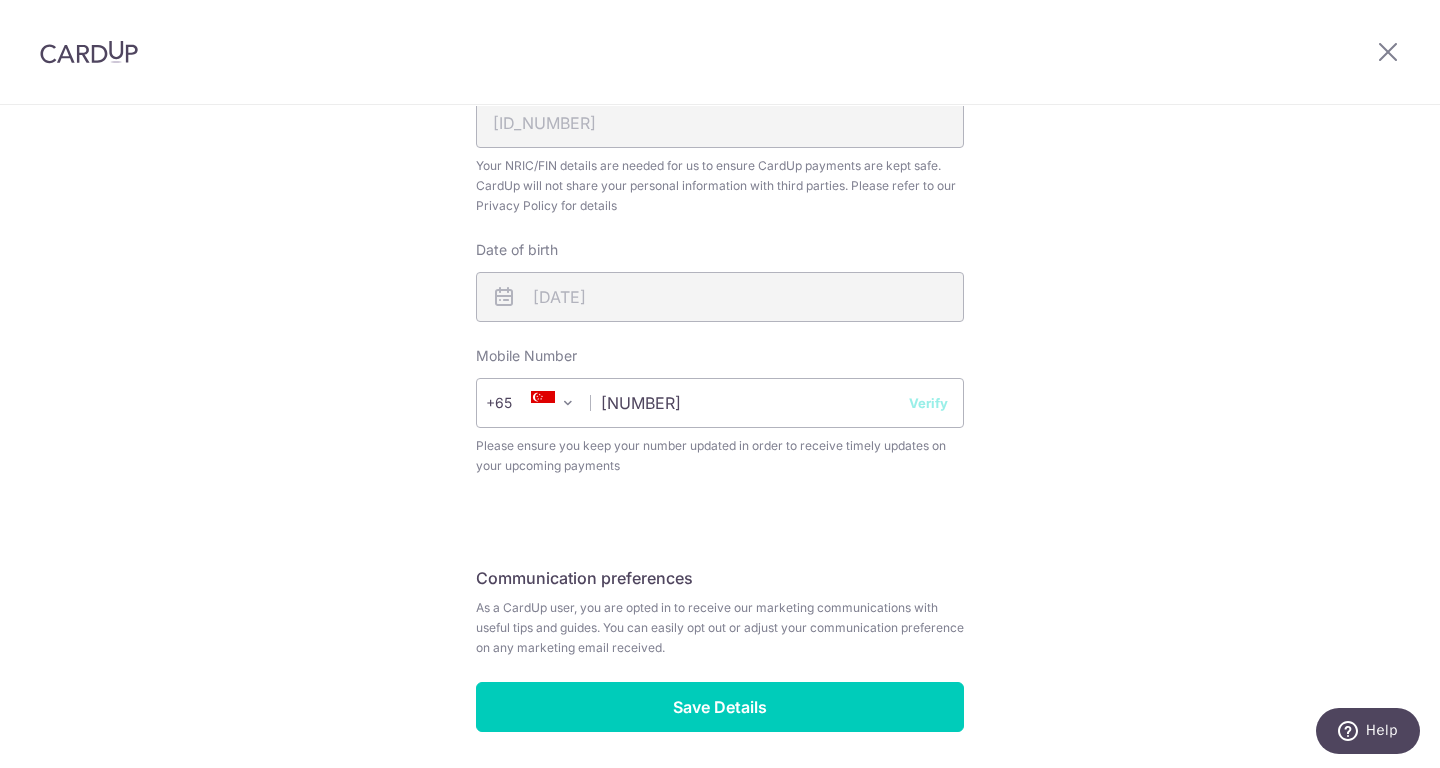 scroll, scrollTop: 650, scrollLeft: 0, axis: vertical 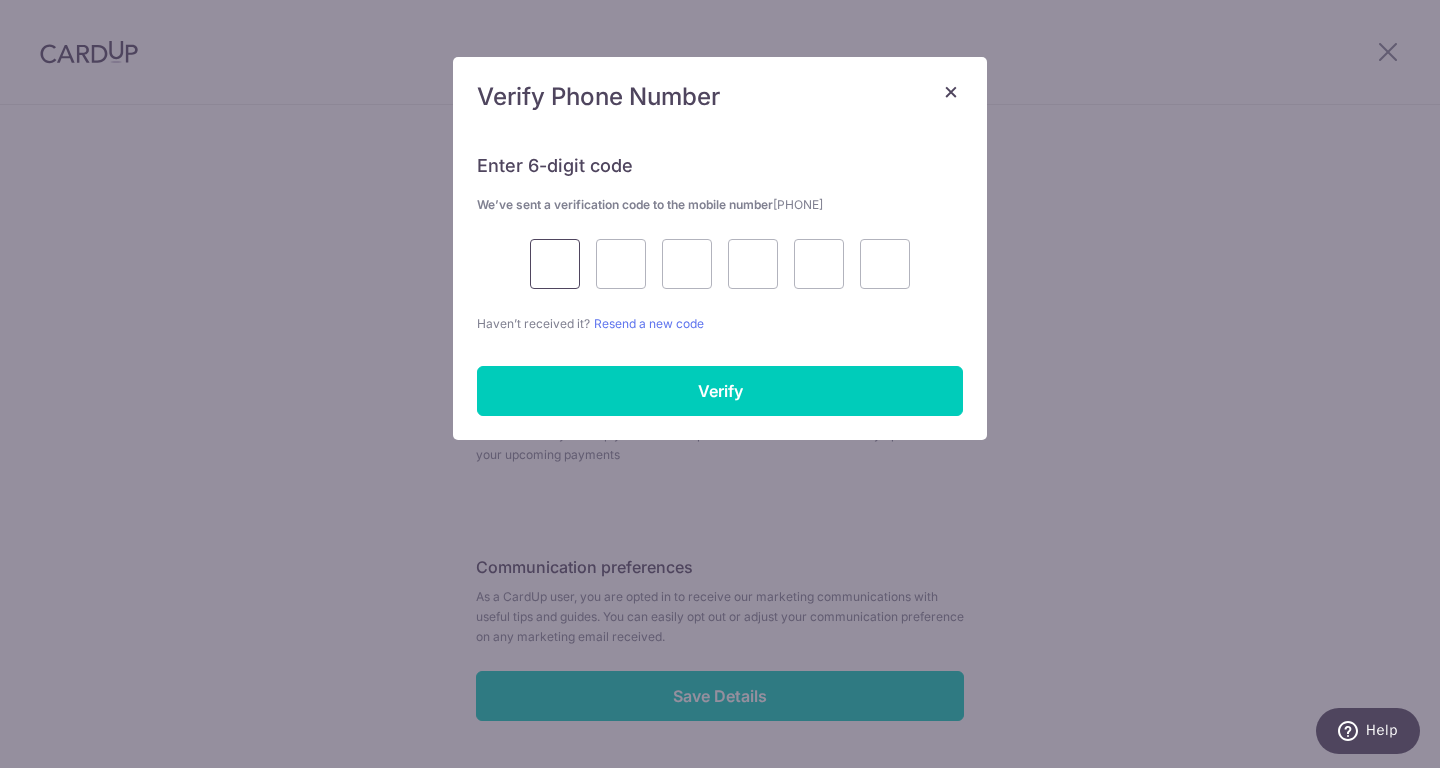 click at bounding box center (555, 264) 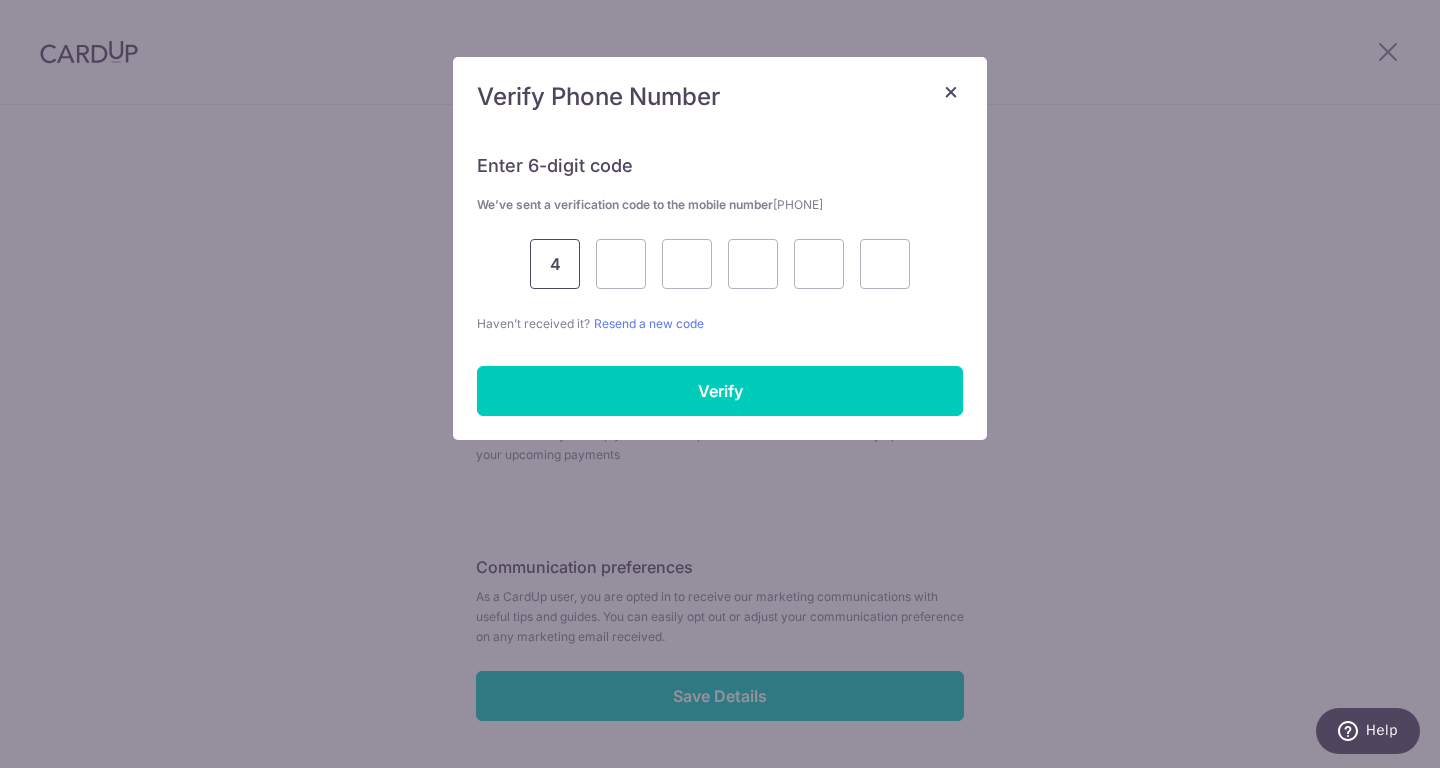 type on "4" 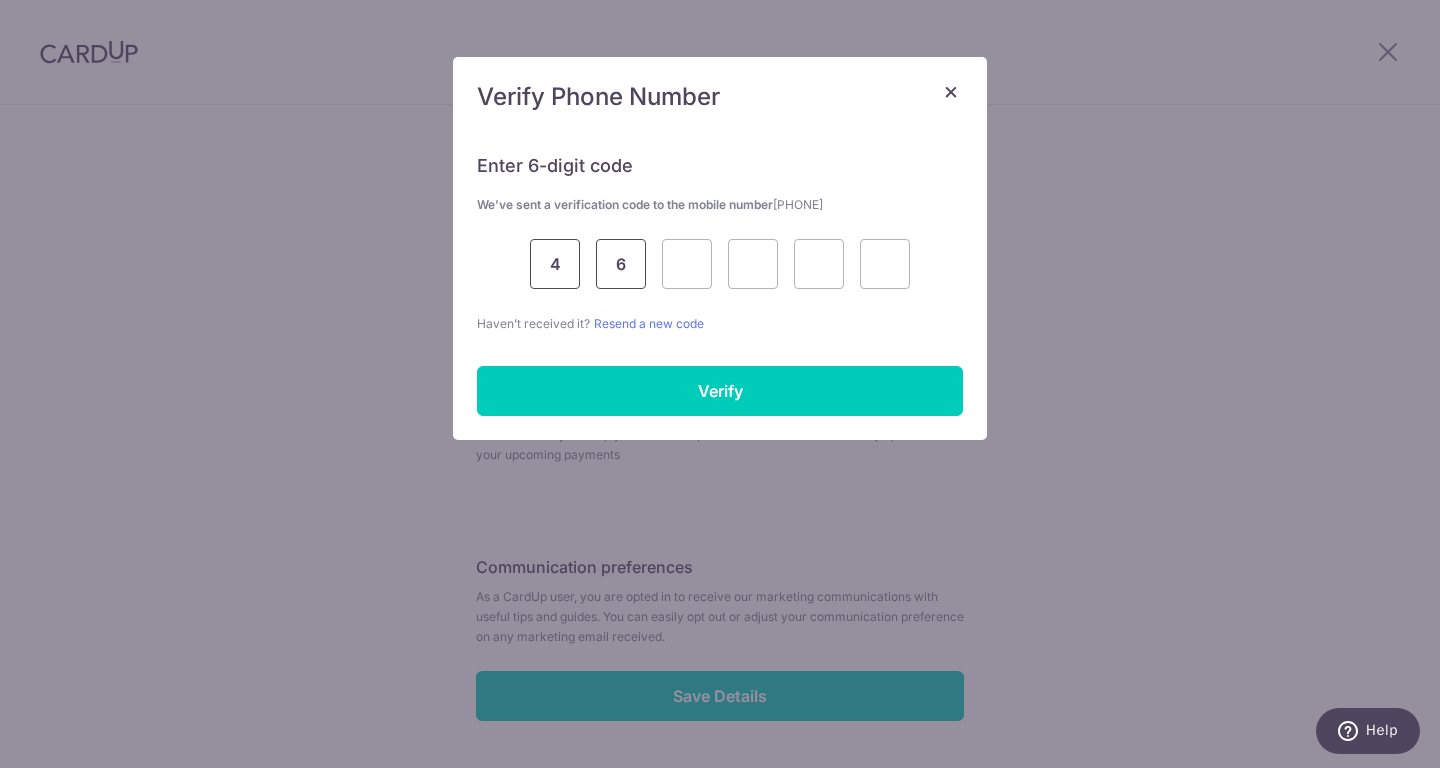 type on "6" 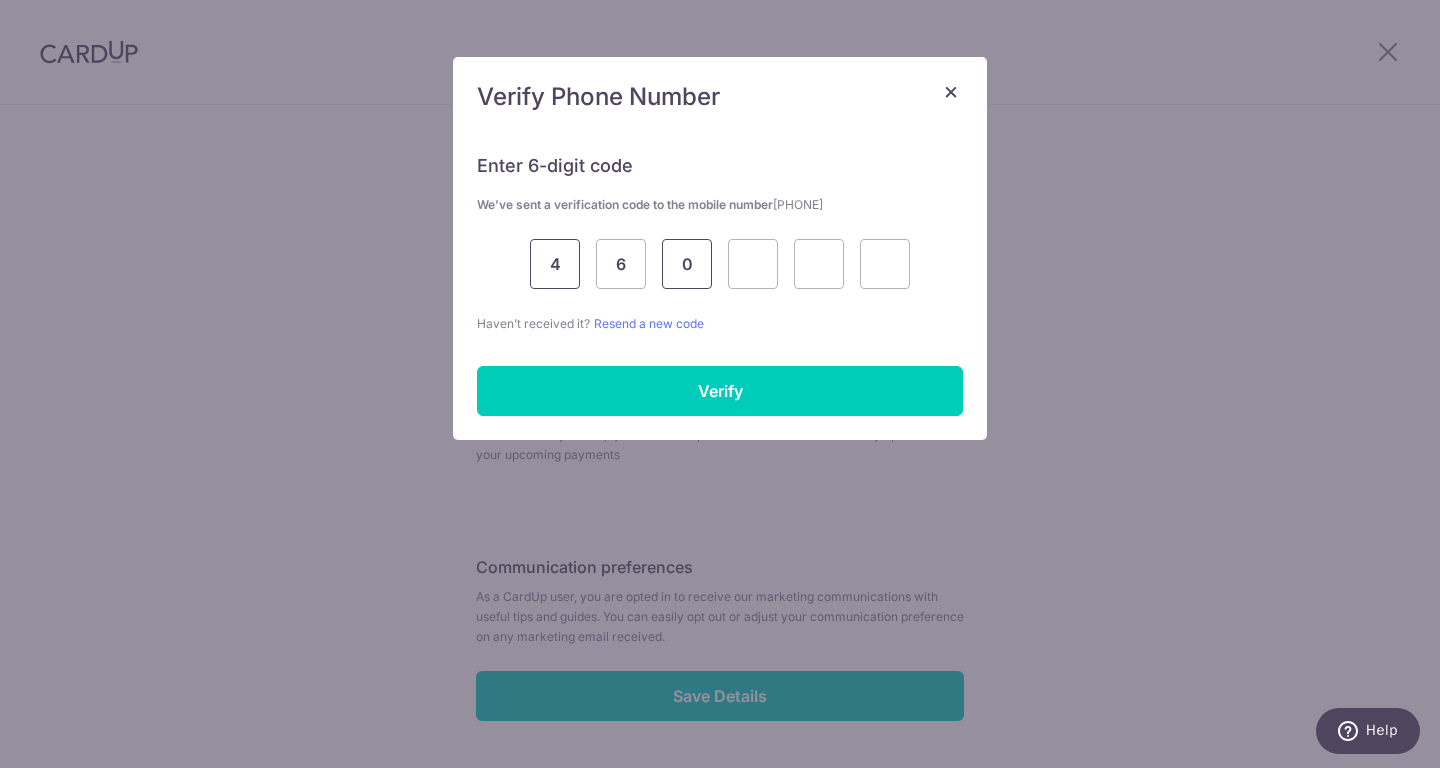type on "0" 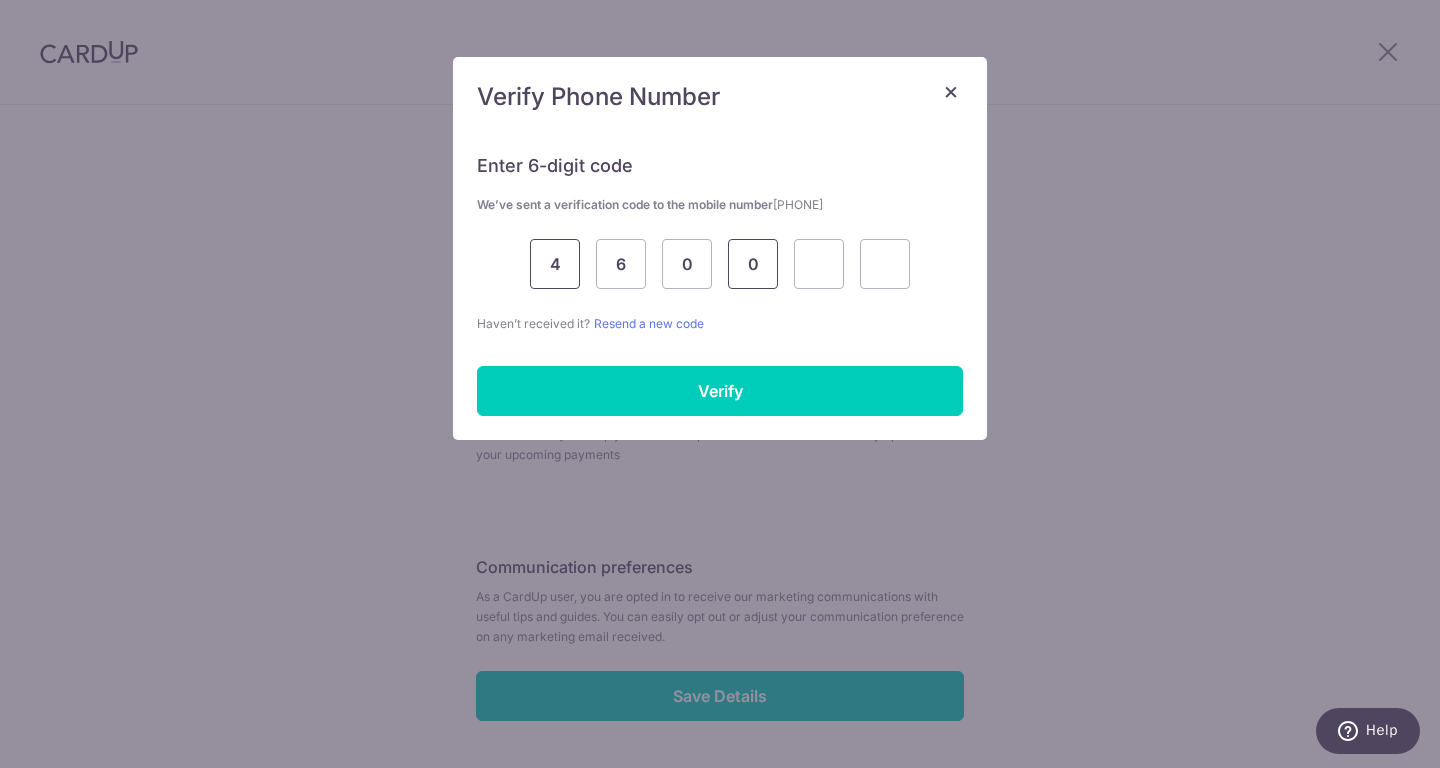 type on "0" 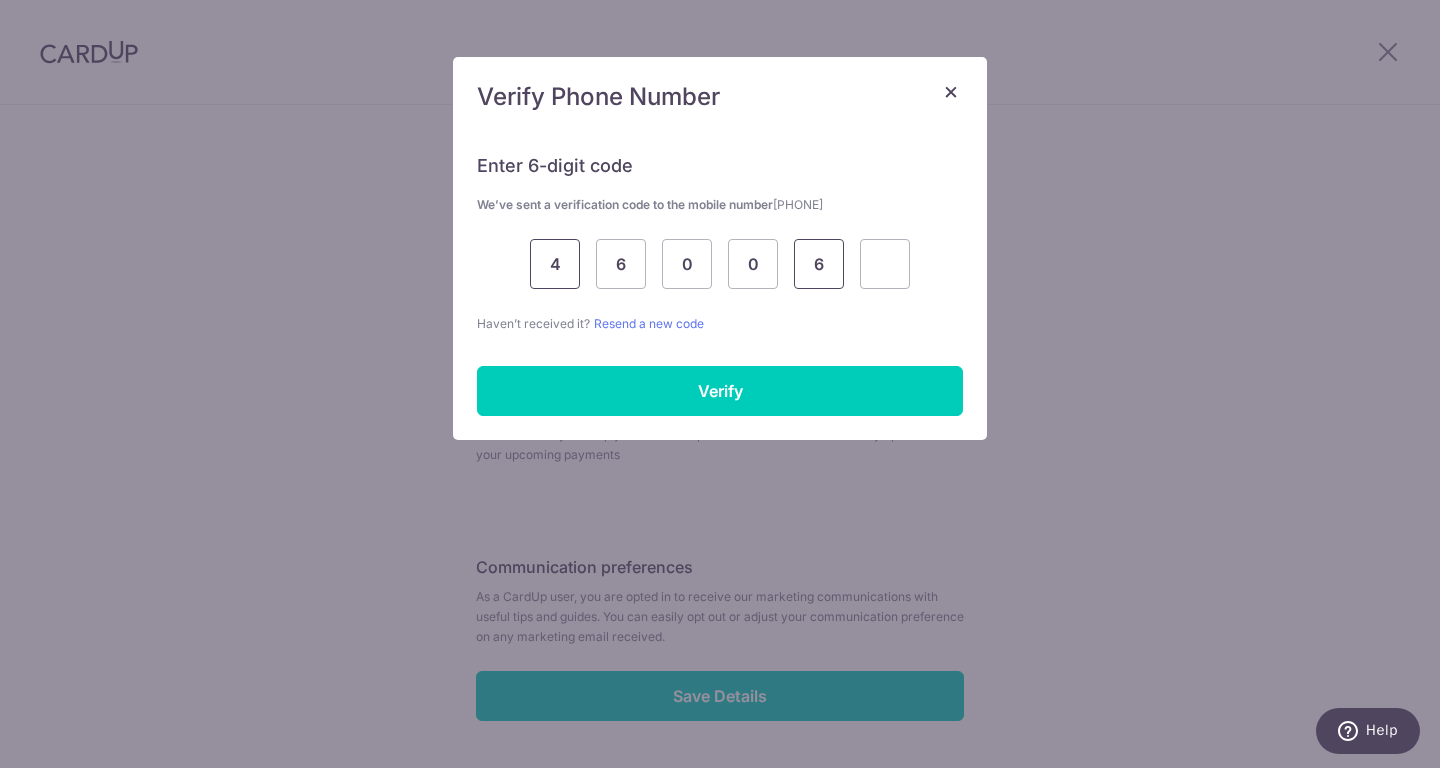 type on "6" 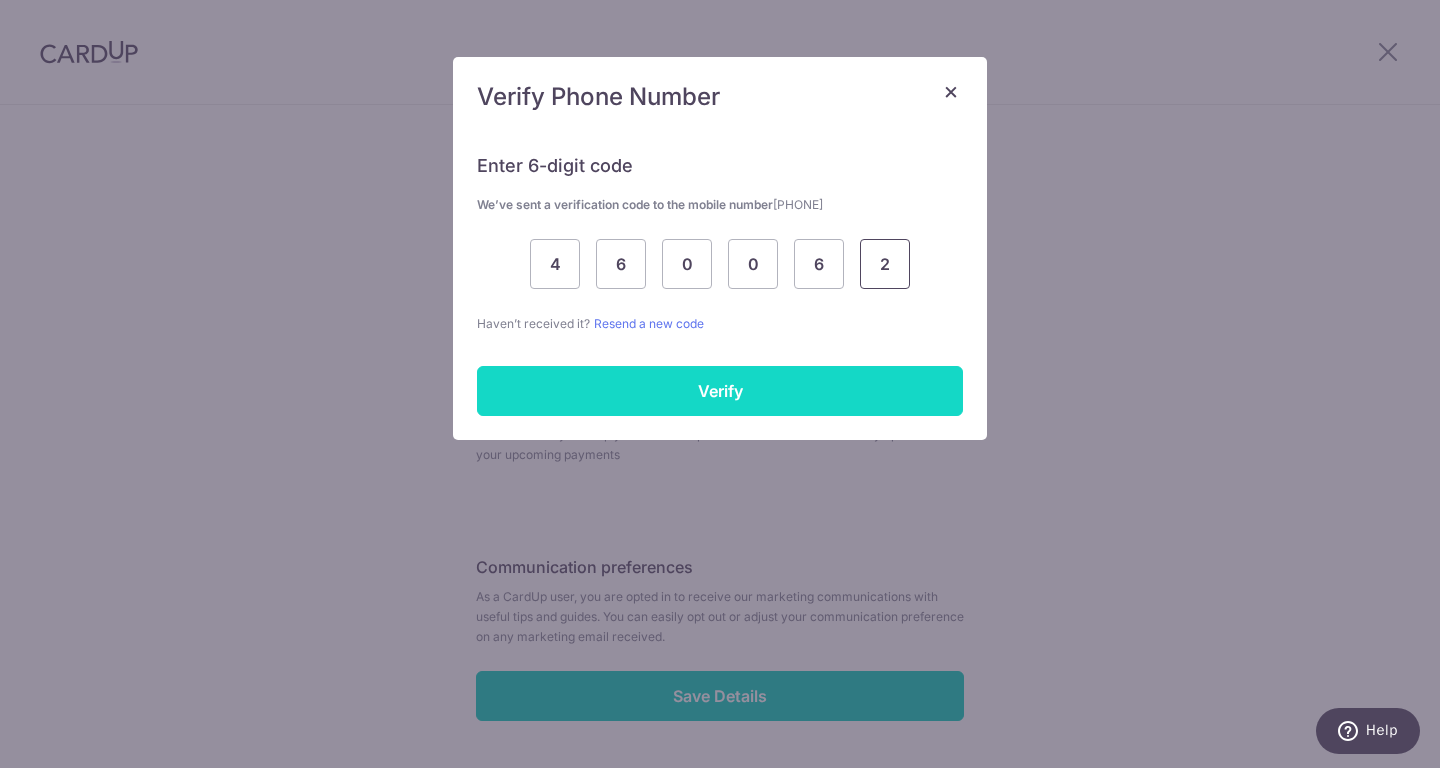 type on "2" 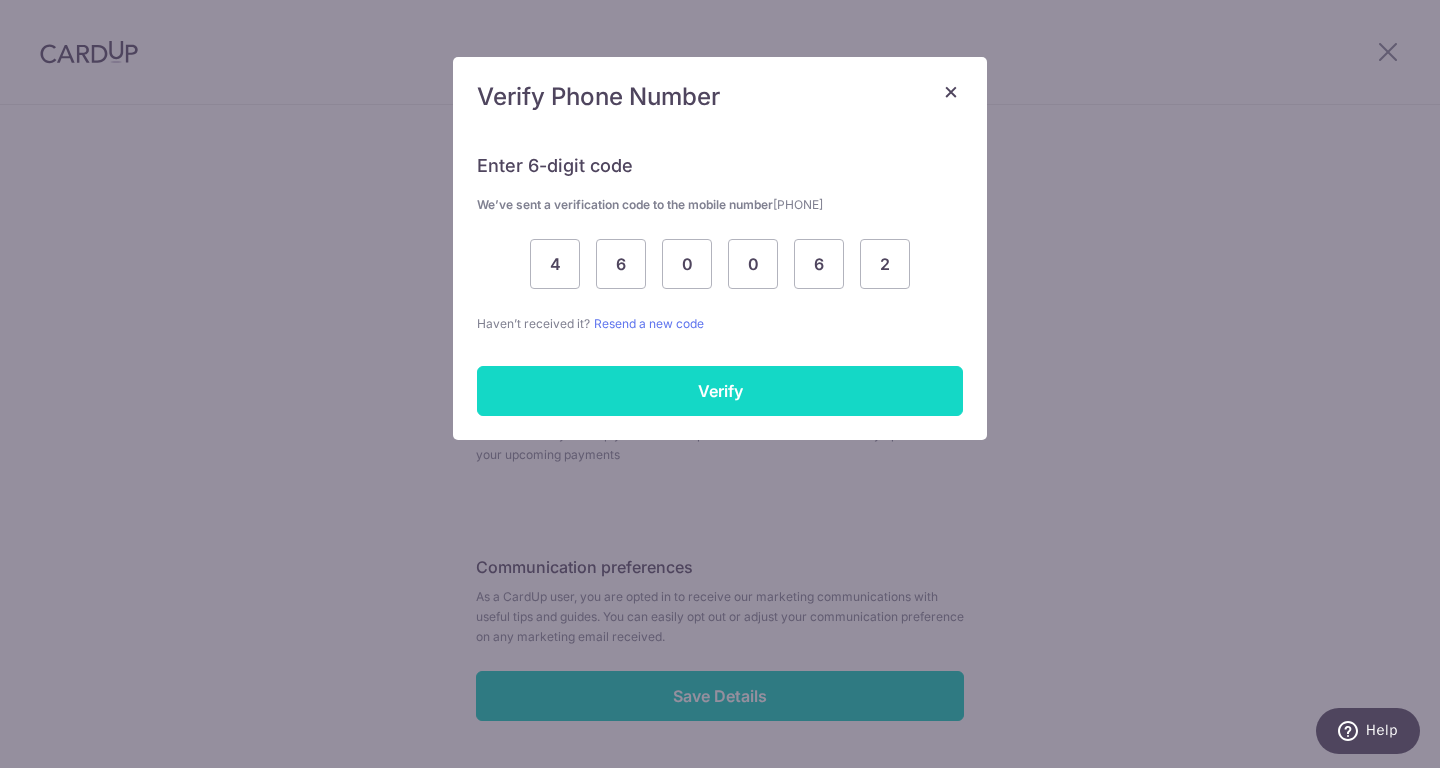 click on "Verify" at bounding box center (720, 391) 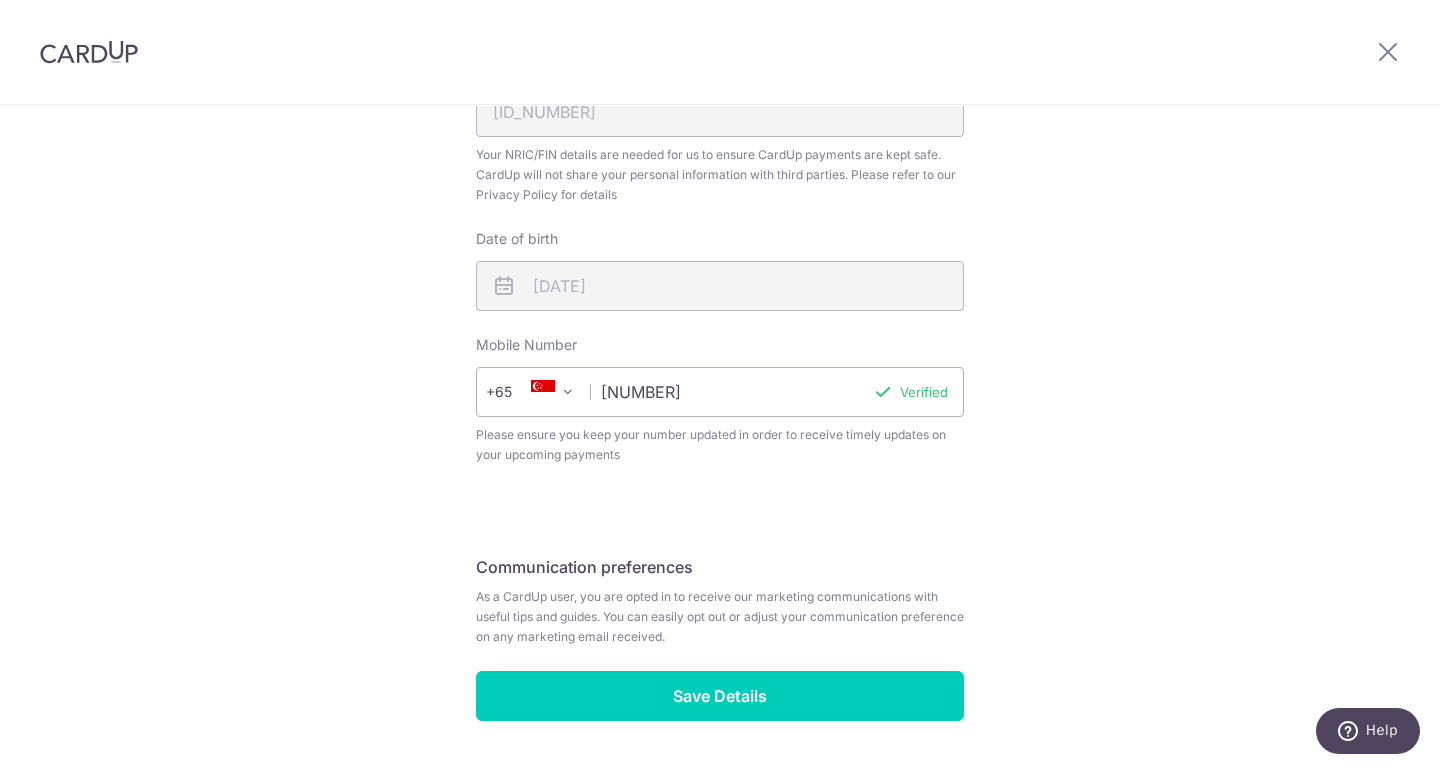 scroll, scrollTop: 713, scrollLeft: 0, axis: vertical 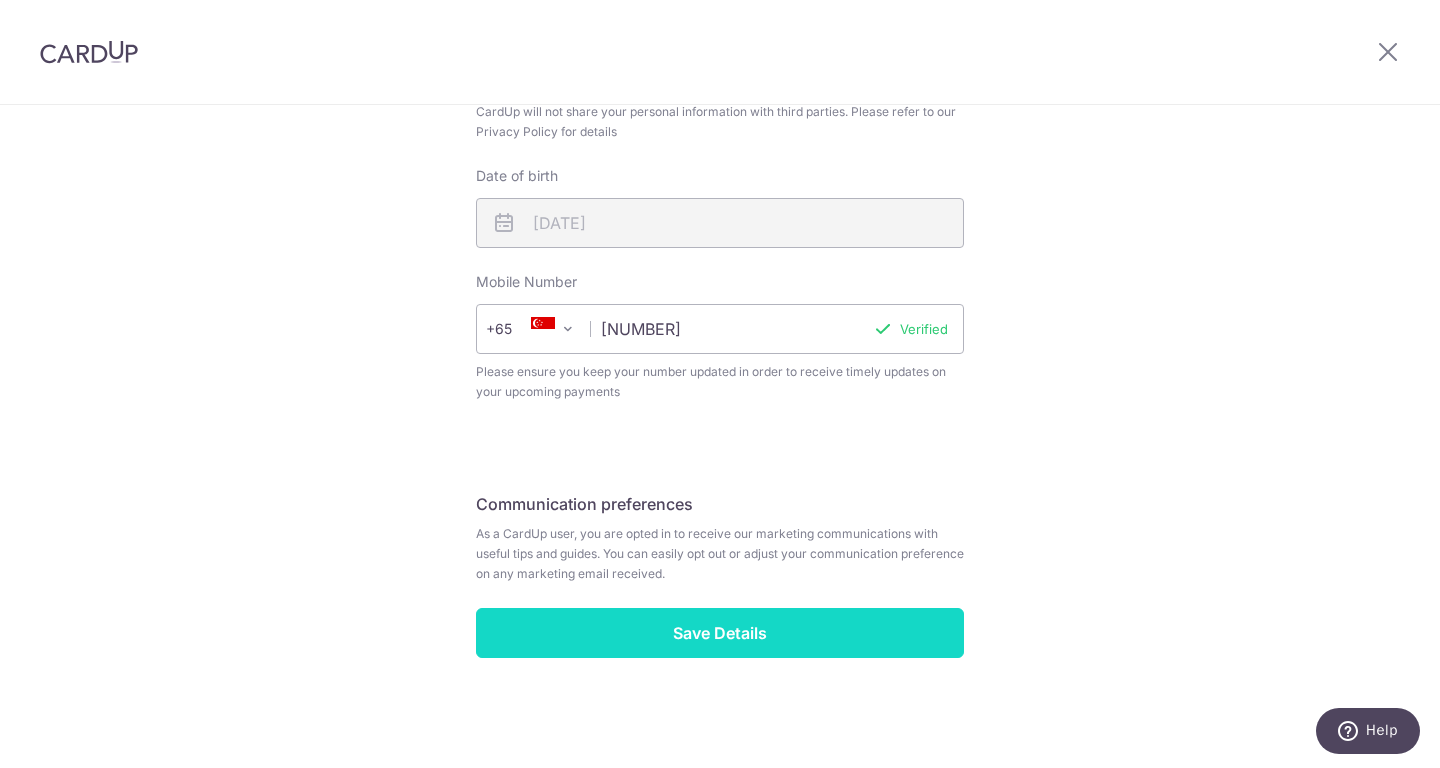 click on "Save Details" at bounding box center [720, 633] 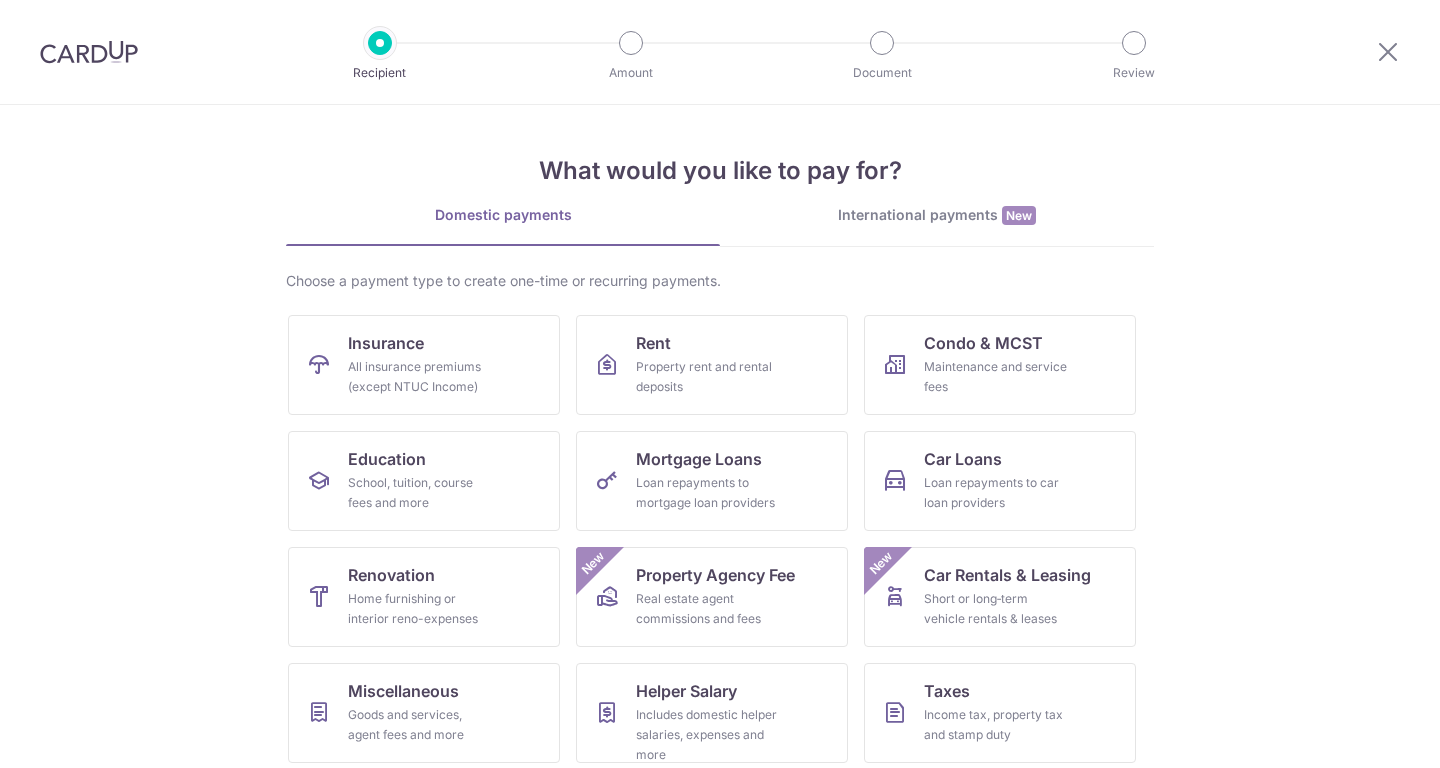 scroll, scrollTop: 0, scrollLeft: 0, axis: both 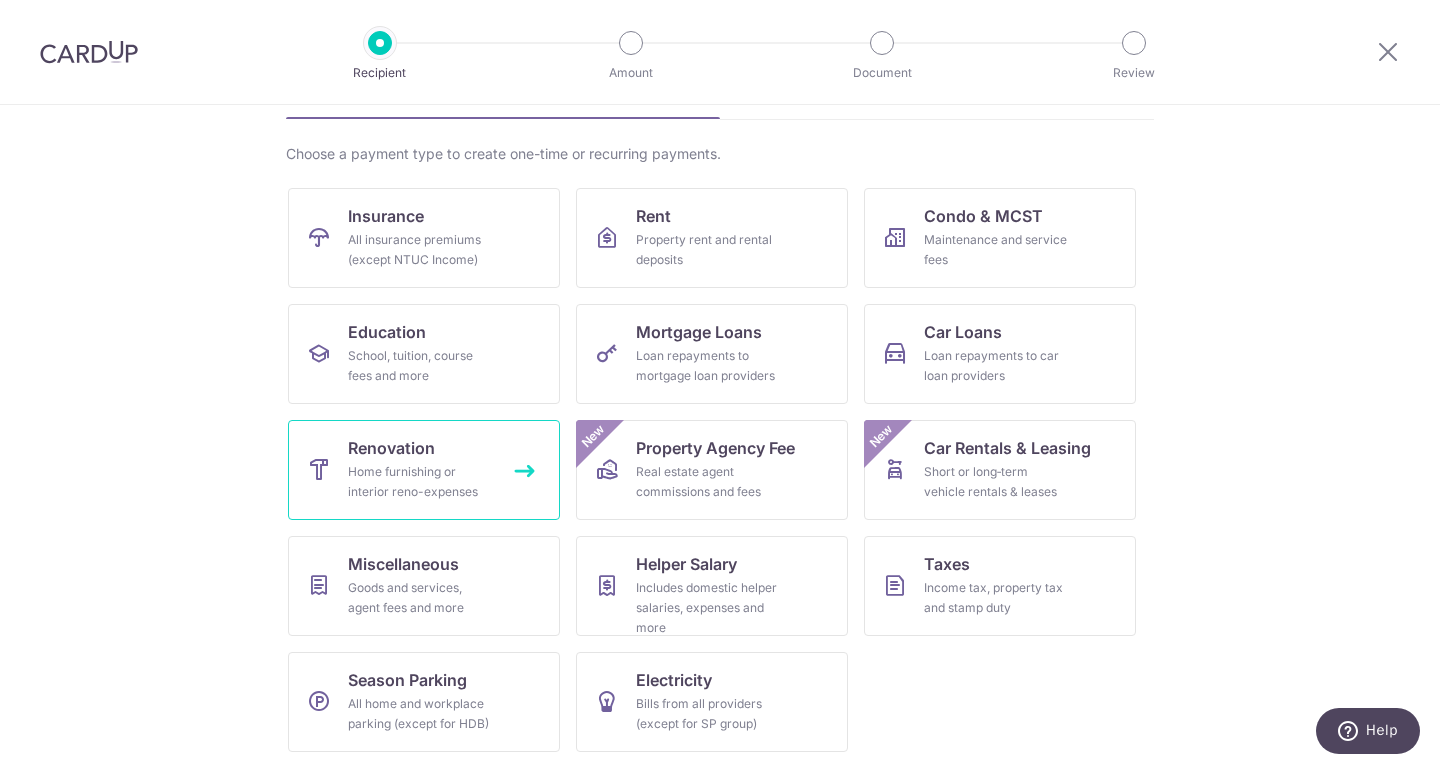 click on "Home furnishing or interior reno-expenses" at bounding box center [420, 482] 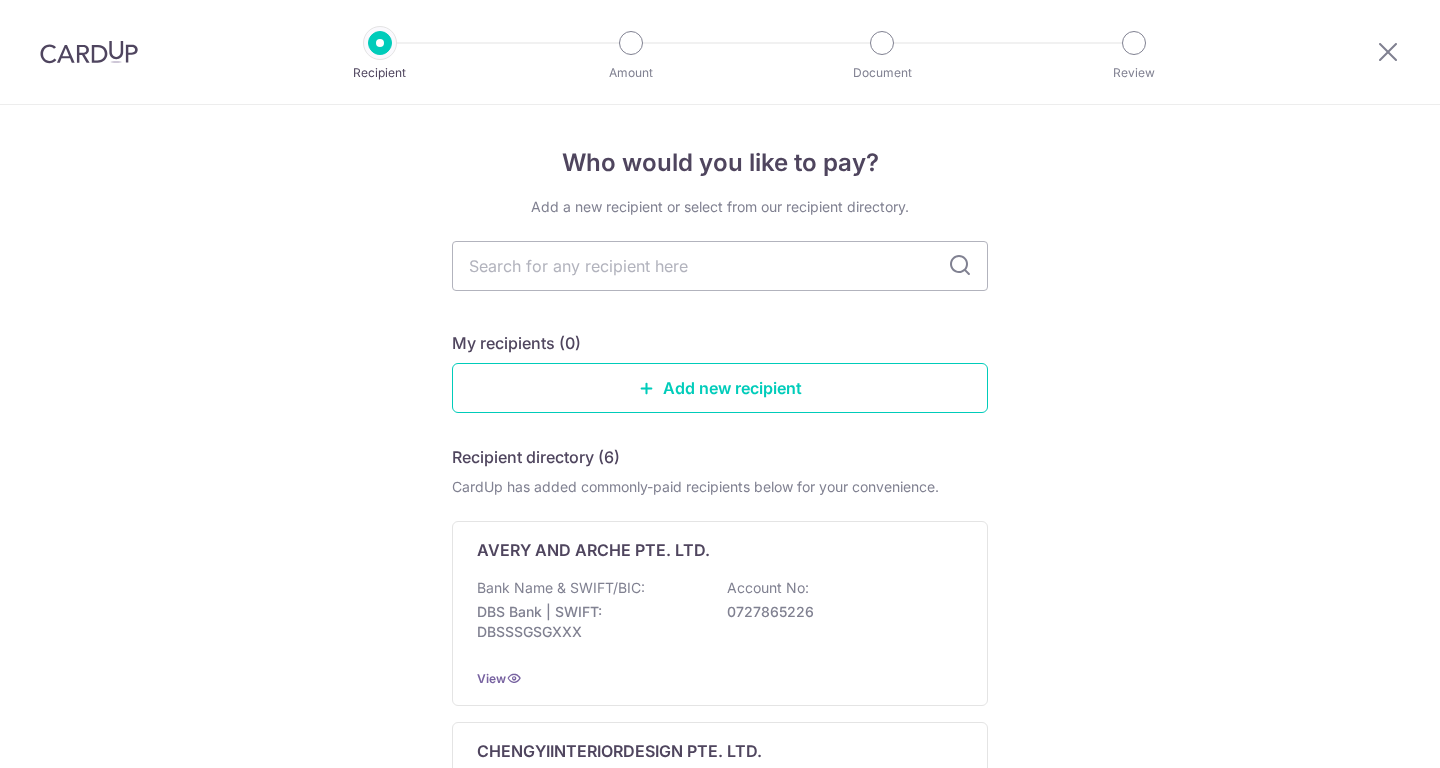 scroll, scrollTop: 0, scrollLeft: 0, axis: both 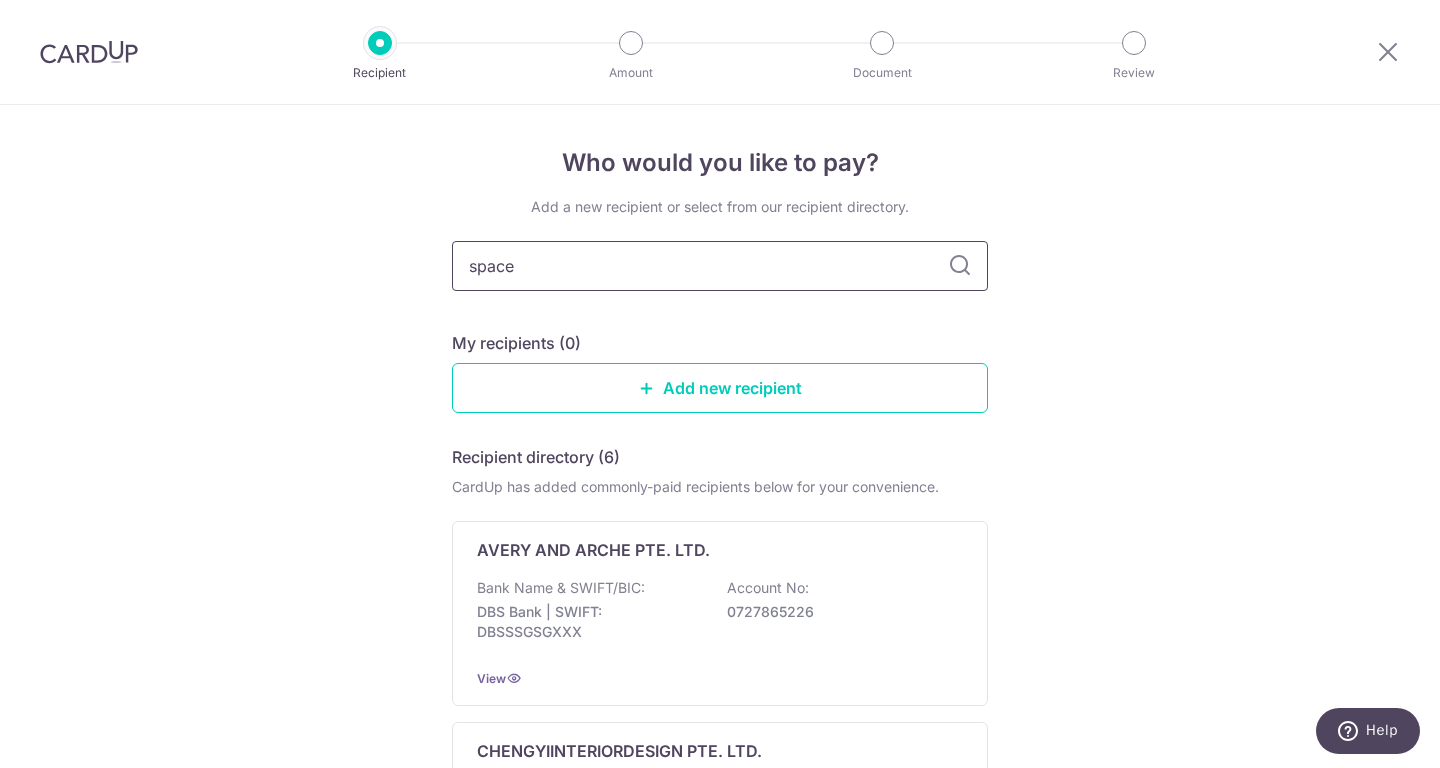 type on "space" 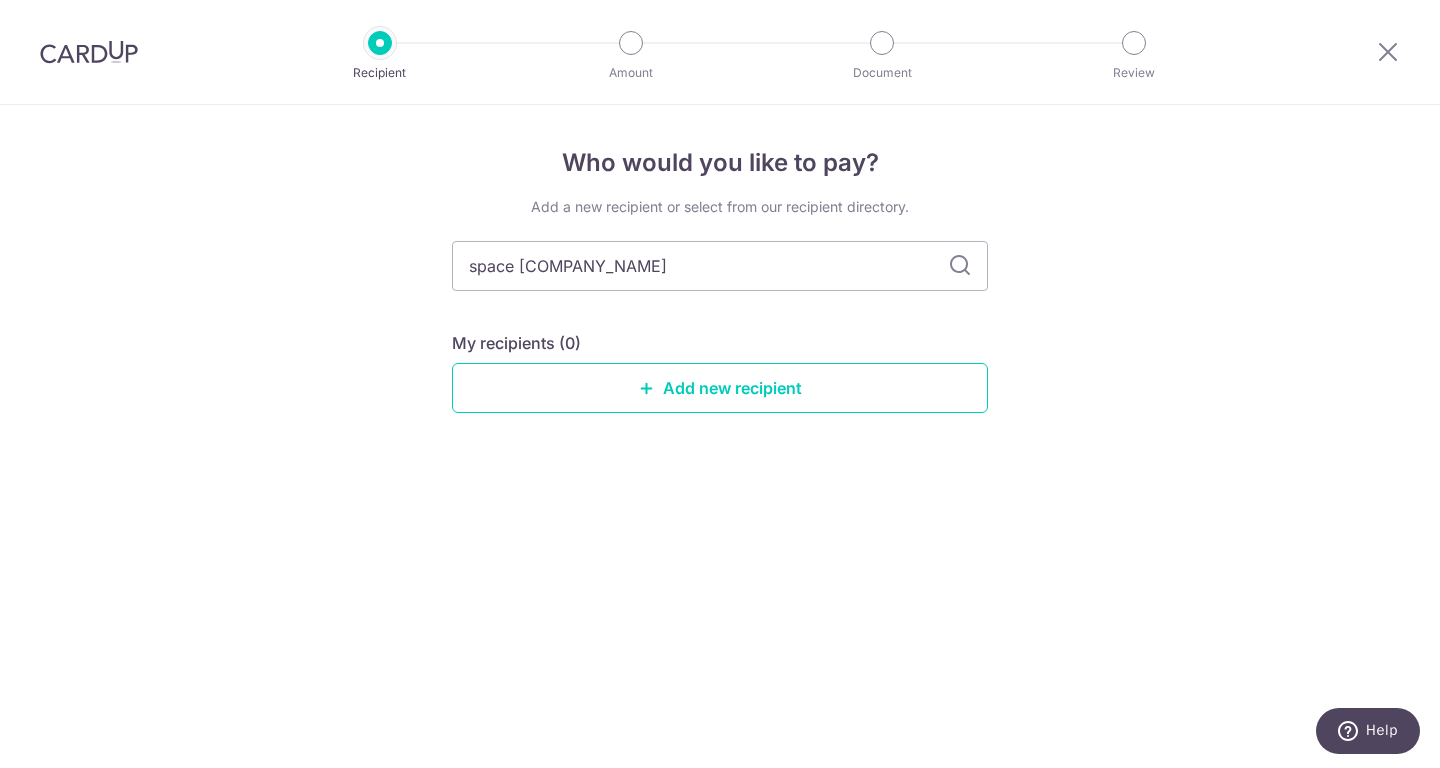 type on "space [COMPANY_NAME]" 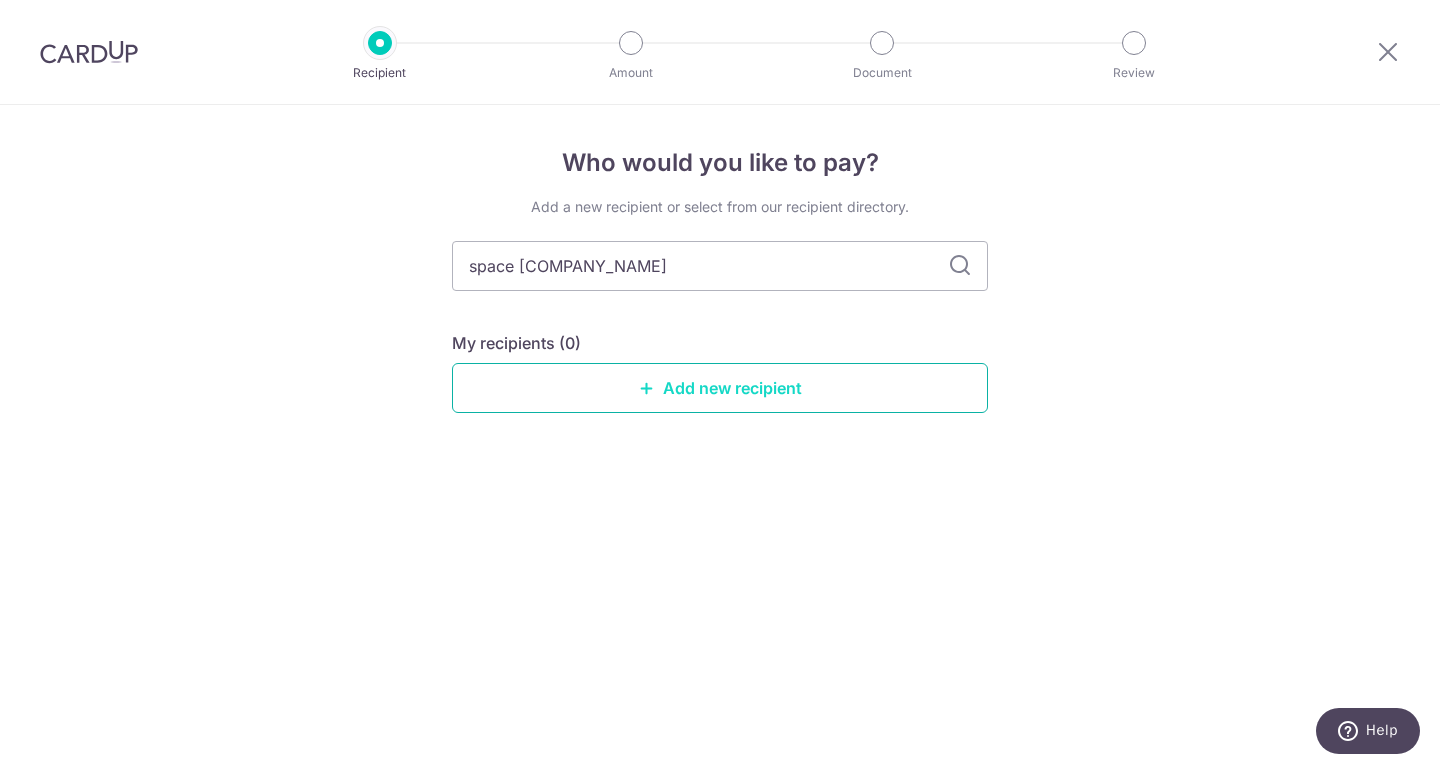 click on "Add new recipient" at bounding box center (720, 388) 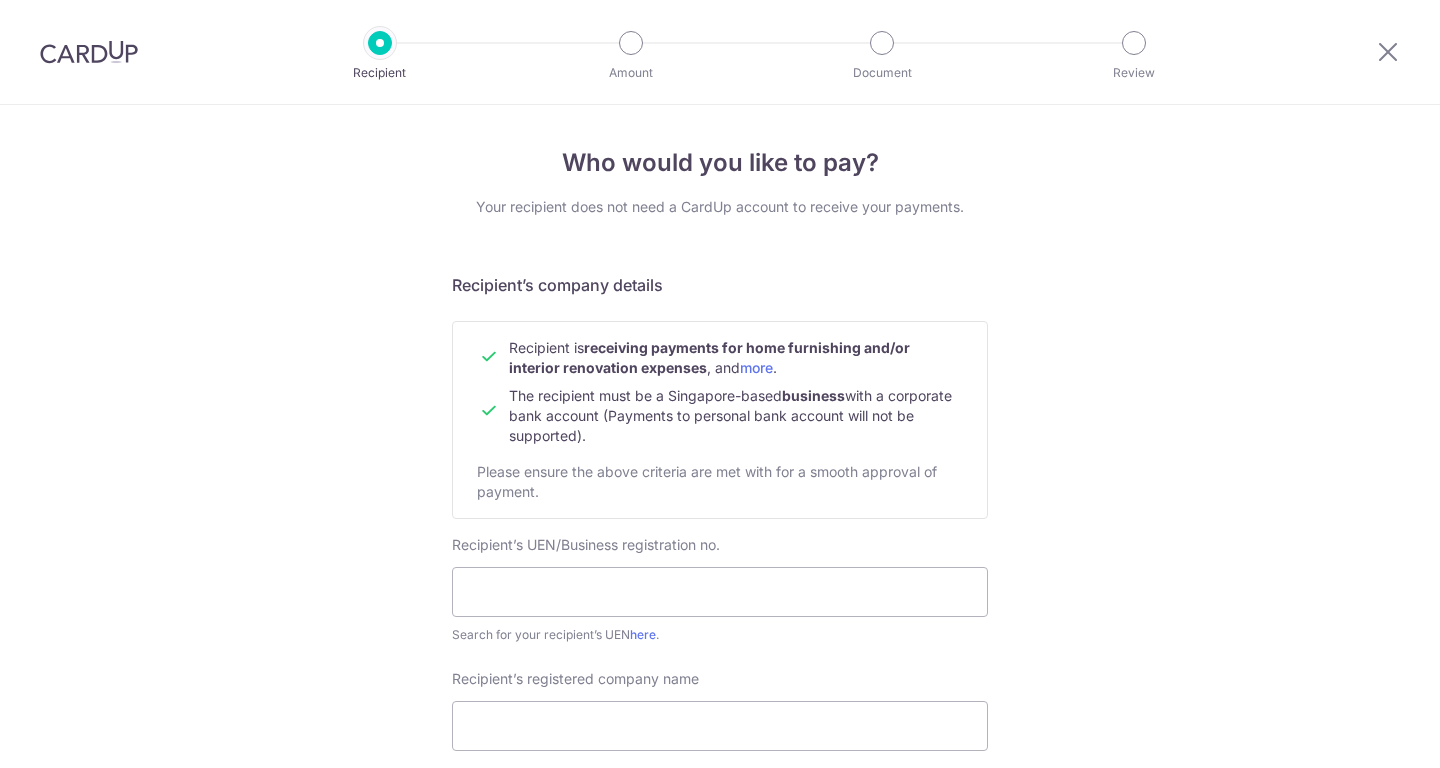 scroll, scrollTop: 0, scrollLeft: 0, axis: both 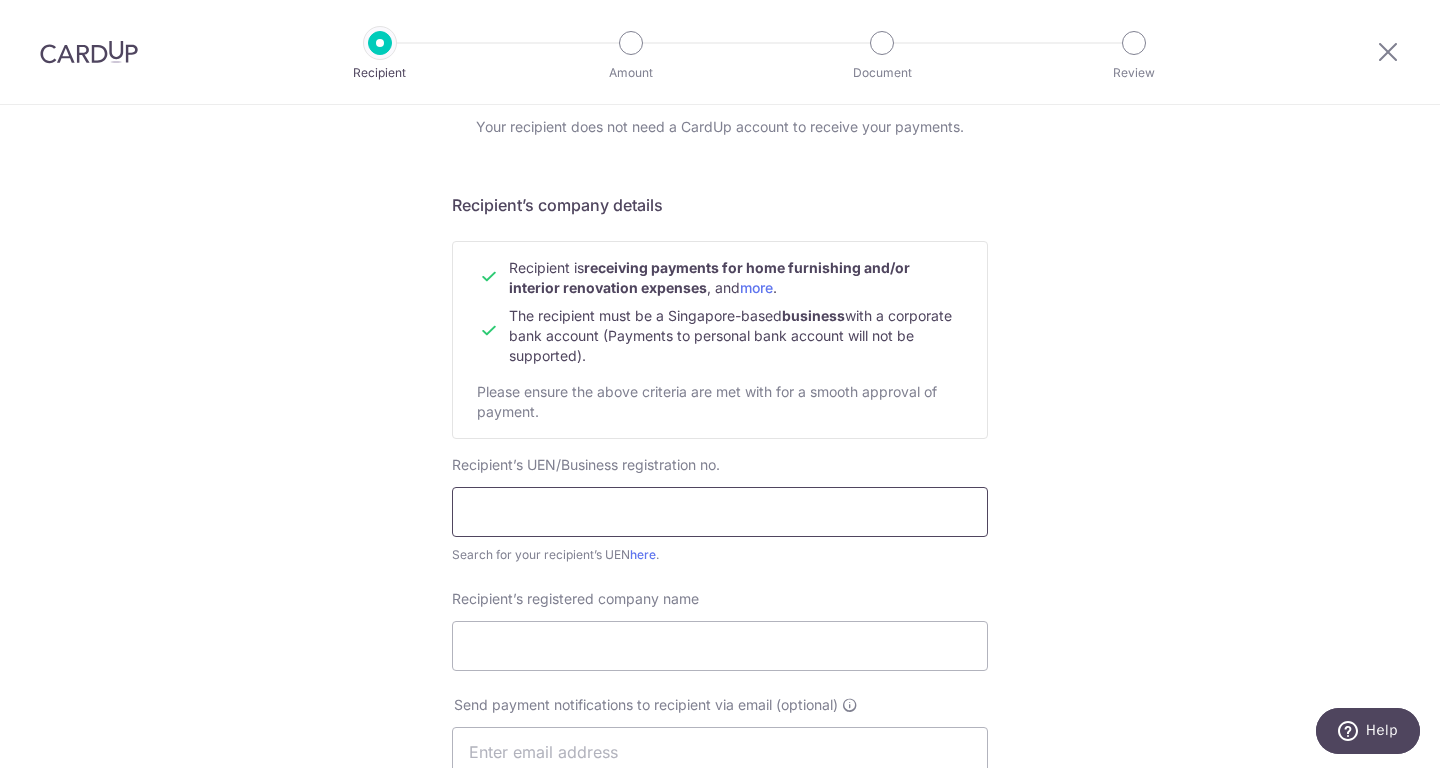 click at bounding box center (720, 512) 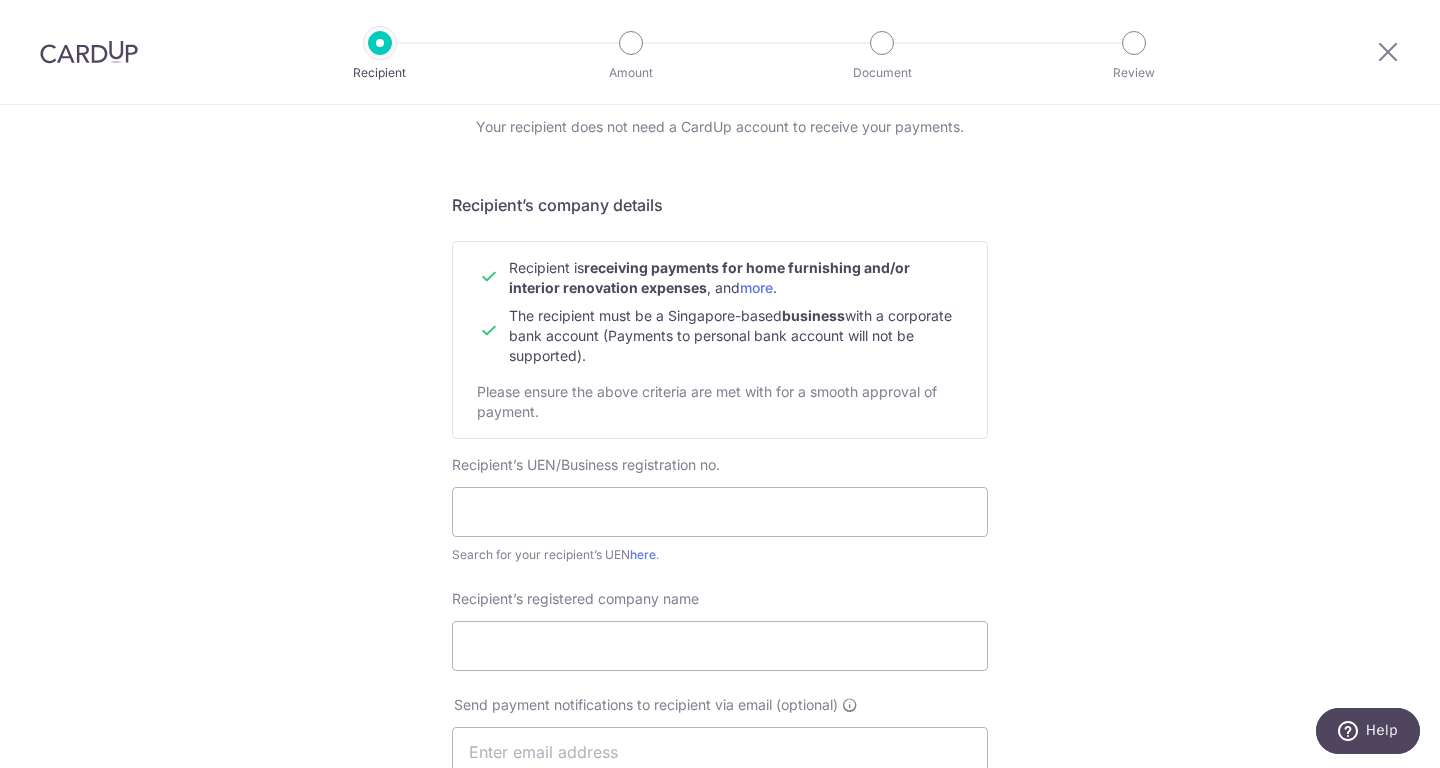 click on "Who would you like to pay?
Your recipient does not need a CardUp account to receive your payments.
Recipient’s company details
Recipient is  receiving payments for home furnishing and/or interior renovation expenses , and  more .
The recipient must be a Singapore-based  business  with a corporate bank account (Payments to personal bank account will not be supported).
Please ensure the above criteria are met with for a smooth approval of payment.
Recipient’s UEN/Business registration no.
Search for your recipient’s UEN  here .
." at bounding box center [720, 777] 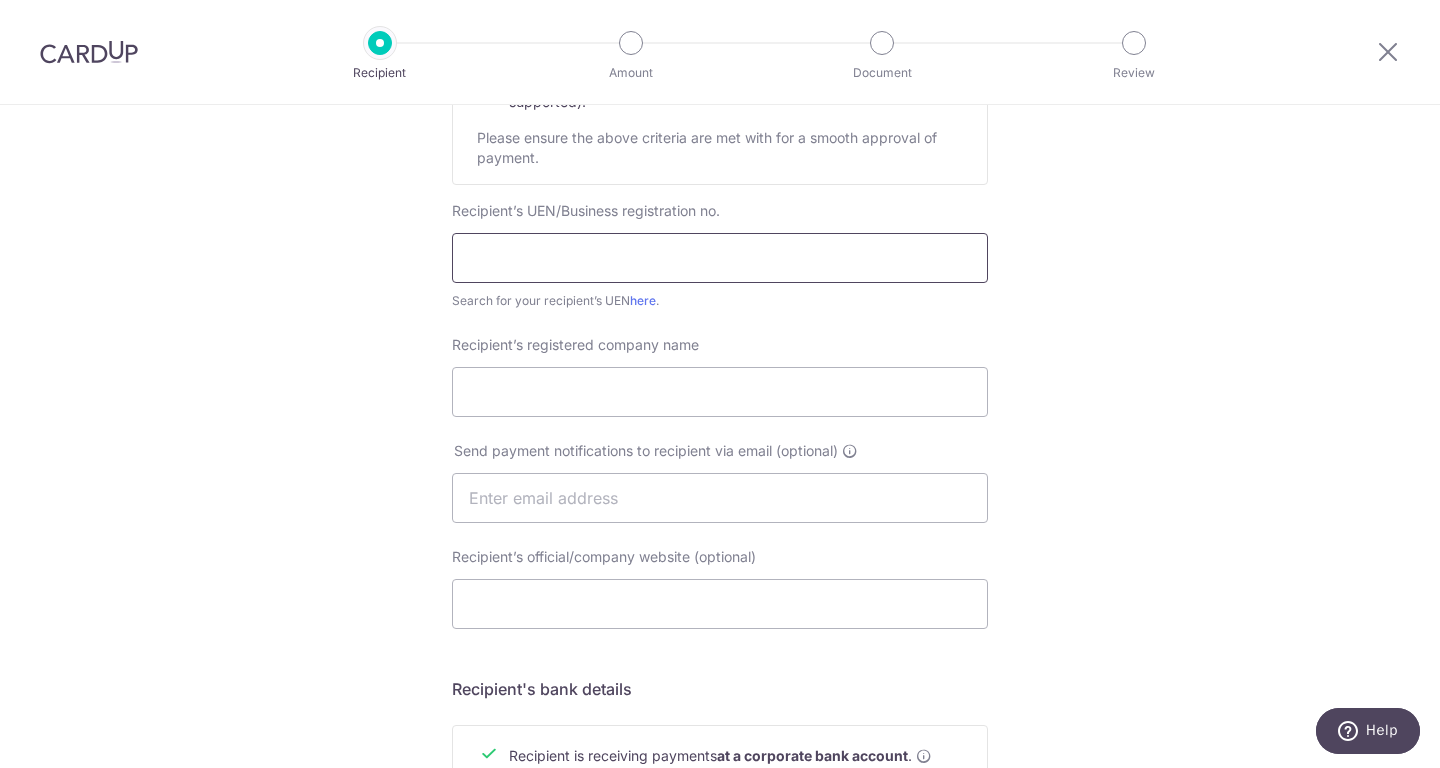 scroll, scrollTop: 314, scrollLeft: 0, axis: vertical 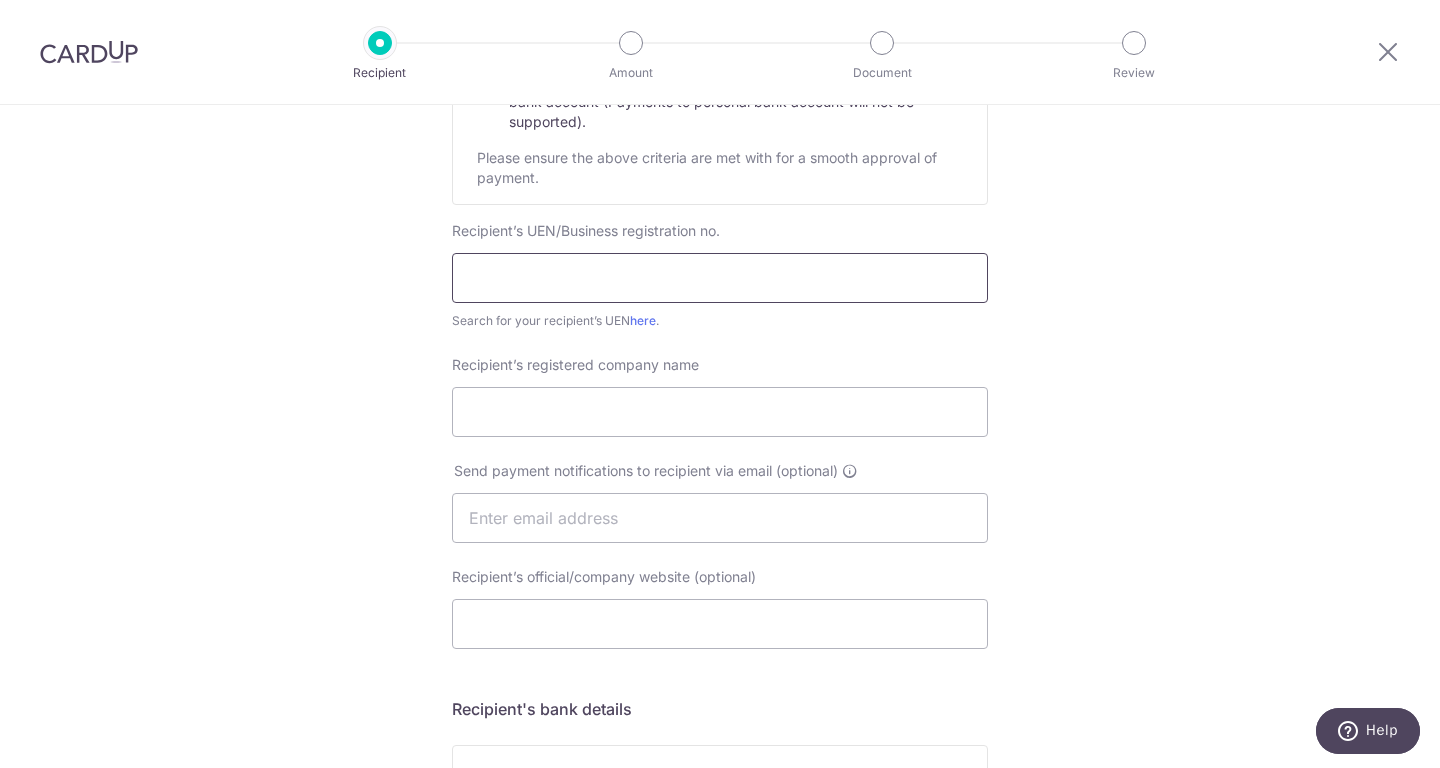 click at bounding box center [720, 278] 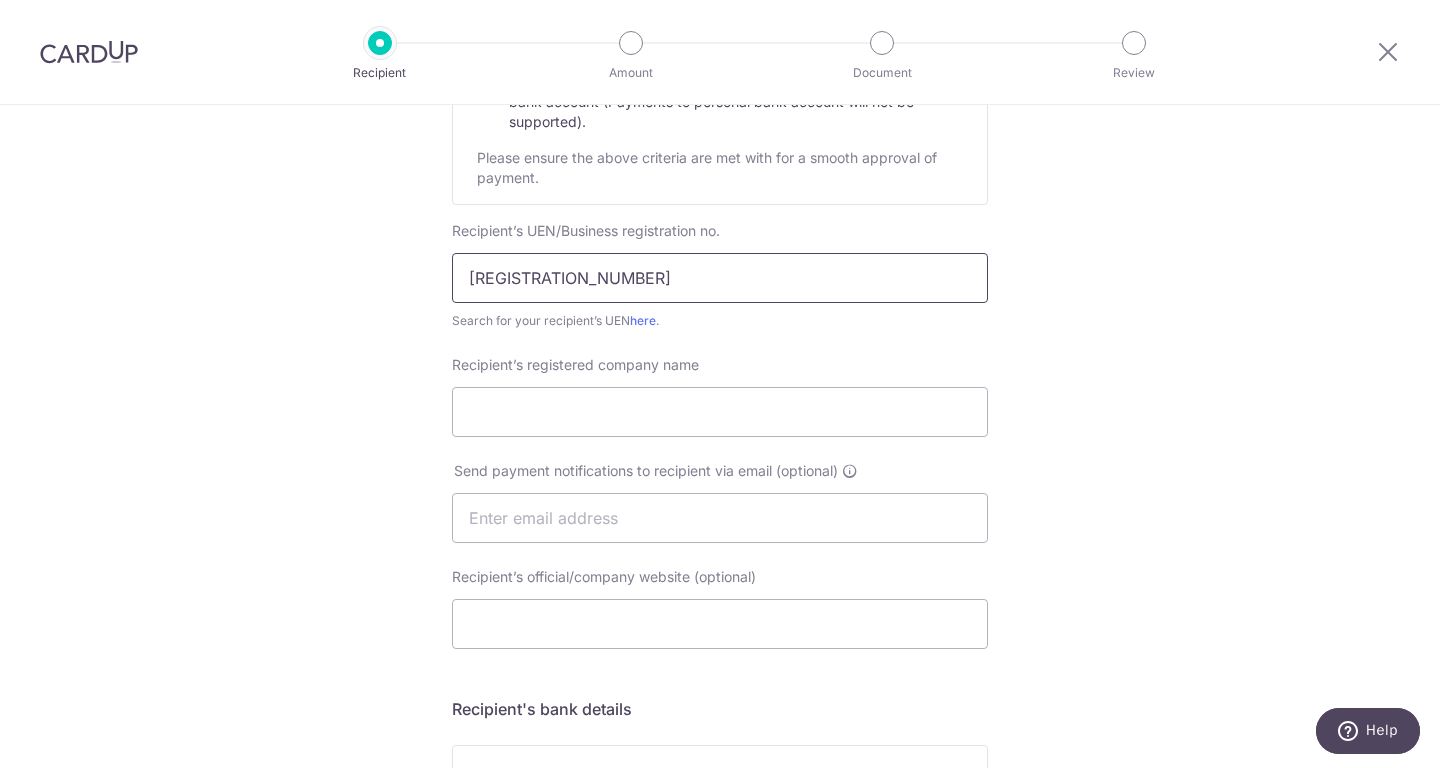 type on "[REGISTRATION_NUMBER]" 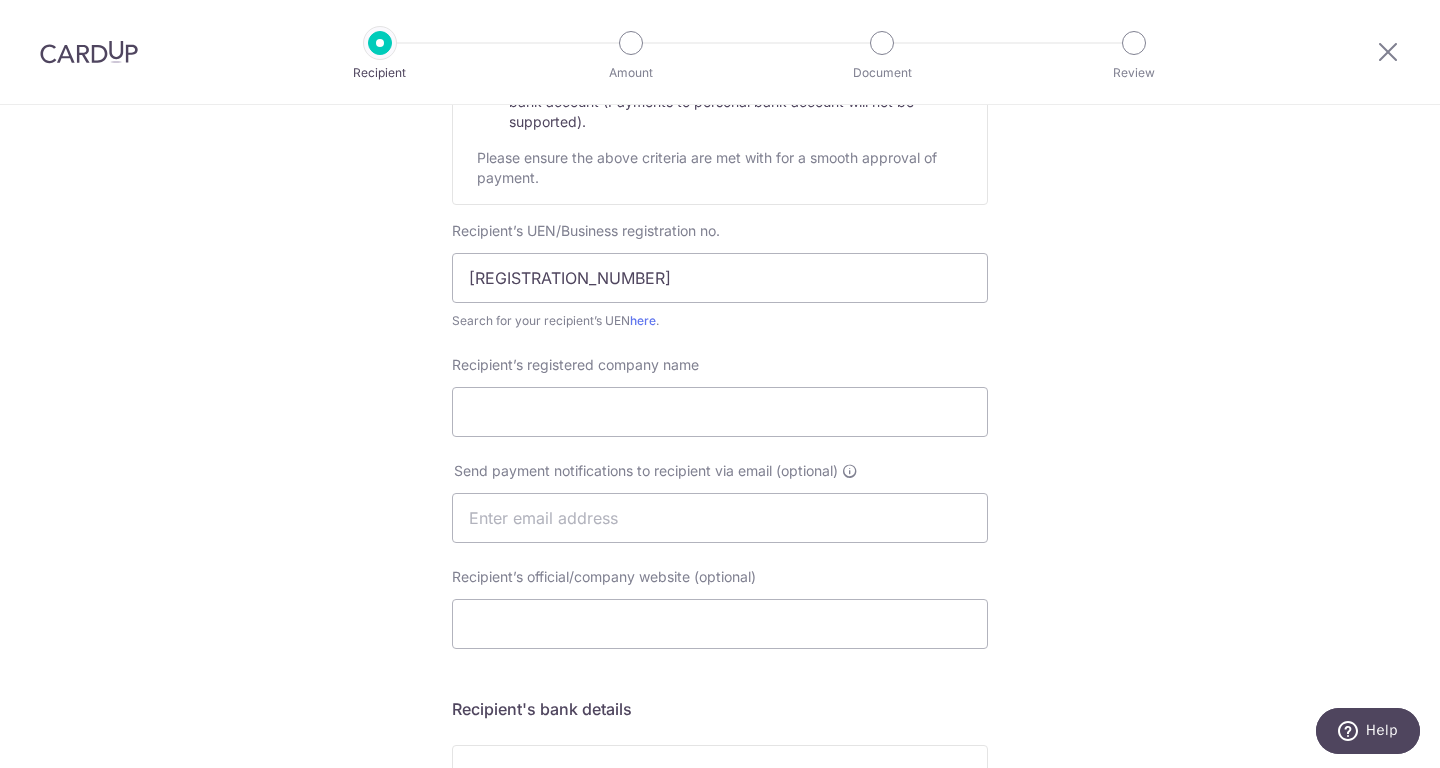 click on "Who would you like to pay?
Your recipient does not need a CardUp account to receive your payments.
Recipient’s company details
Recipient is  receiving payments for home furnishing and/or interior renovation expenses , and  more .
The recipient must be a Singapore-based  business  with a corporate bank account (Payments to personal bank account will not be supported).
Please ensure the above criteria are met with for a smooth approval of payment.
Recipient’s UEN/Business registration no.
201004796K
Search for your recipient’s UEN  here .
." at bounding box center (720, 543) 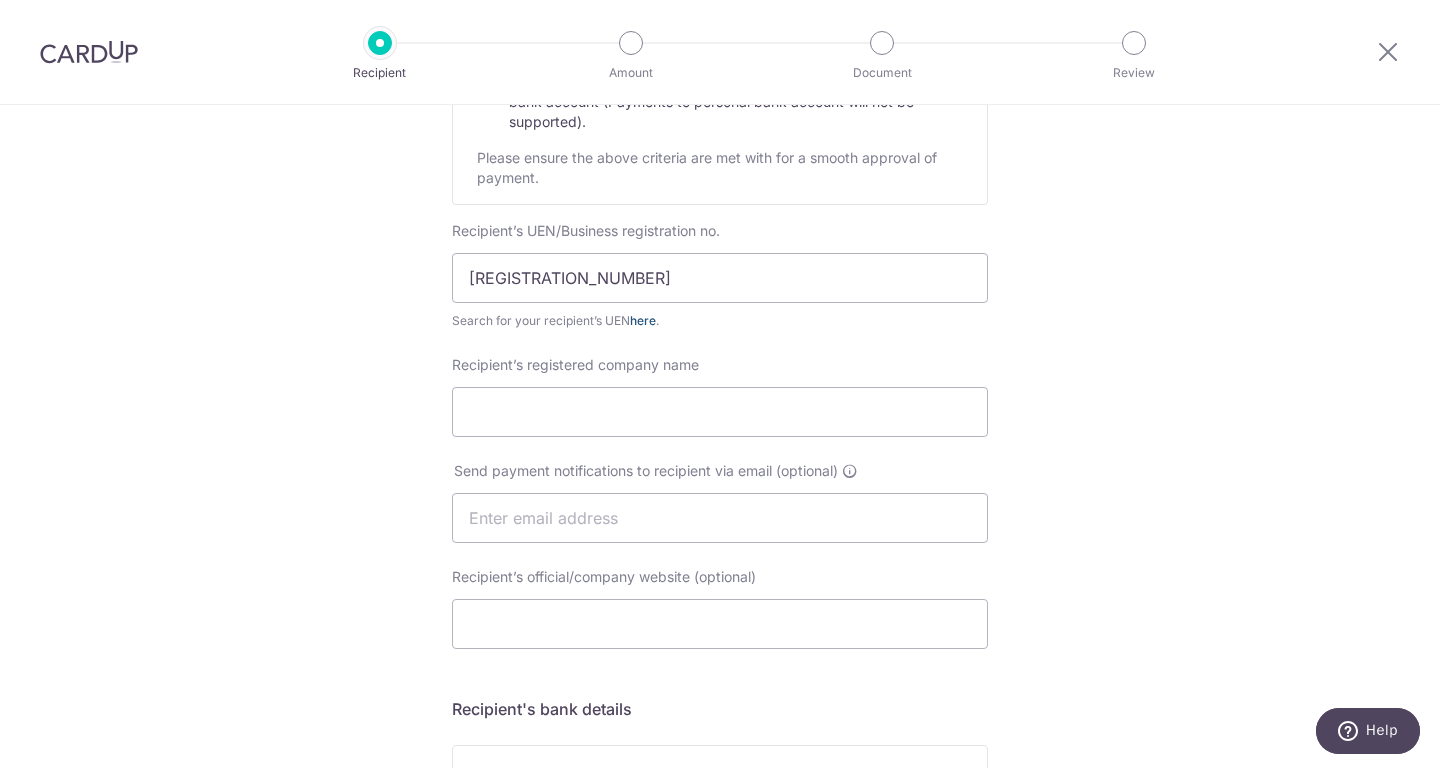 click on "here" at bounding box center [643, 320] 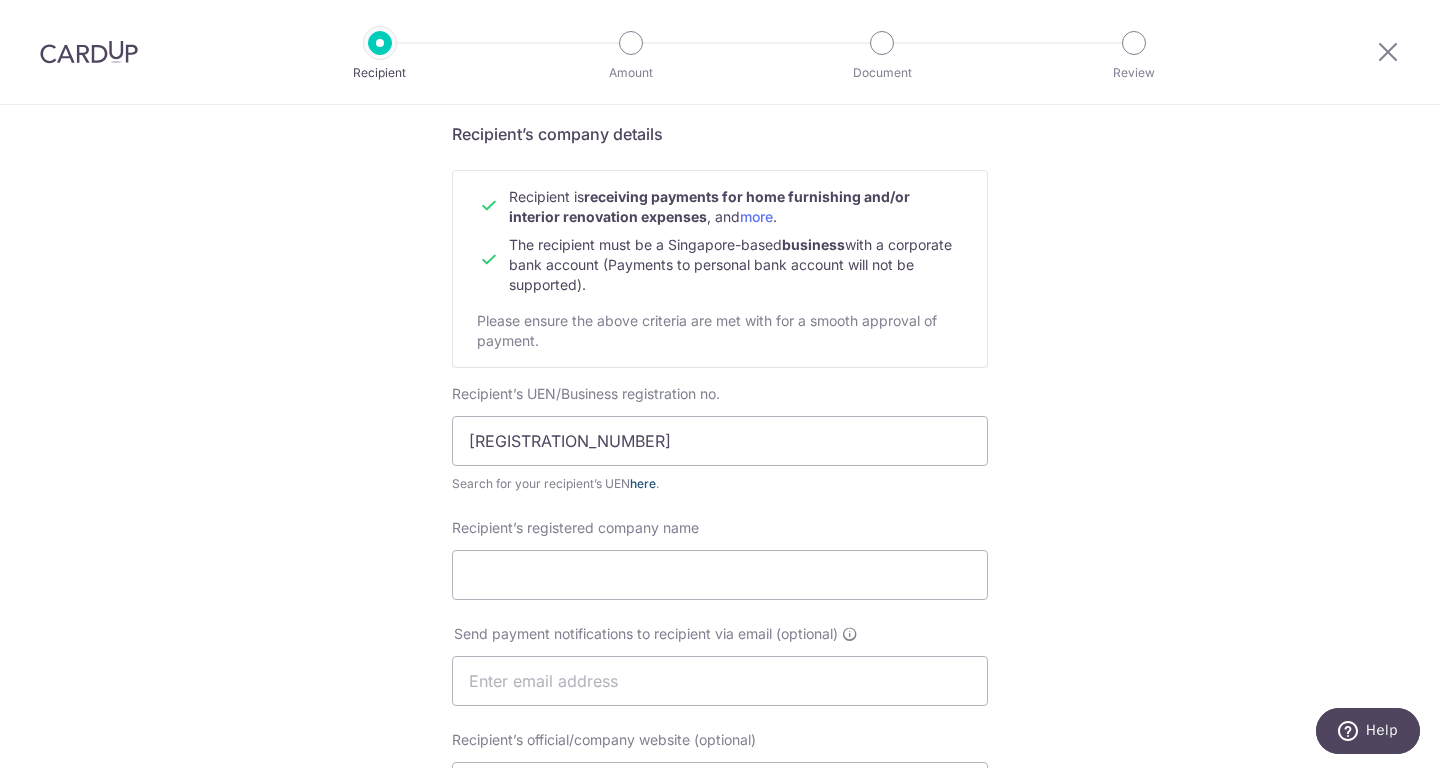 scroll, scrollTop: 139, scrollLeft: 0, axis: vertical 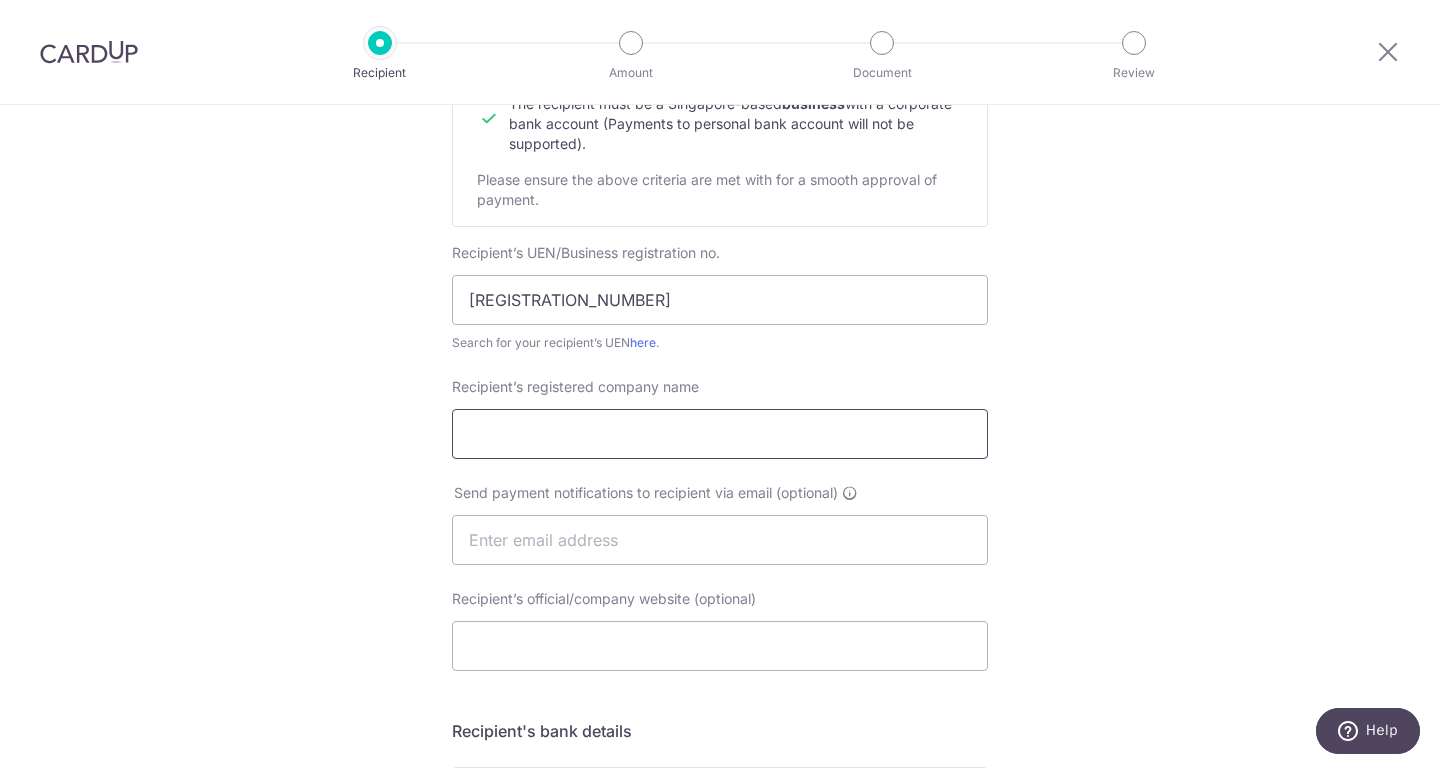 click on "Recipient’s registered company name" at bounding box center [720, 434] 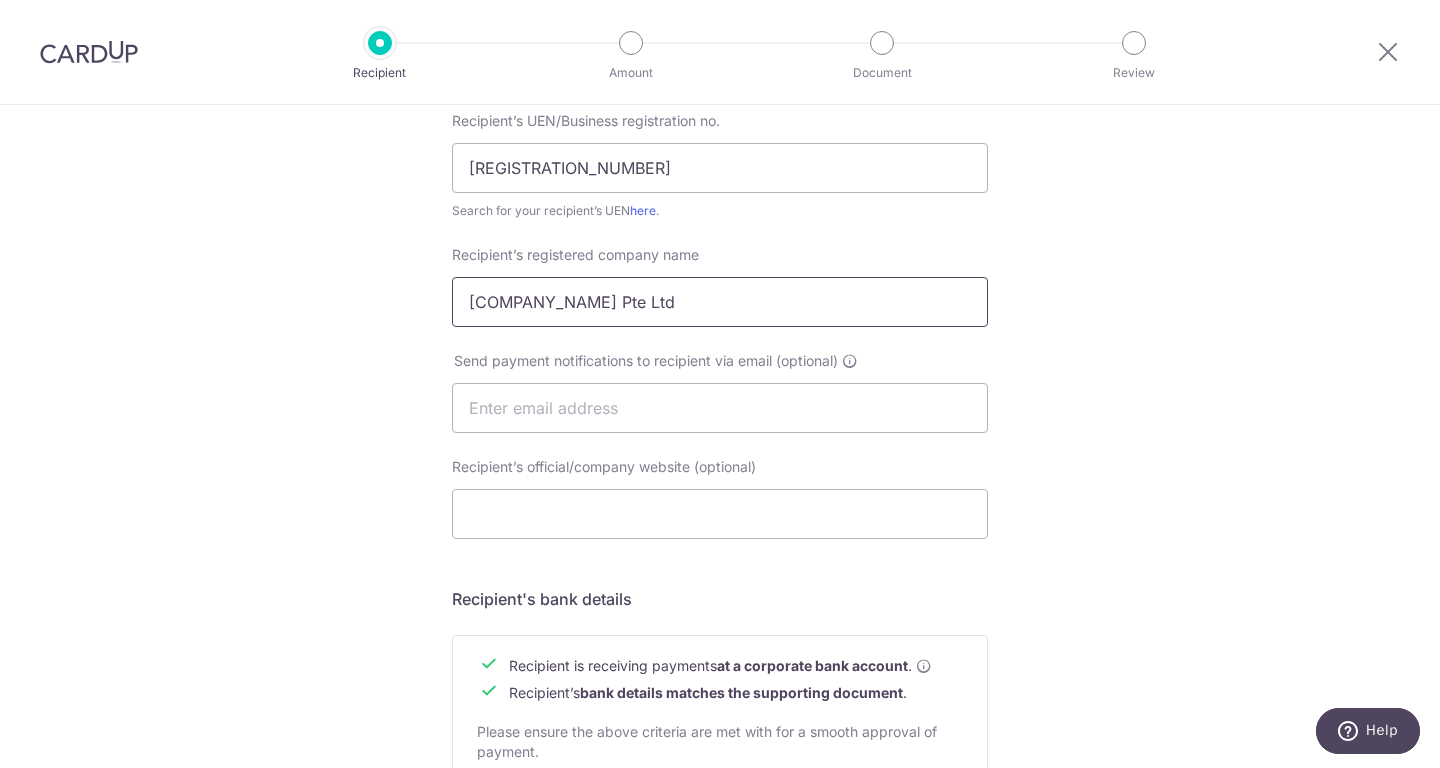 scroll, scrollTop: 448, scrollLeft: 0, axis: vertical 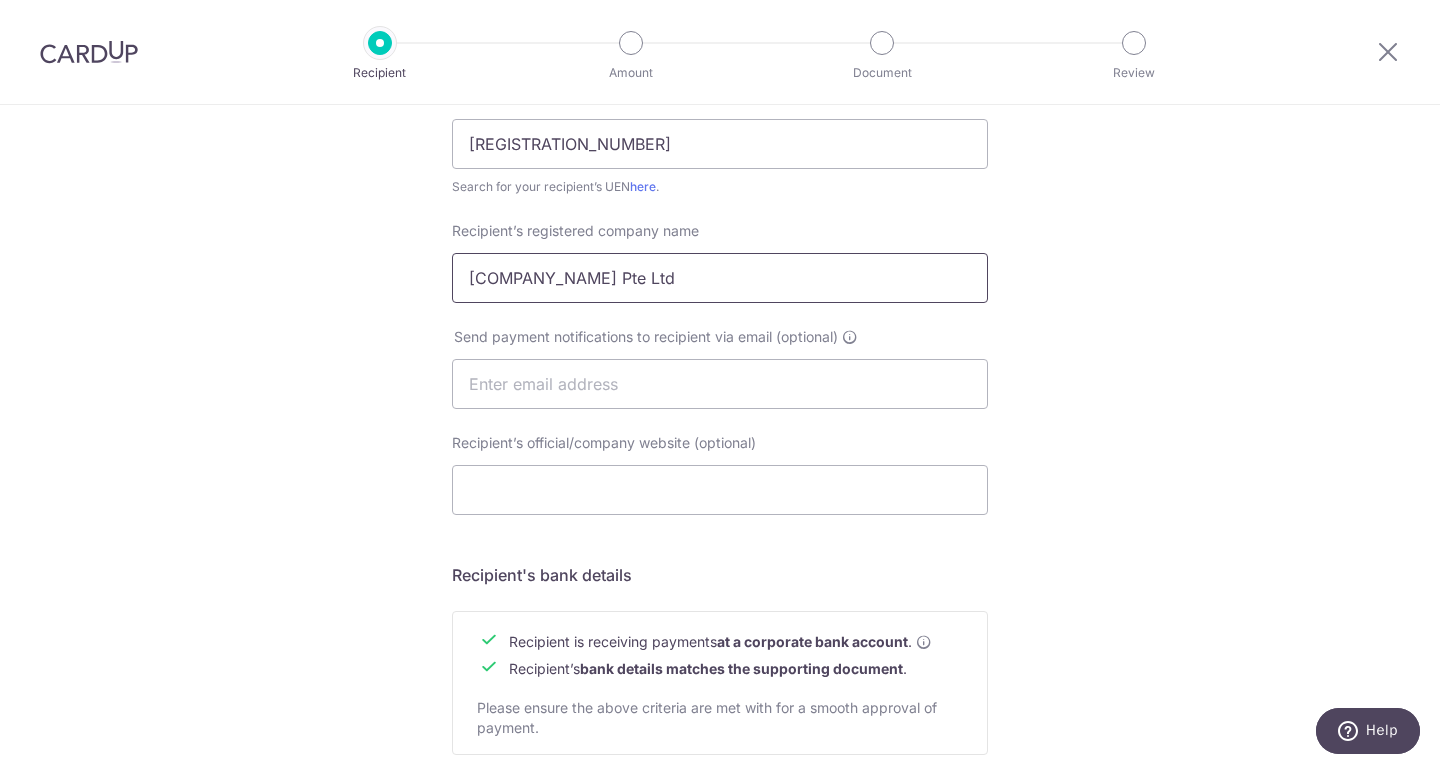 type on "Space Factor Pte Ltd" 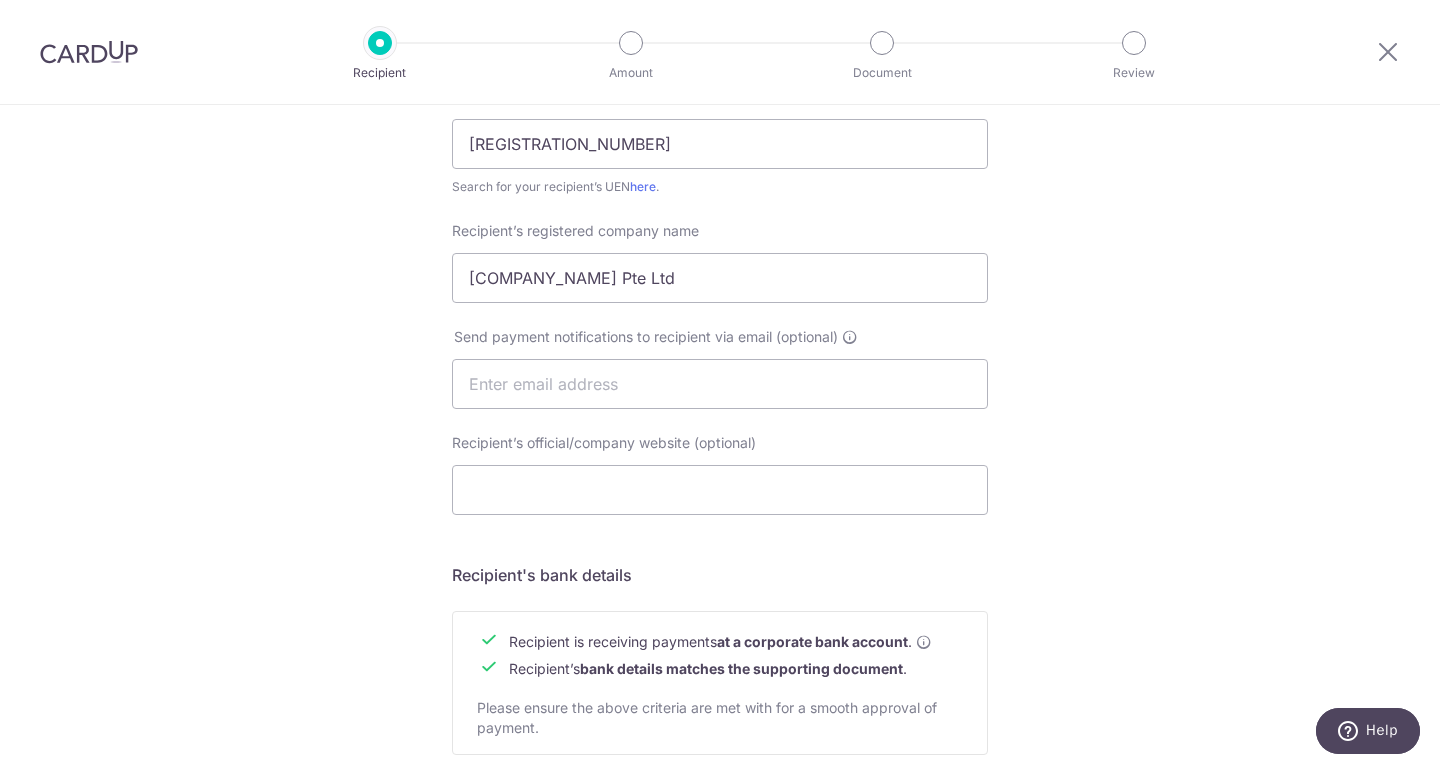 click on "Who would you like to pay?
Your recipient does not need a CardUp account to receive your payments.
Recipient’s company details
Recipient is  receiving payments for home furnishing and/or interior renovation expenses , and  more .
The recipient must be a Singapore-based  business  with a corporate bank account (Payments to personal bank account will not be supported).
Please ensure the above criteria are met with for a smooth approval of payment.
Recipient’s UEN/Business registration no.
201004796K
Search for your recipient’s UEN  here .
." at bounding box center [720, 409] 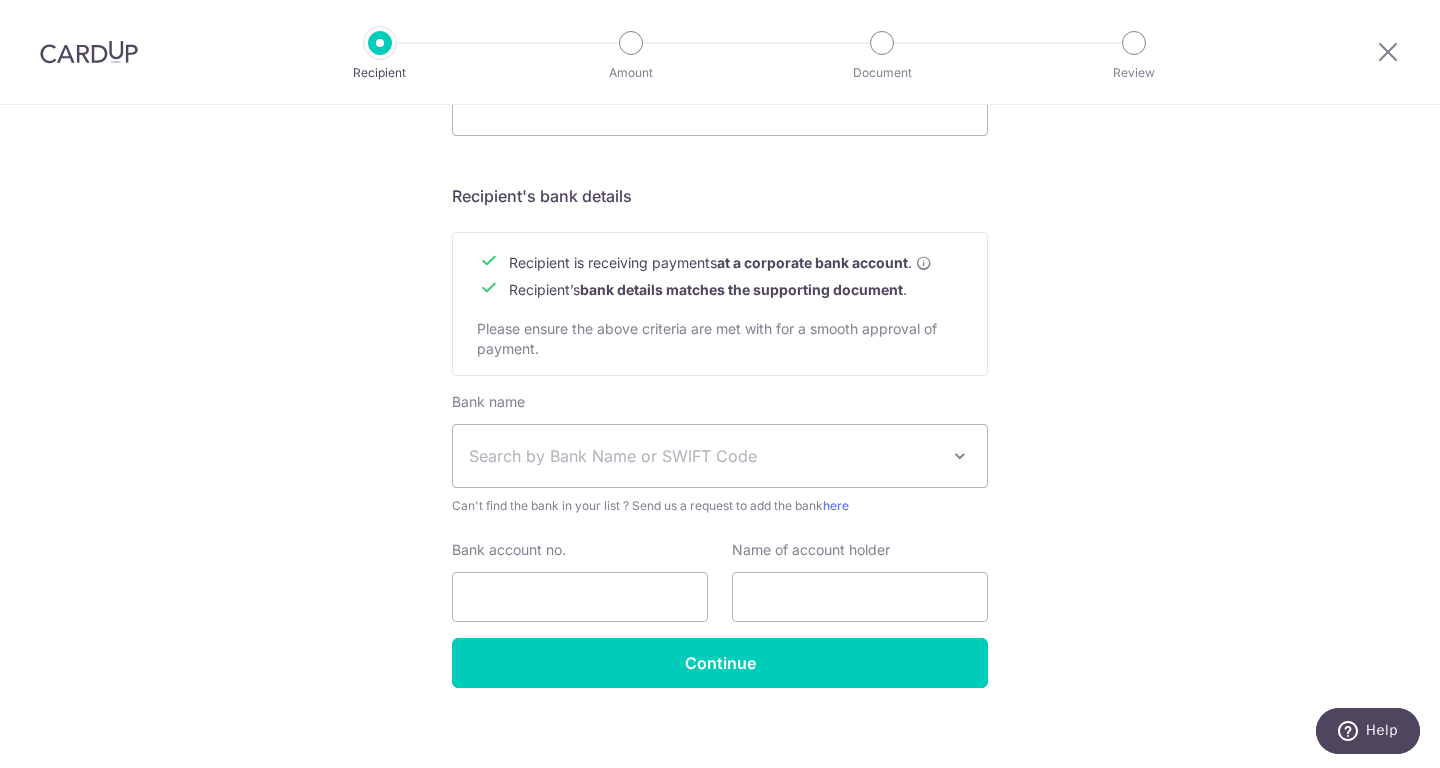 scroll, scrollTop: 842, scrollLeft: 0, axis: vertical 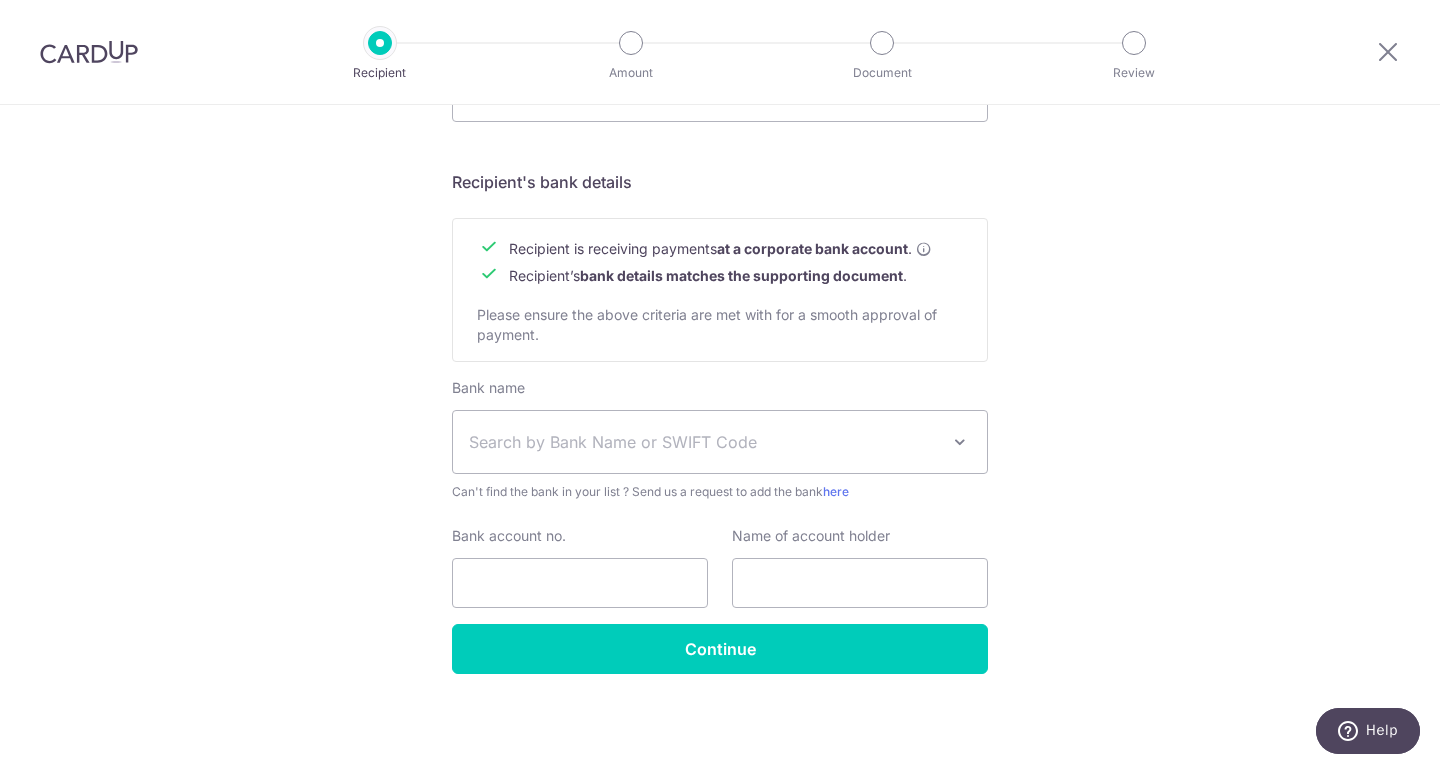 click on "Search by Bank Name or SWIFT Code" at bounding box center (720, 442) 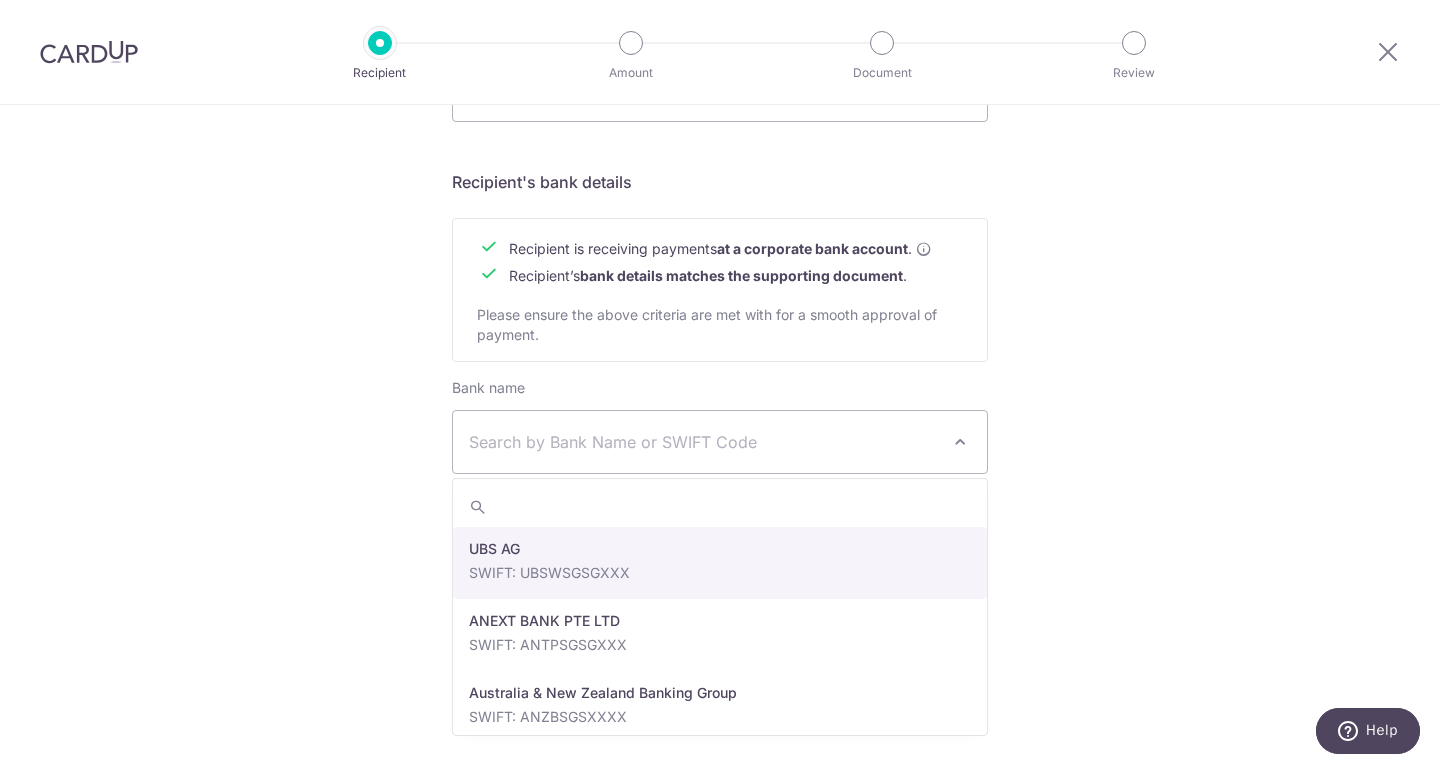 type on "o" 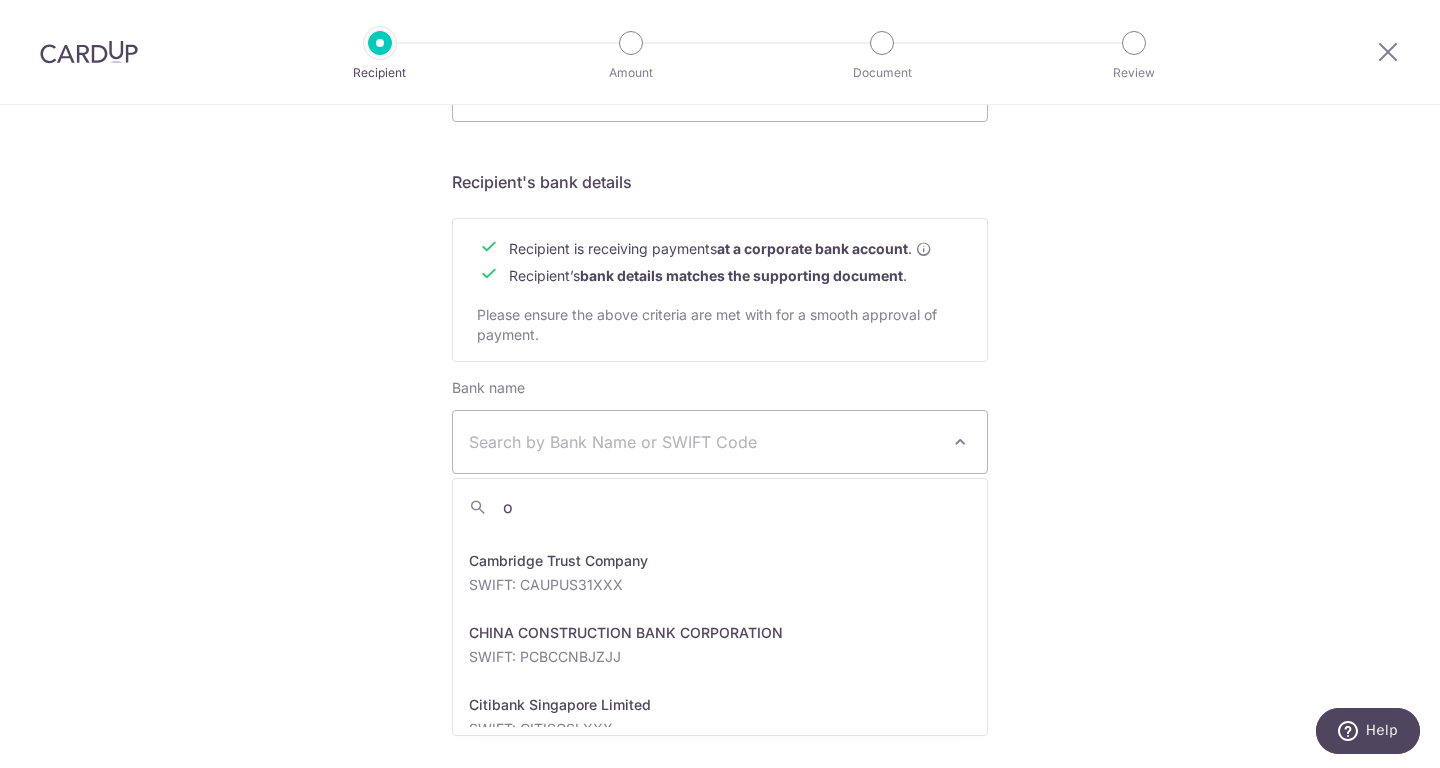 scroll, scrollTop: 0, scrollLeft: 0, axis: both 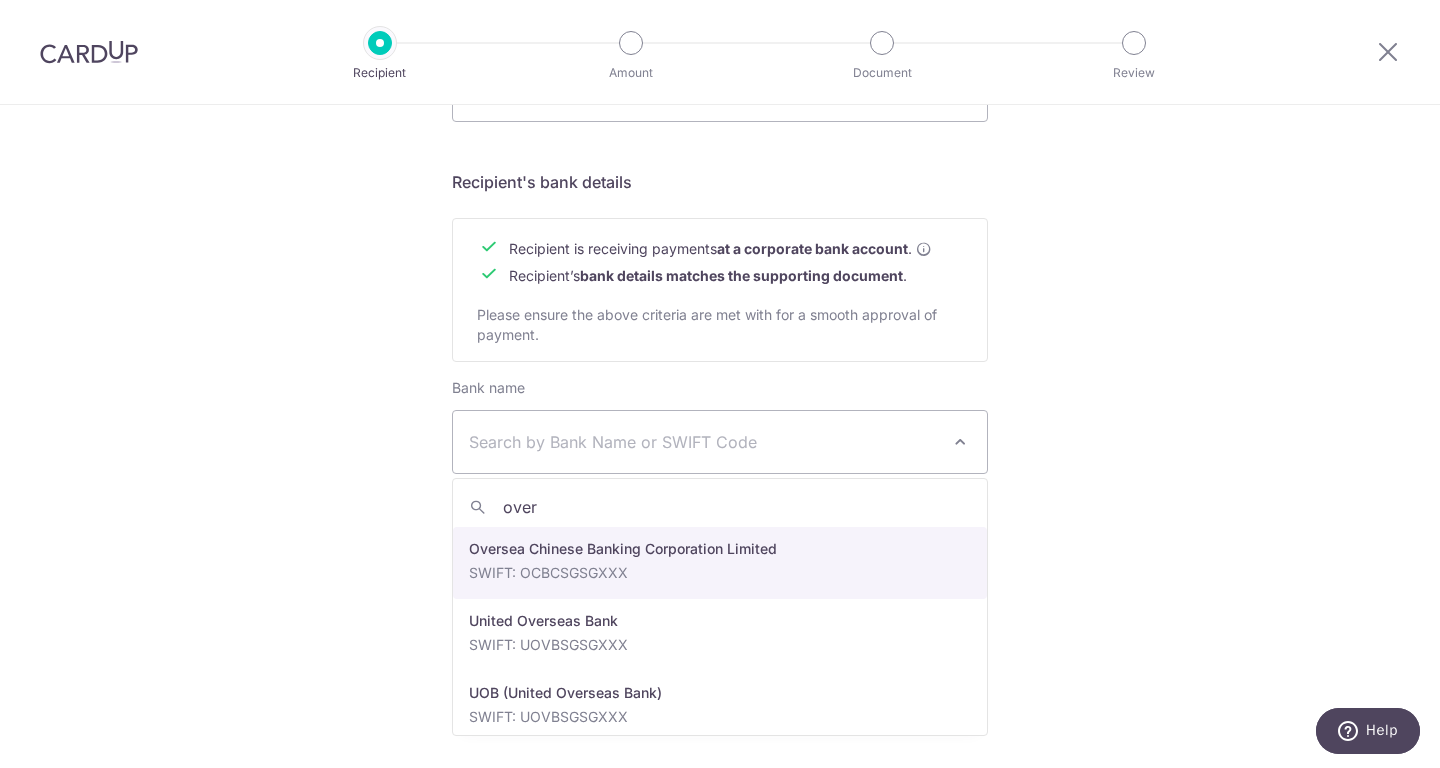 type on "overs" 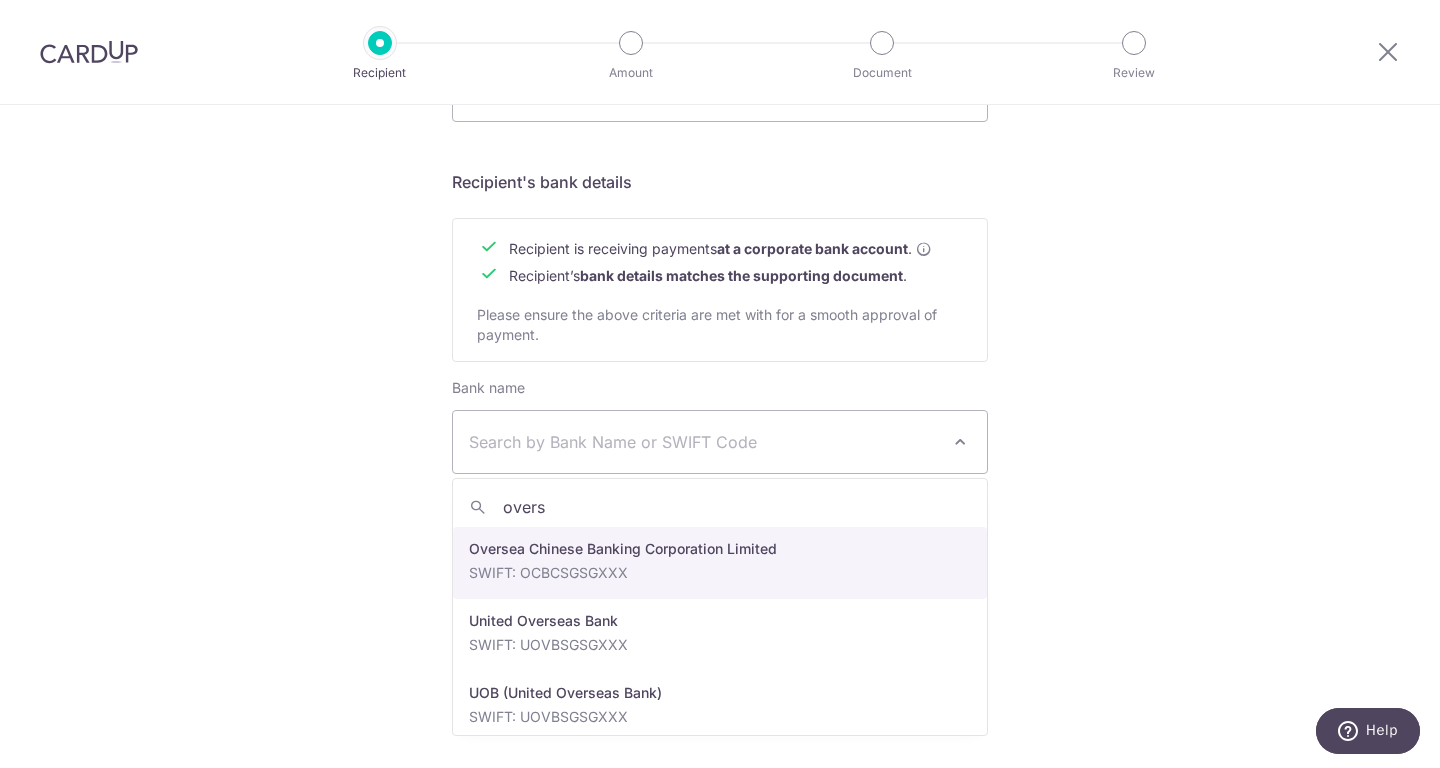 select on "12" 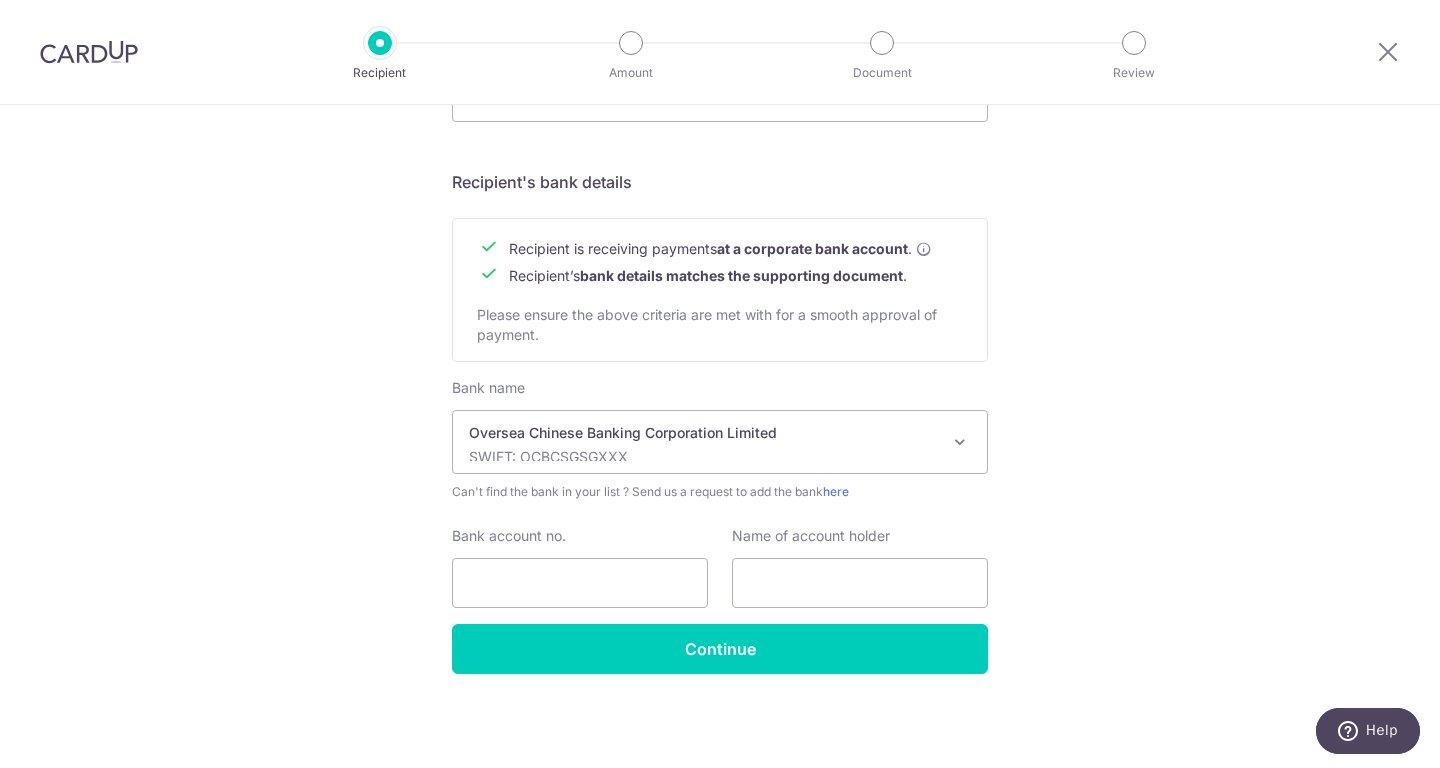 click on "Who would you like to pay?
Your recipient does not need a CardUp account to receive your payments.
Recipient’s company details
Recipient is  receiving payments for home furnishing and/or interior renovation expenses , and  more .
The recipient must be a Singapore-based  business  with a corporate bank account (Payments to personal bank account will not be supported).
Please ensure the above criteria are met with for a smooth approval of payment.
Recipient’s UEN/Business registration no.
201004796K
Search for your recipient’s UEN  here .
." at bounding box center [720, 16] 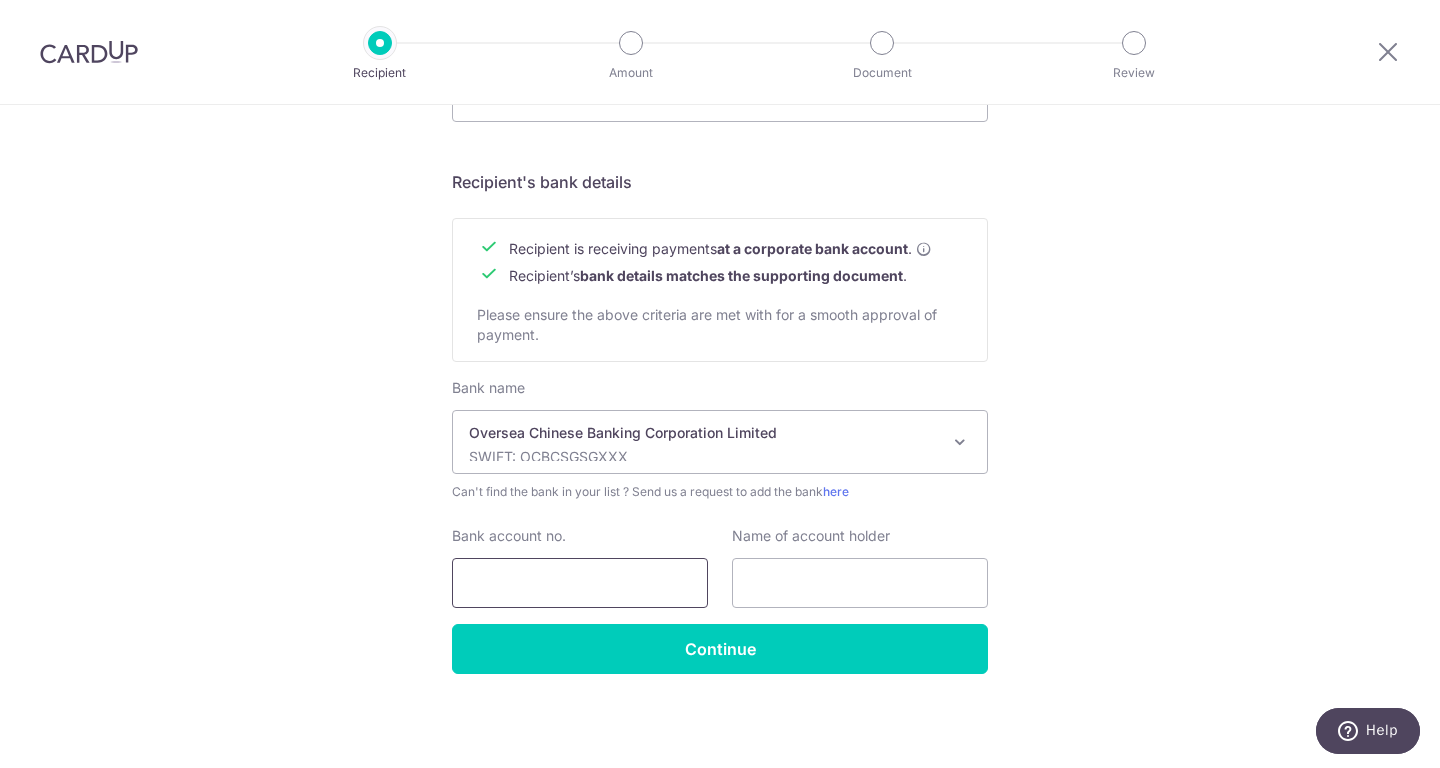 click on "Bank account no." at bounding box center (580, 583) 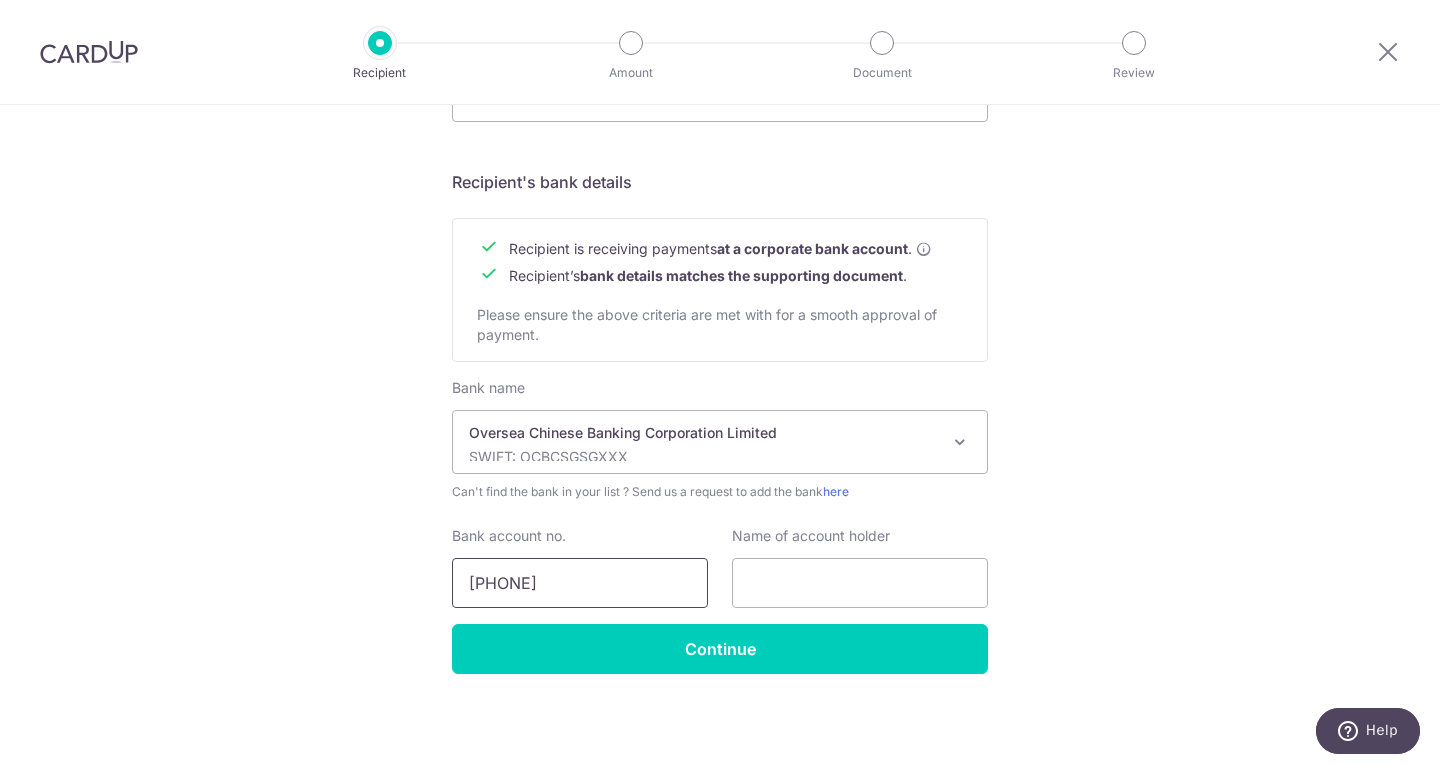 click on "588-045336-001" at bounding box center [580, 583] 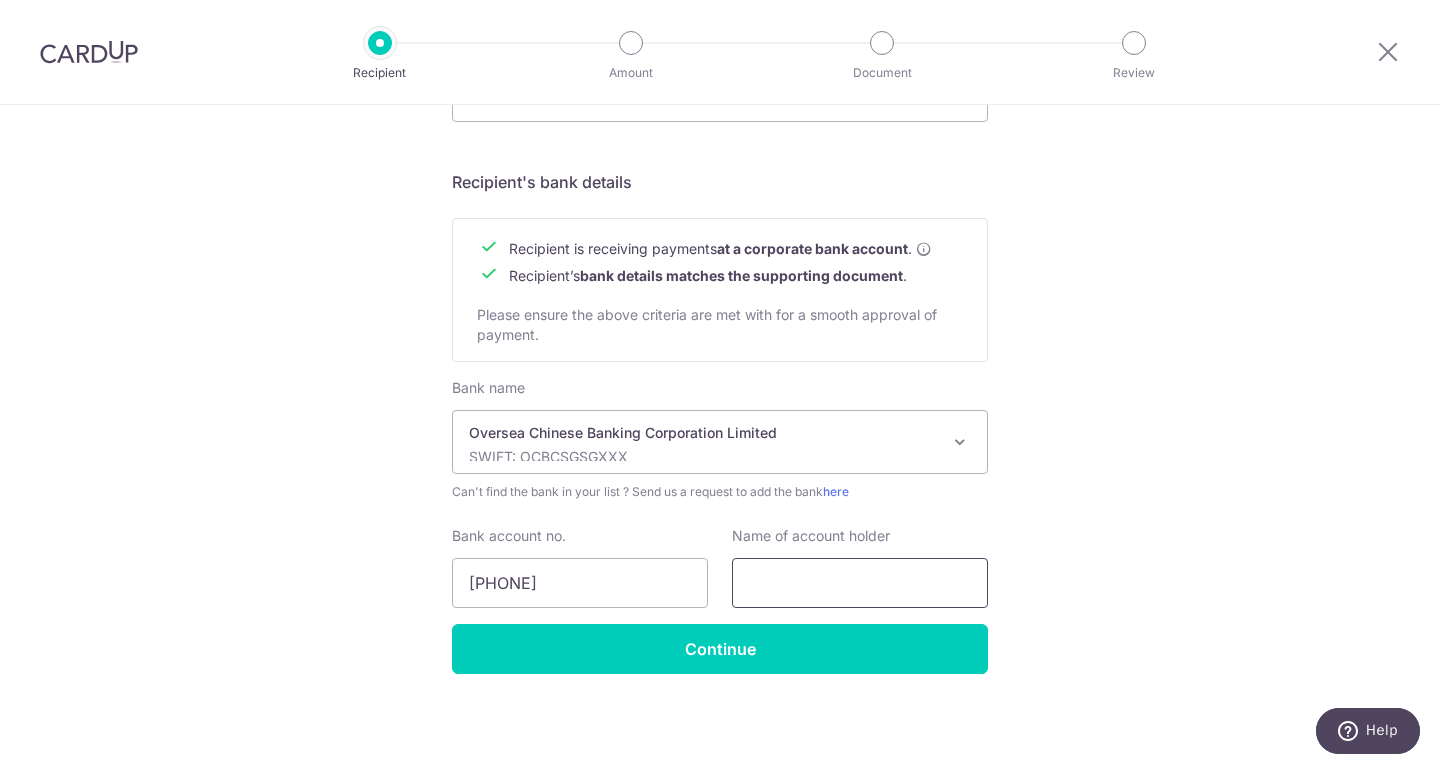 click at bounding box center [860, 583] 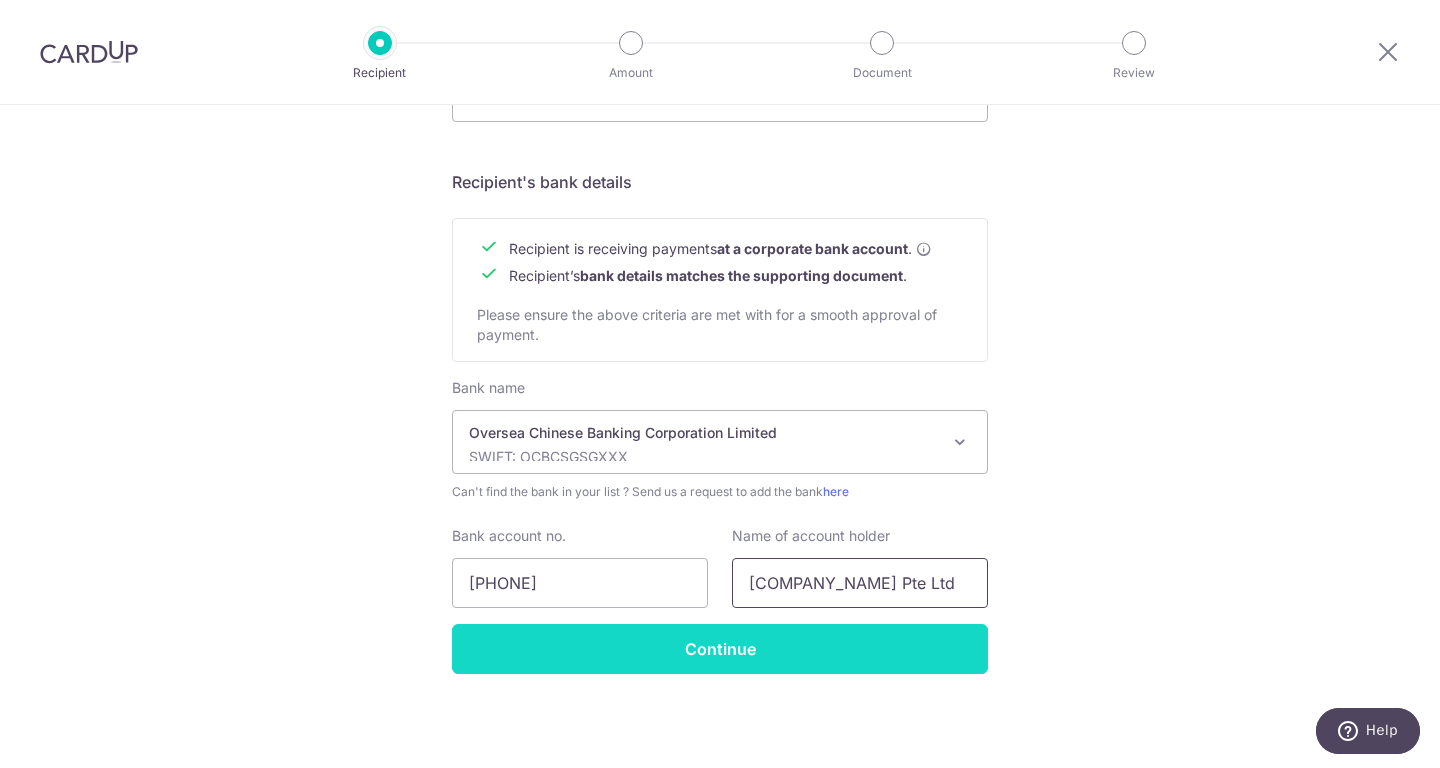 type on "Space Factor Pte Ltd" 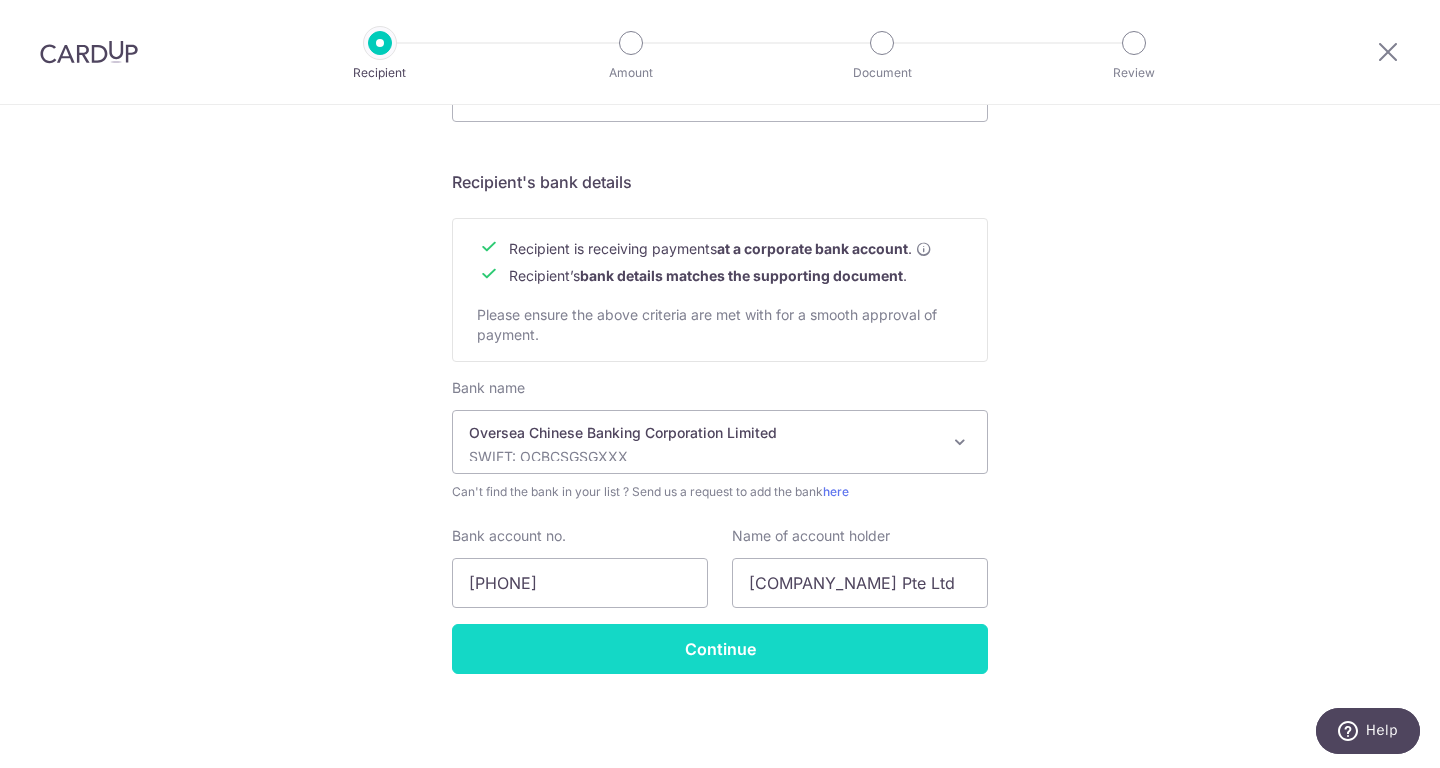 click on "Continue" at bounding box center (720, 649) 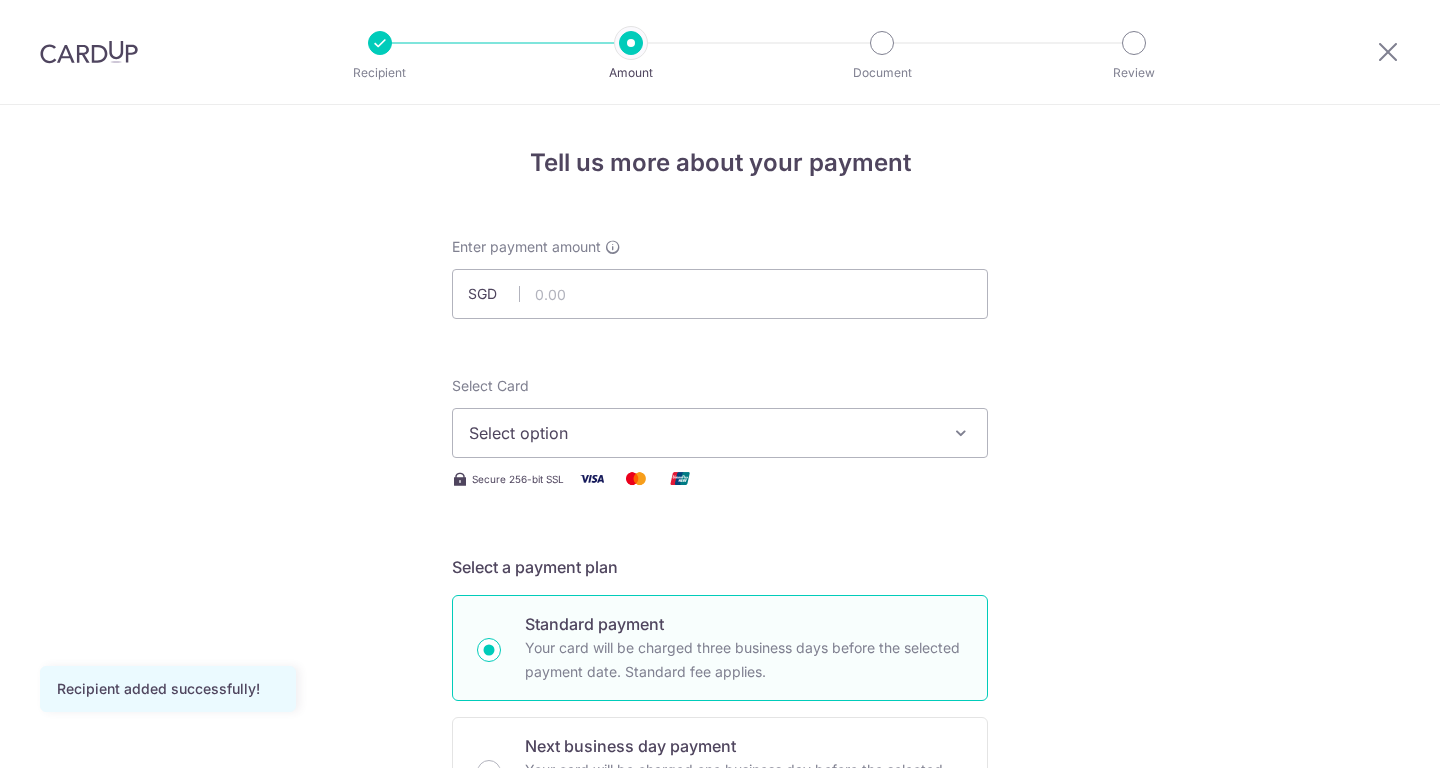 scroll, scrollTop: 0, scrollLeft: 0, axis: both 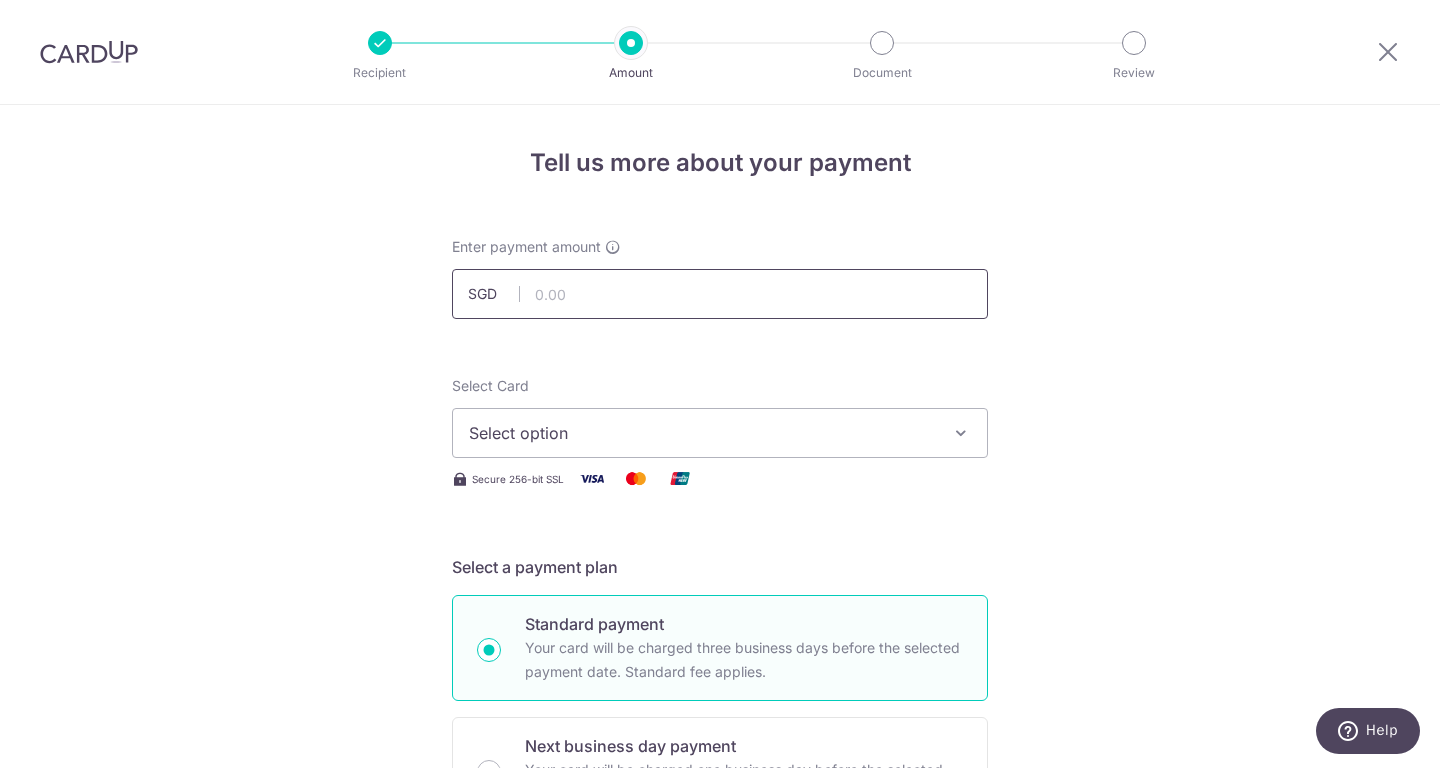 click at bounding box center [720, 294] 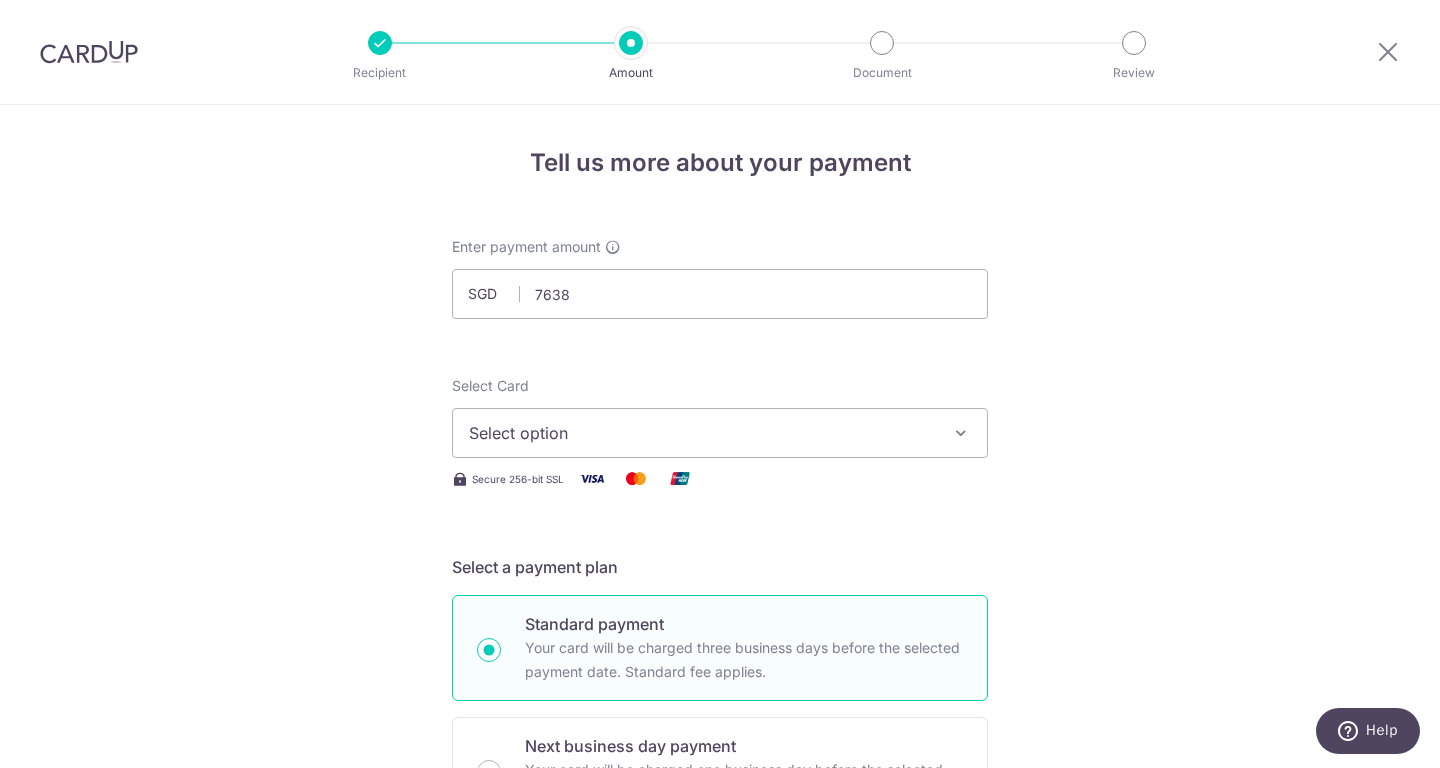 click on "Tell us more about your payment
Enter payment amount
SGD
7638
Recipient added successfully!
Select Card
Select option
Add credit card
Secure 256-bit SSL
Text
New card details
Card
Secure 256-bit SSL" at bounding box center [720, 1076] 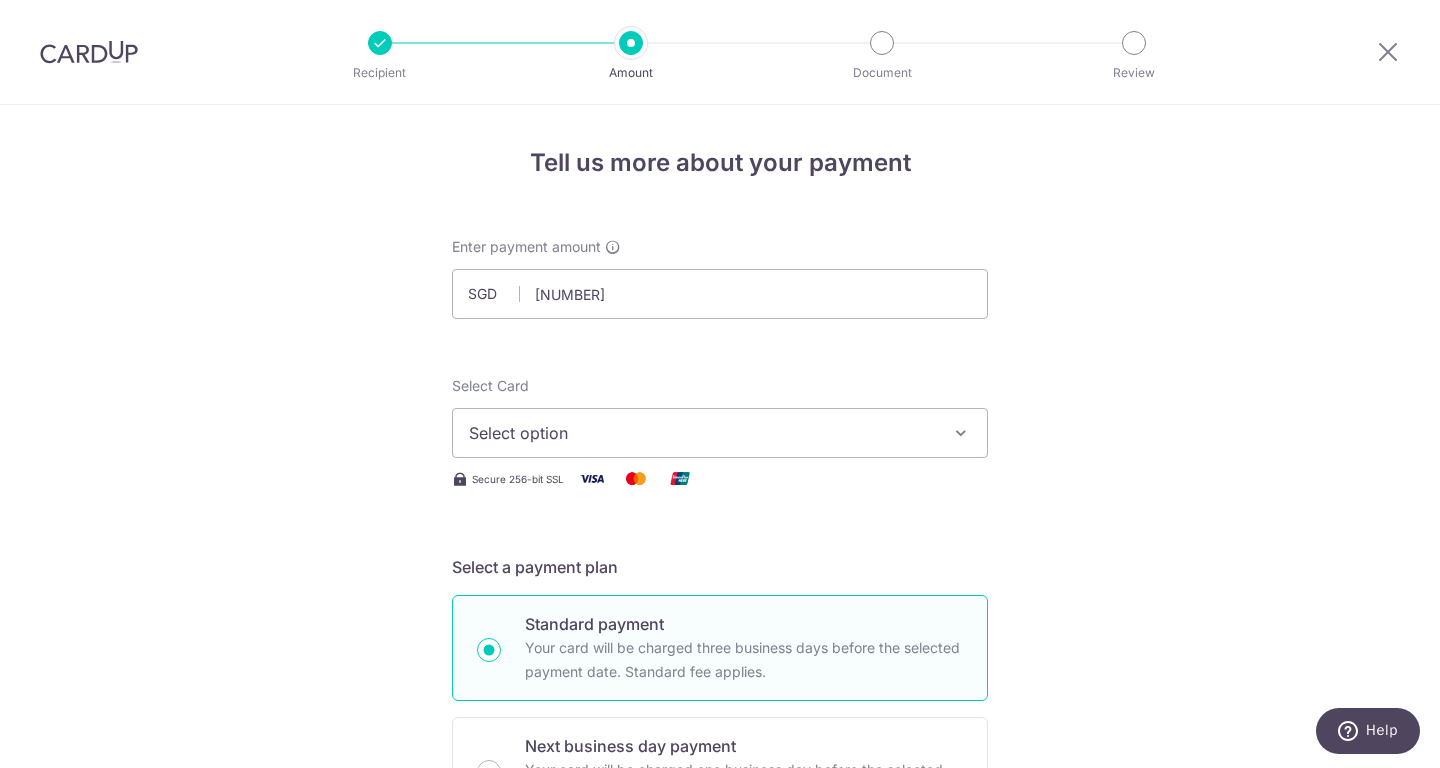 click on "Select option" at bounding box center [702, 433] 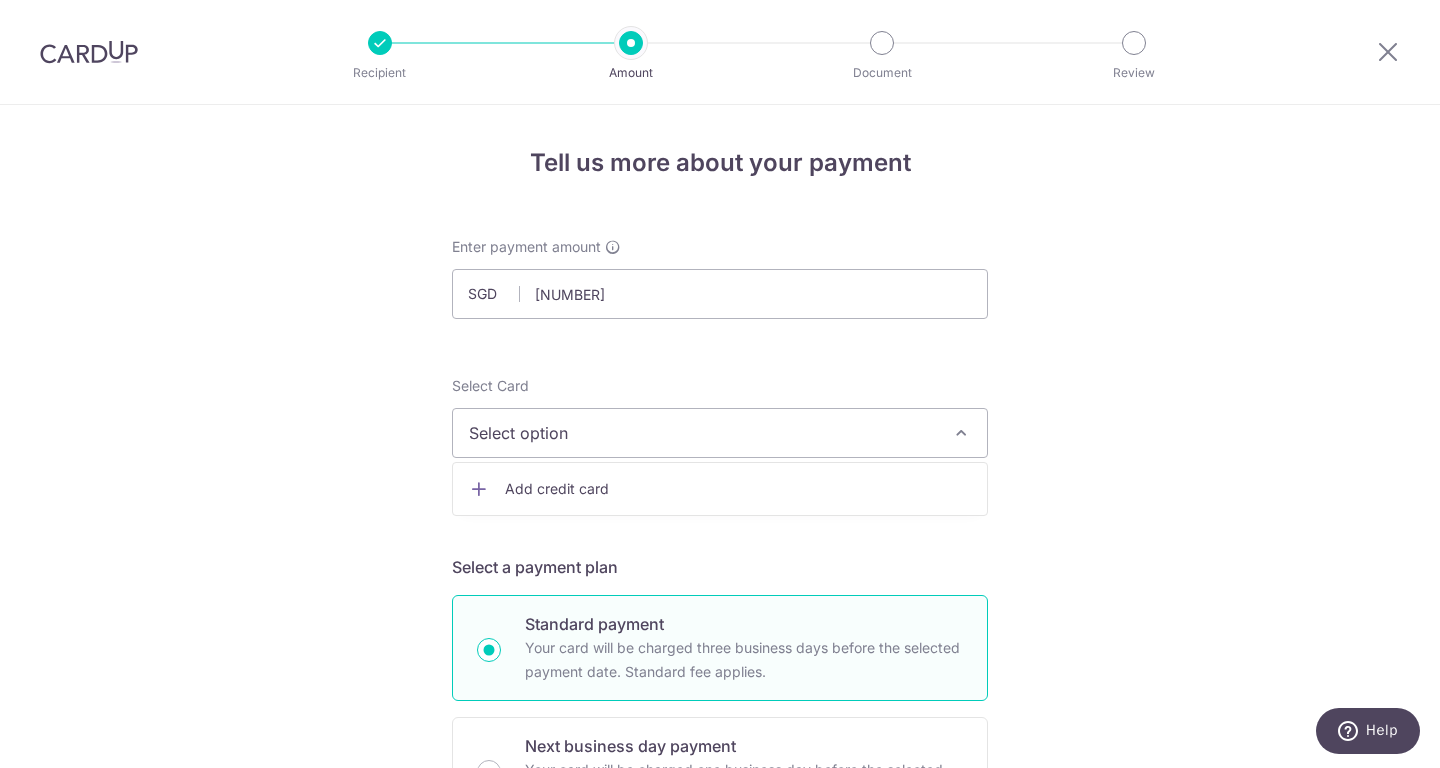 click on "Add credit card" at bounding box center [738, 489] 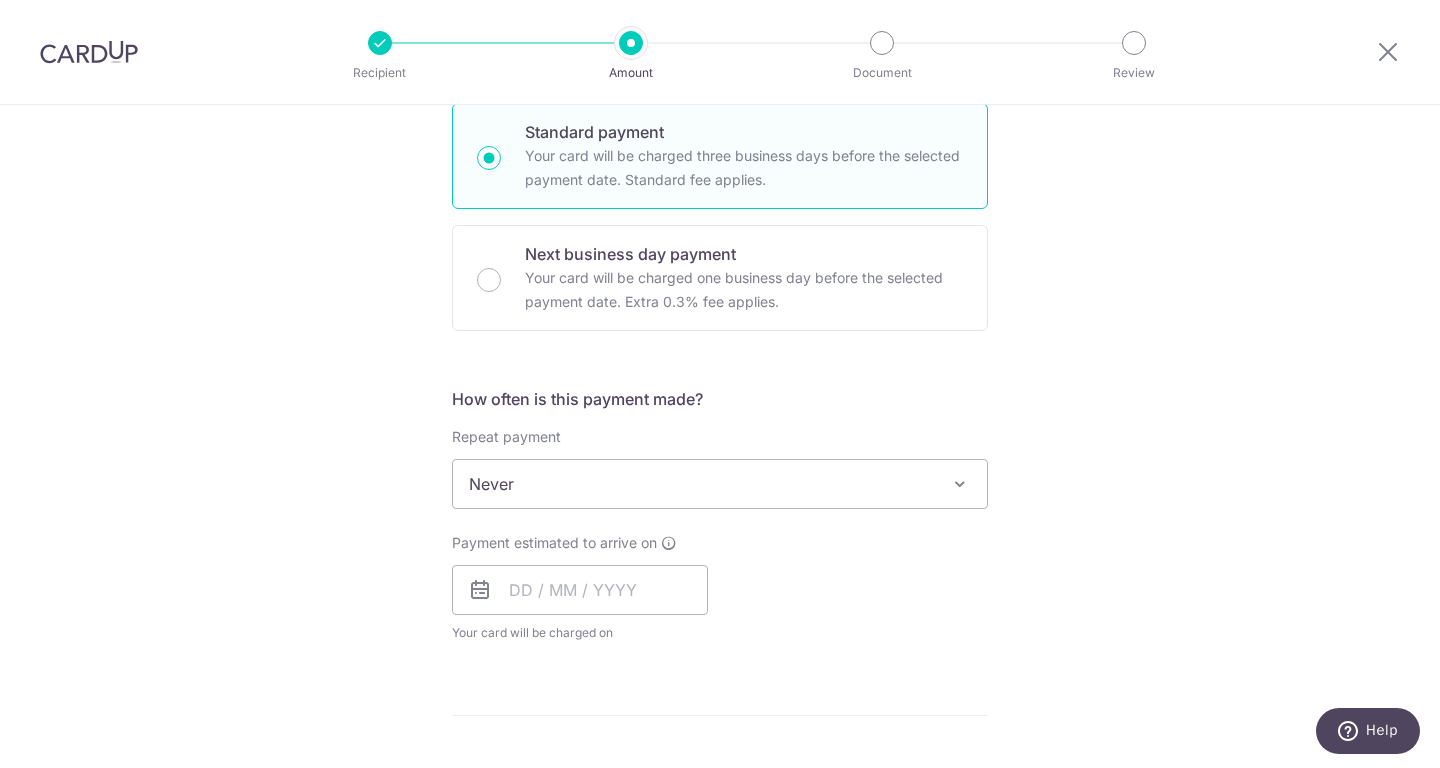 scroll, scrollTop: 1022, scrollLeft: 0, axis: vertical 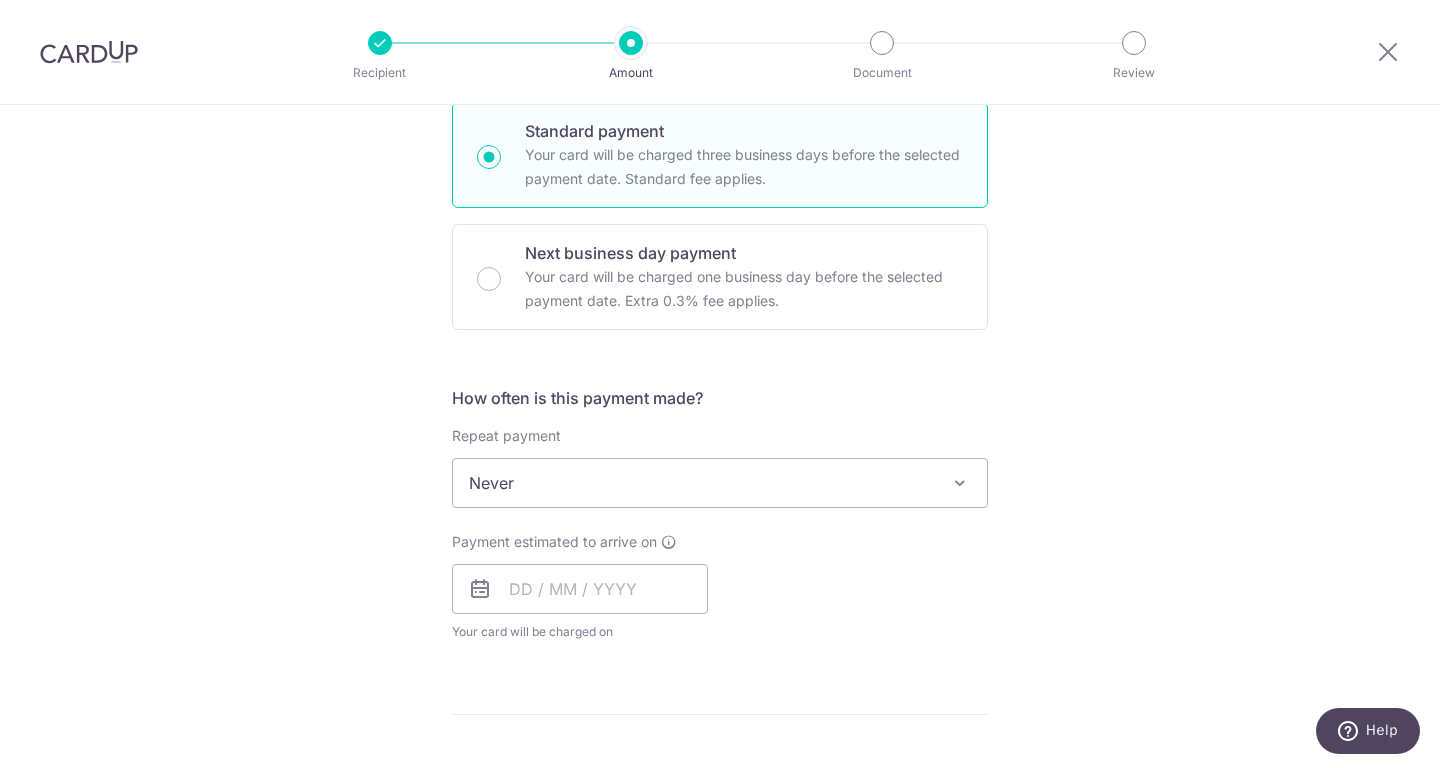 click on "Never" at bounding box center (720, 483) 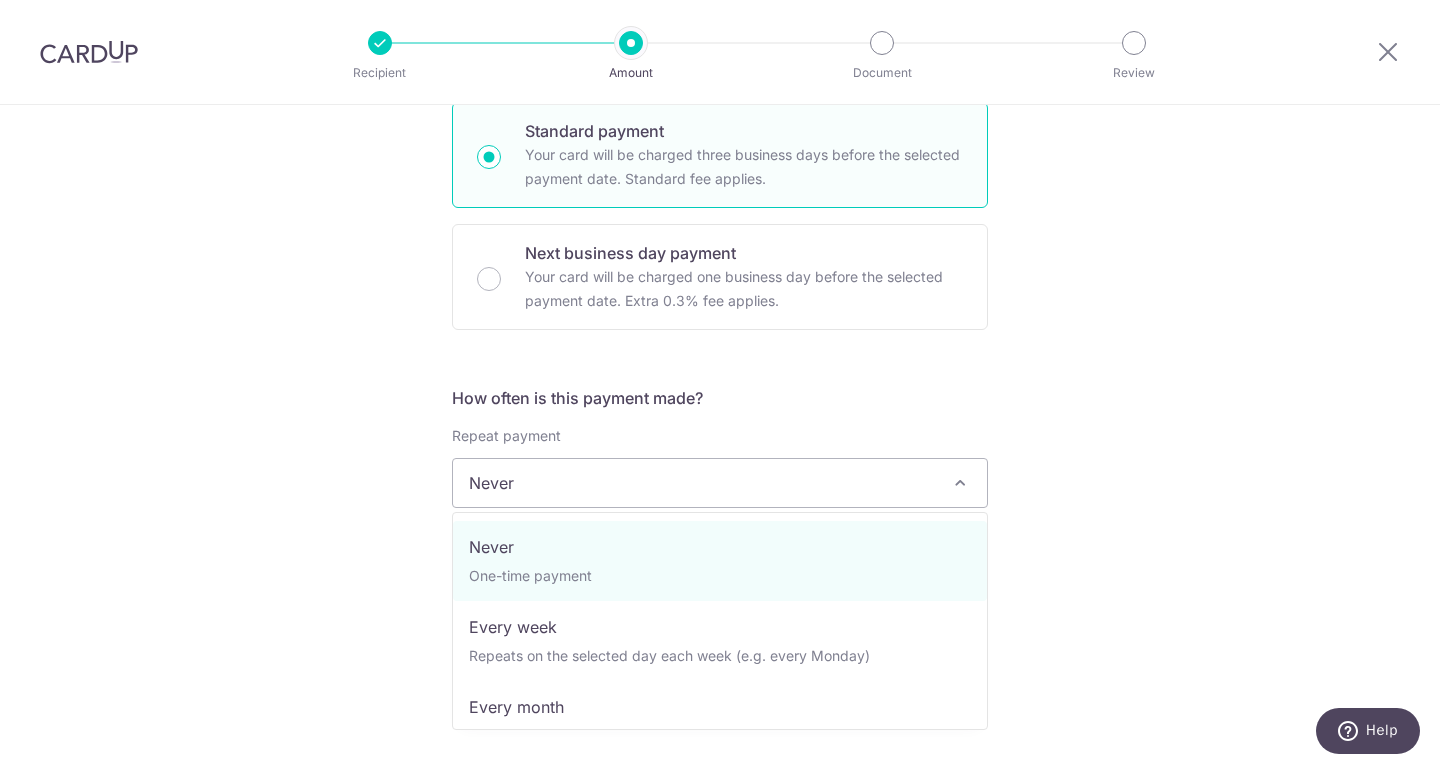 click on "Tell us more about your payment
Enter payment amount
SGD
7,638.00
7638.00
Recipient added successfully!
Select Card
Add new card
Add credit card
Secure 256-bit SSL
Text
New card details
Card
Secure 256-bit SSL" at bounding box center [720, 319] 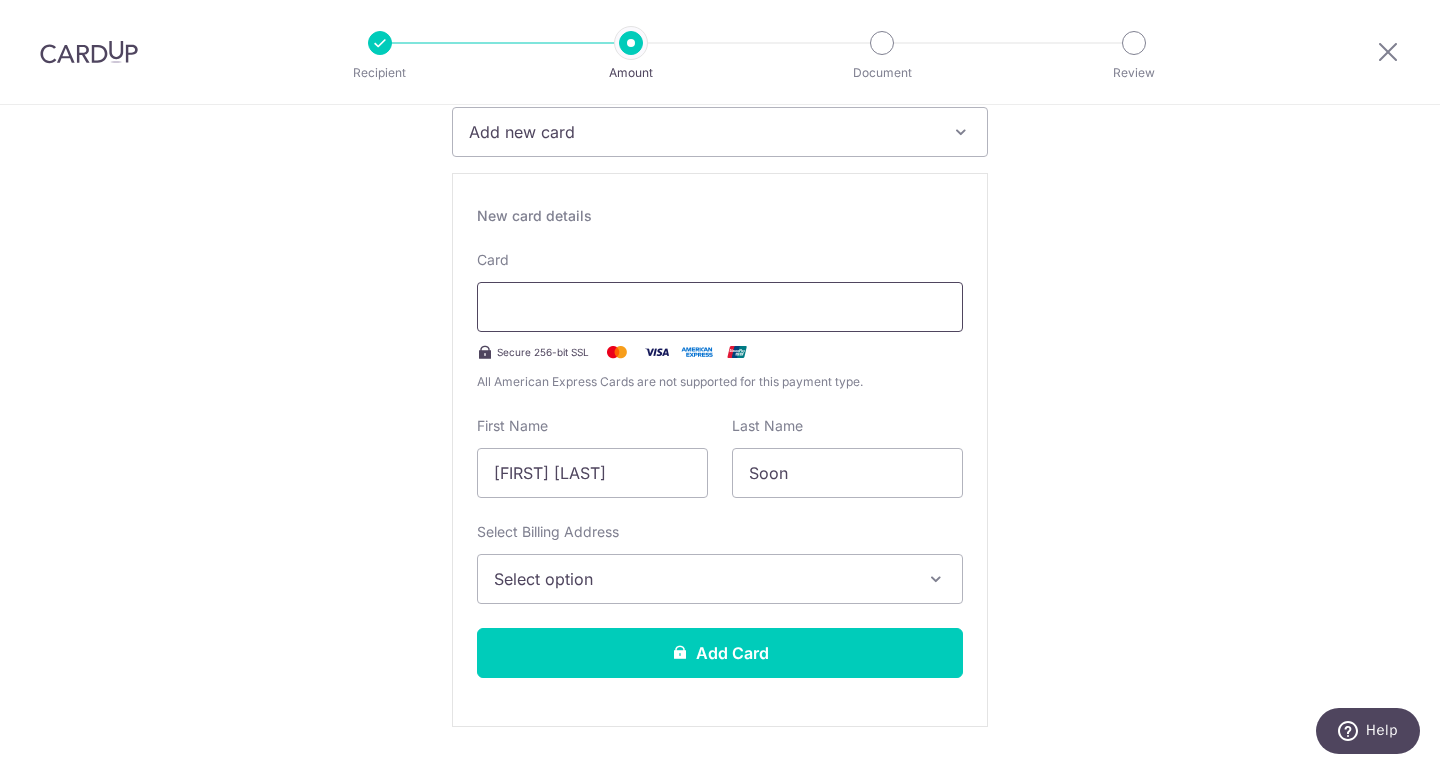 scroll, scrollTop: 296, scrollLeft: 0, axis: vertical 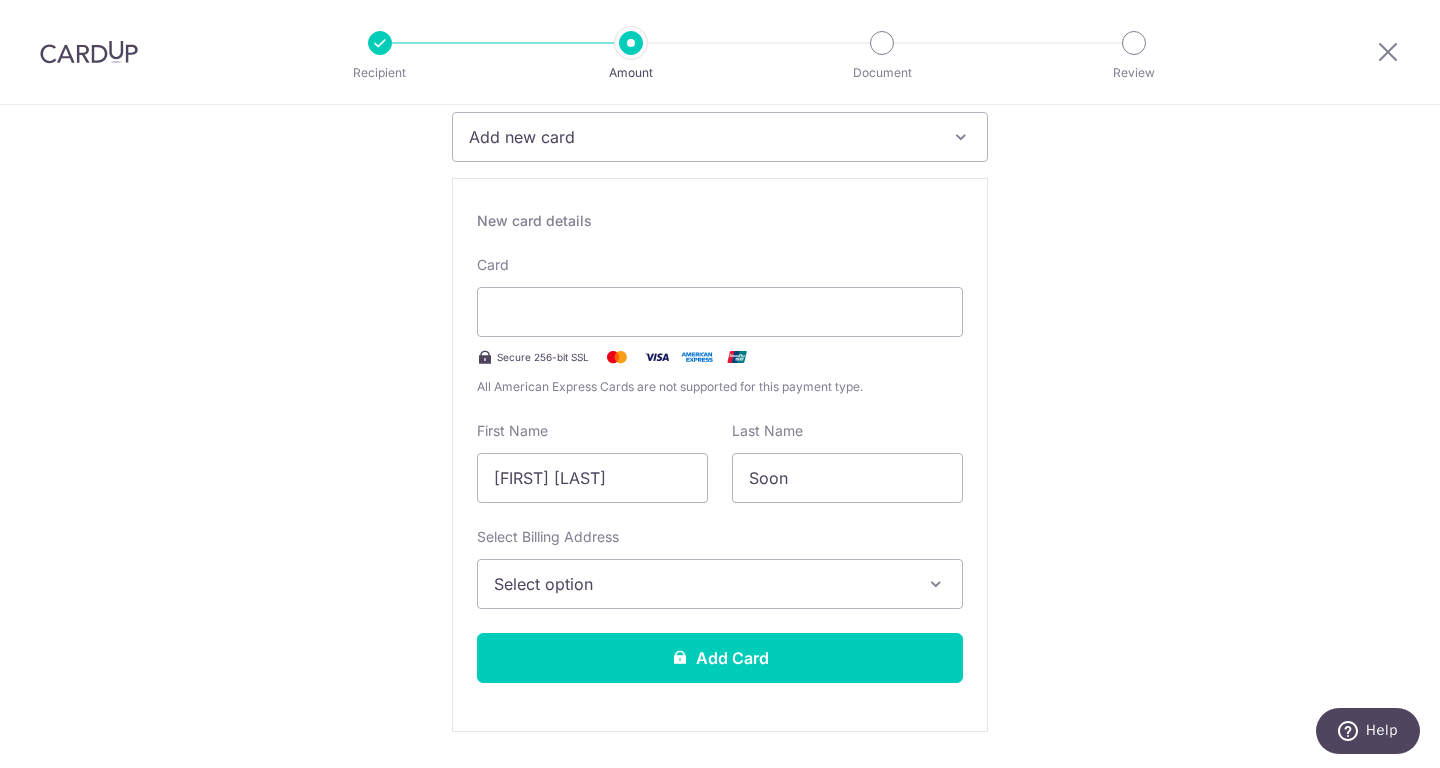 click on "Select option" at bounding box center (720, 584) 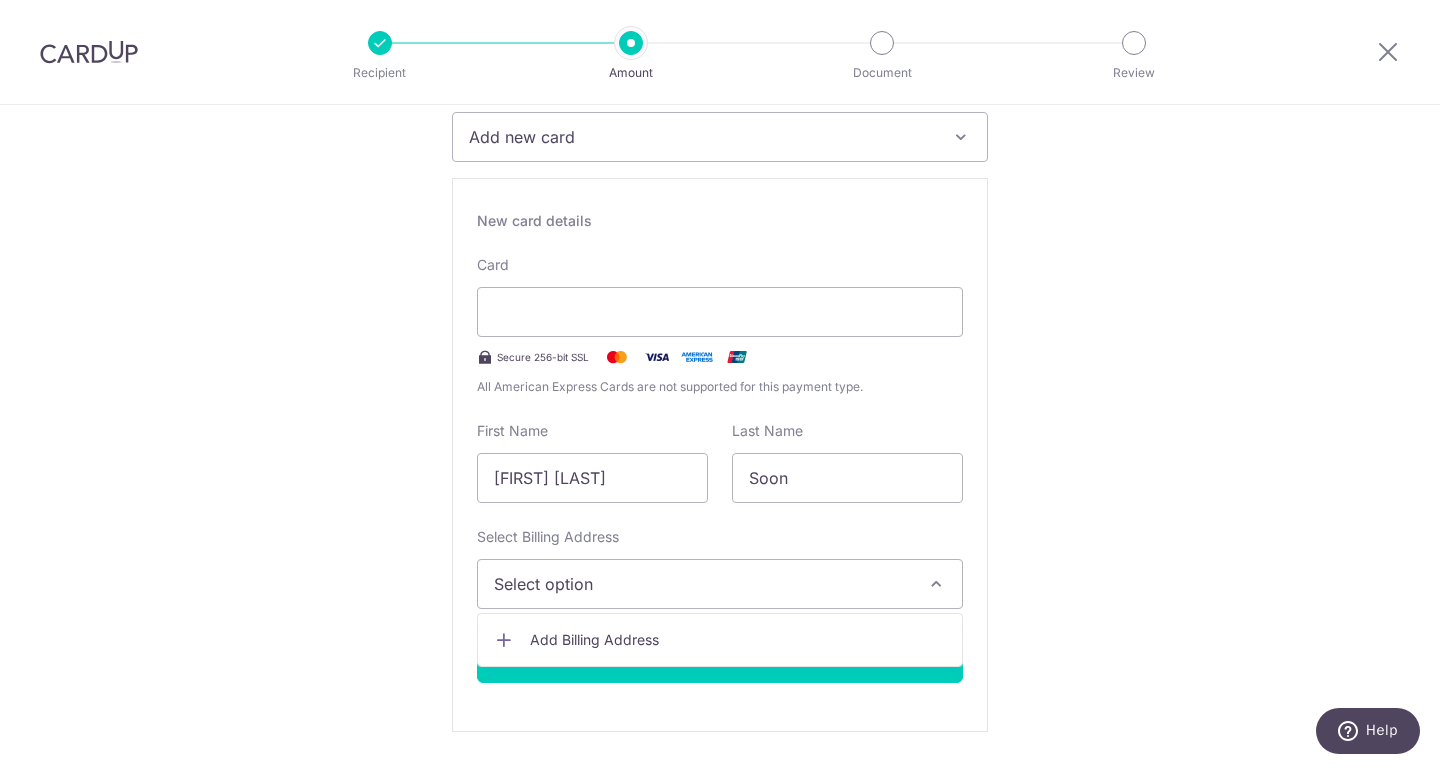 click on "Tell us more about your payment
Enter payment amount
SGD
7,638.00
7638.00
Recipient added successfully!
Select Card
Add new card
Add credit card
Secure 256-bit SSL
Text
New card details
Card
Secure 256-bit SSL" at bounding box center [720, 1045] 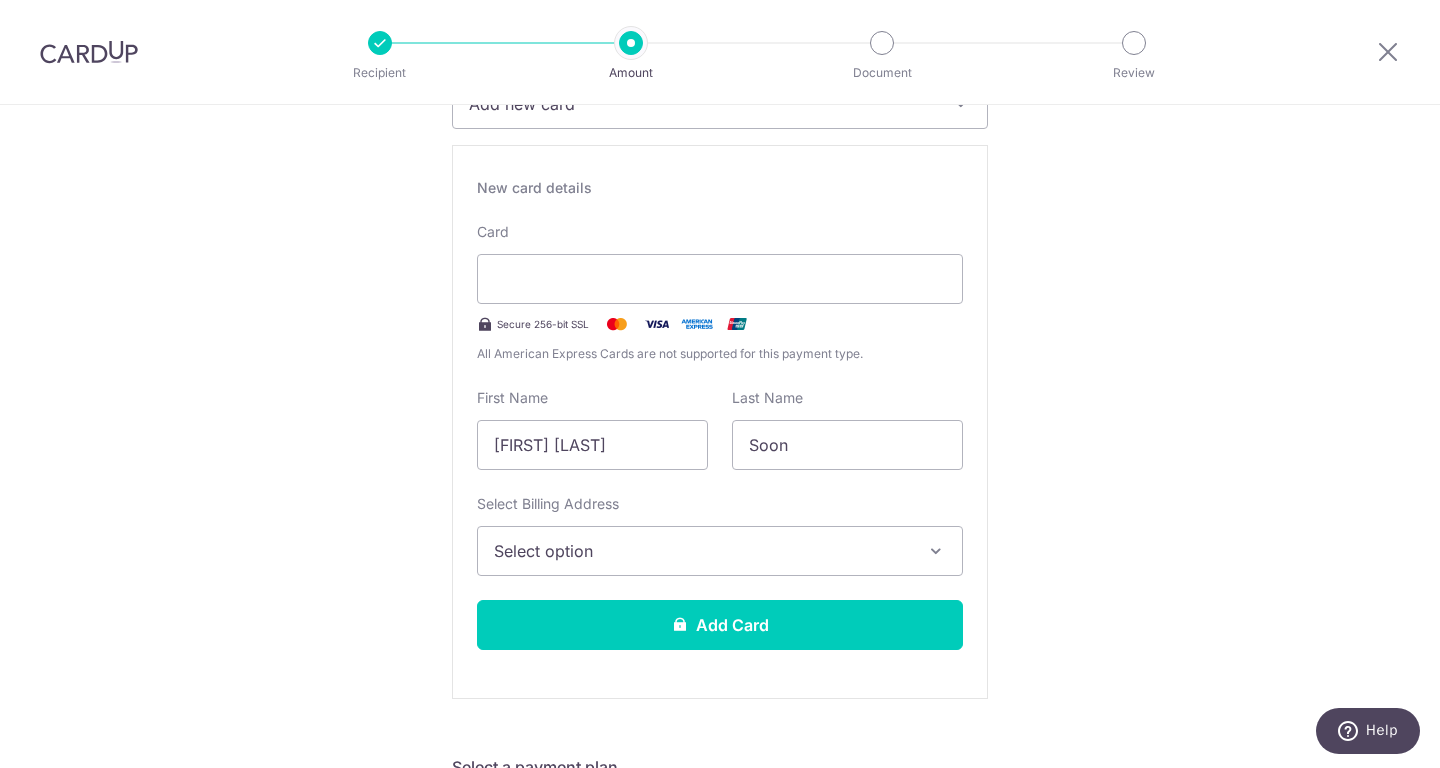 scroll, scrollTop: 331, scrollLeft: 0, axis: vertical 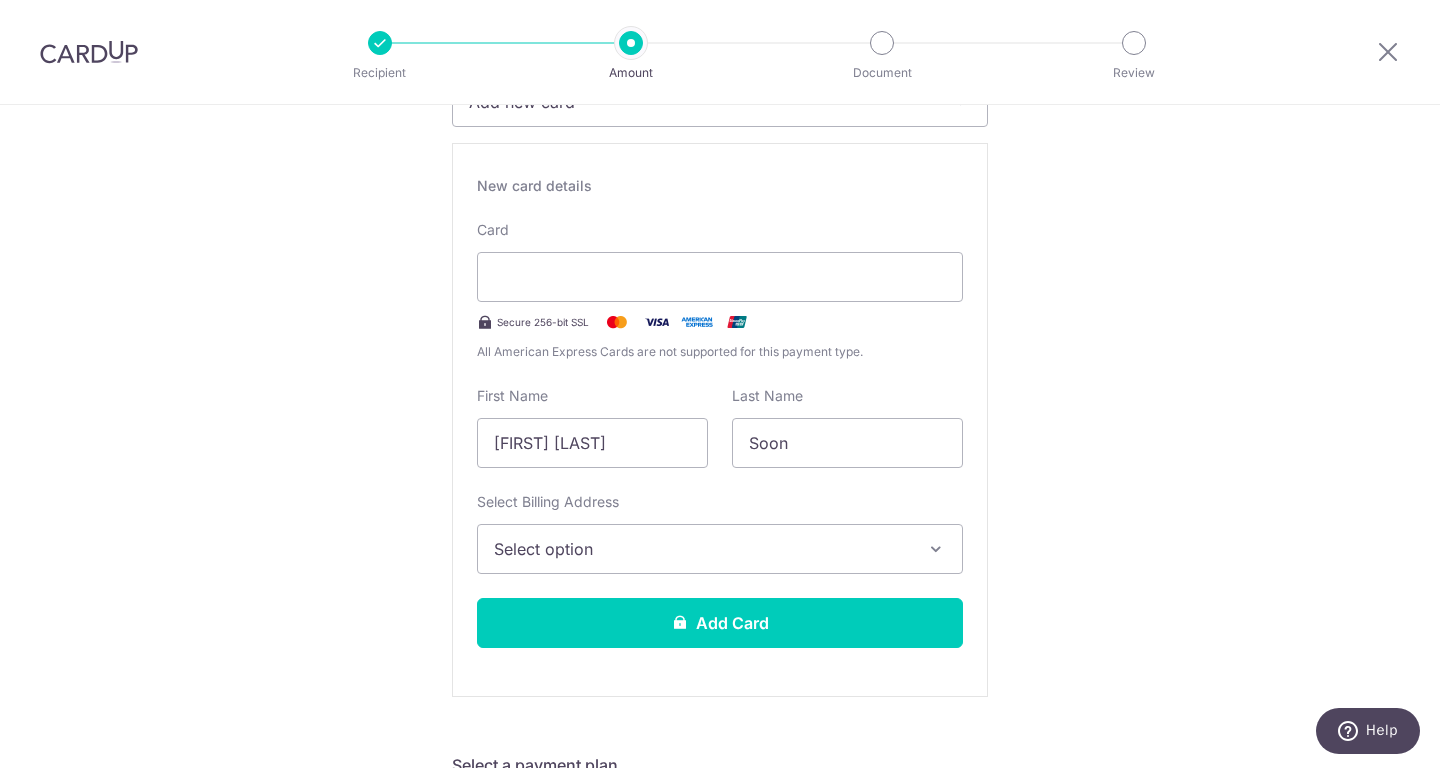 click on "Select option" at bounding box center (702, 549) 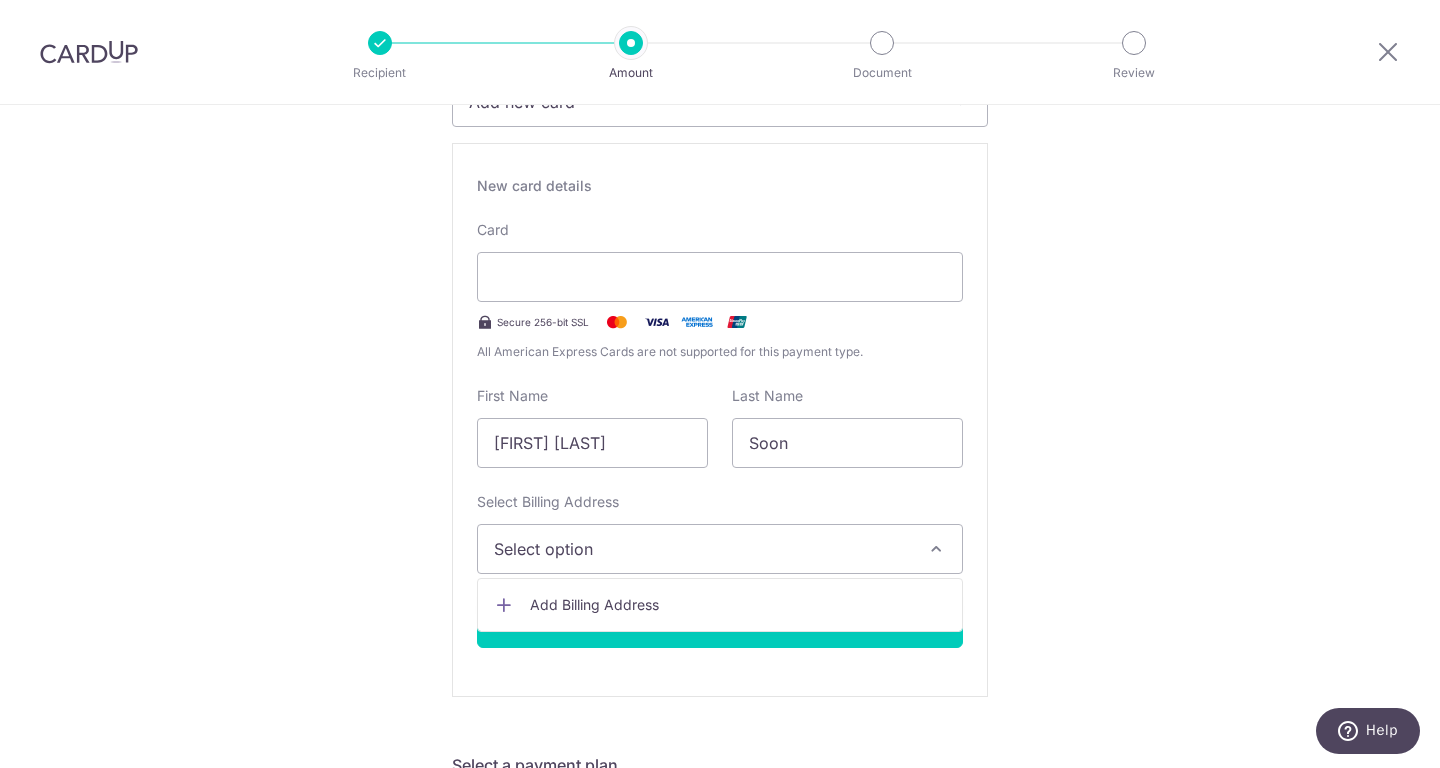 click on "Add Billing Address" at bounding box center (738, 605) 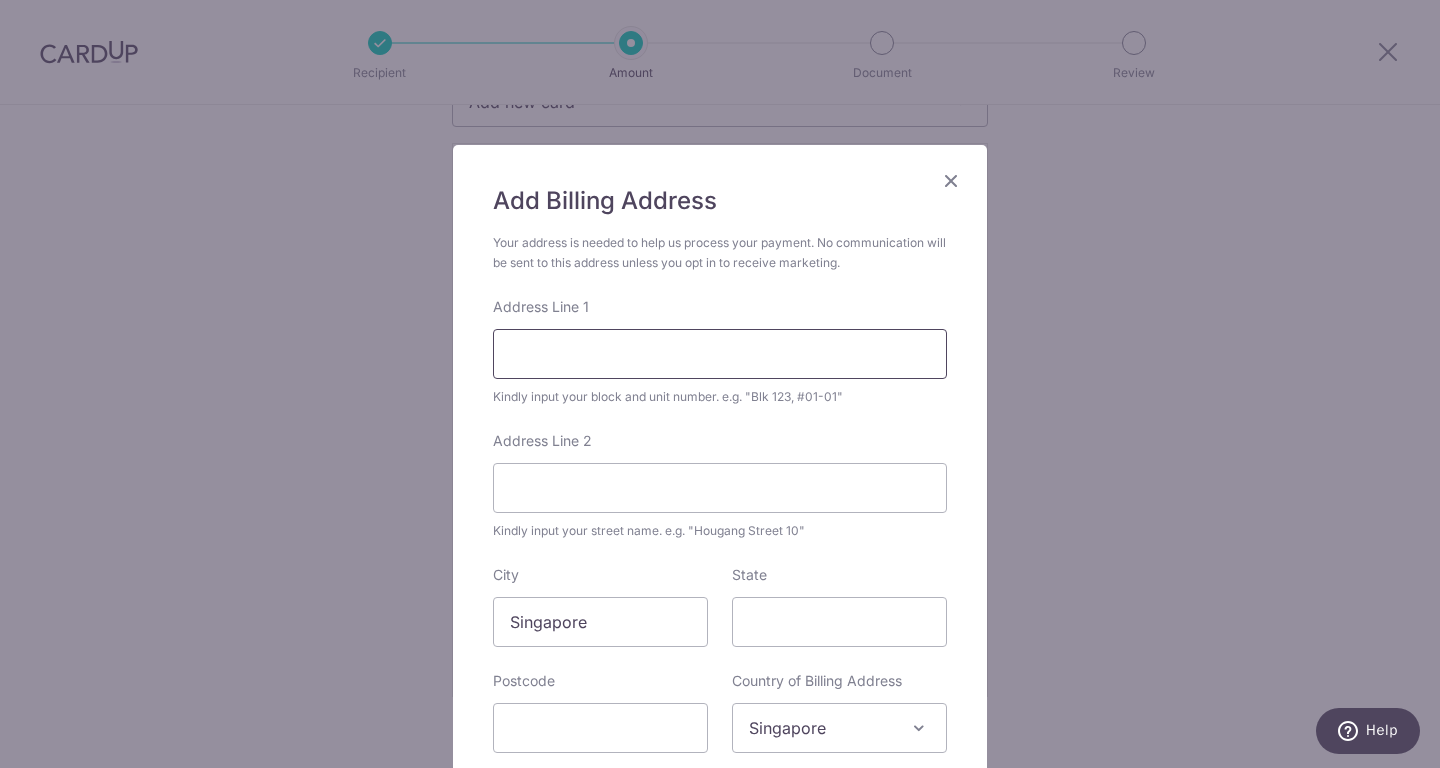click on "Address Line 1" at bounding box center [720, 354] 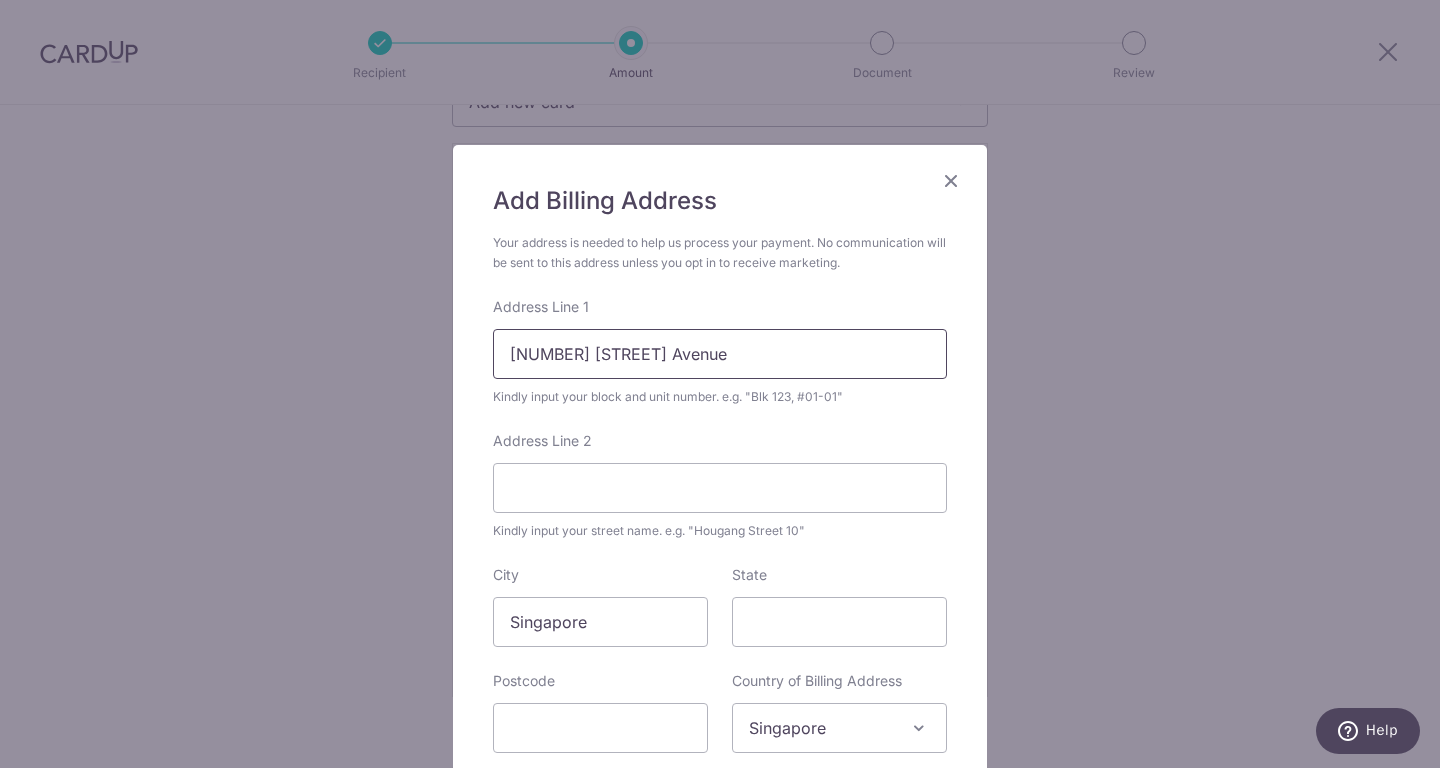 type on "92 Luxus Hill Avenue" 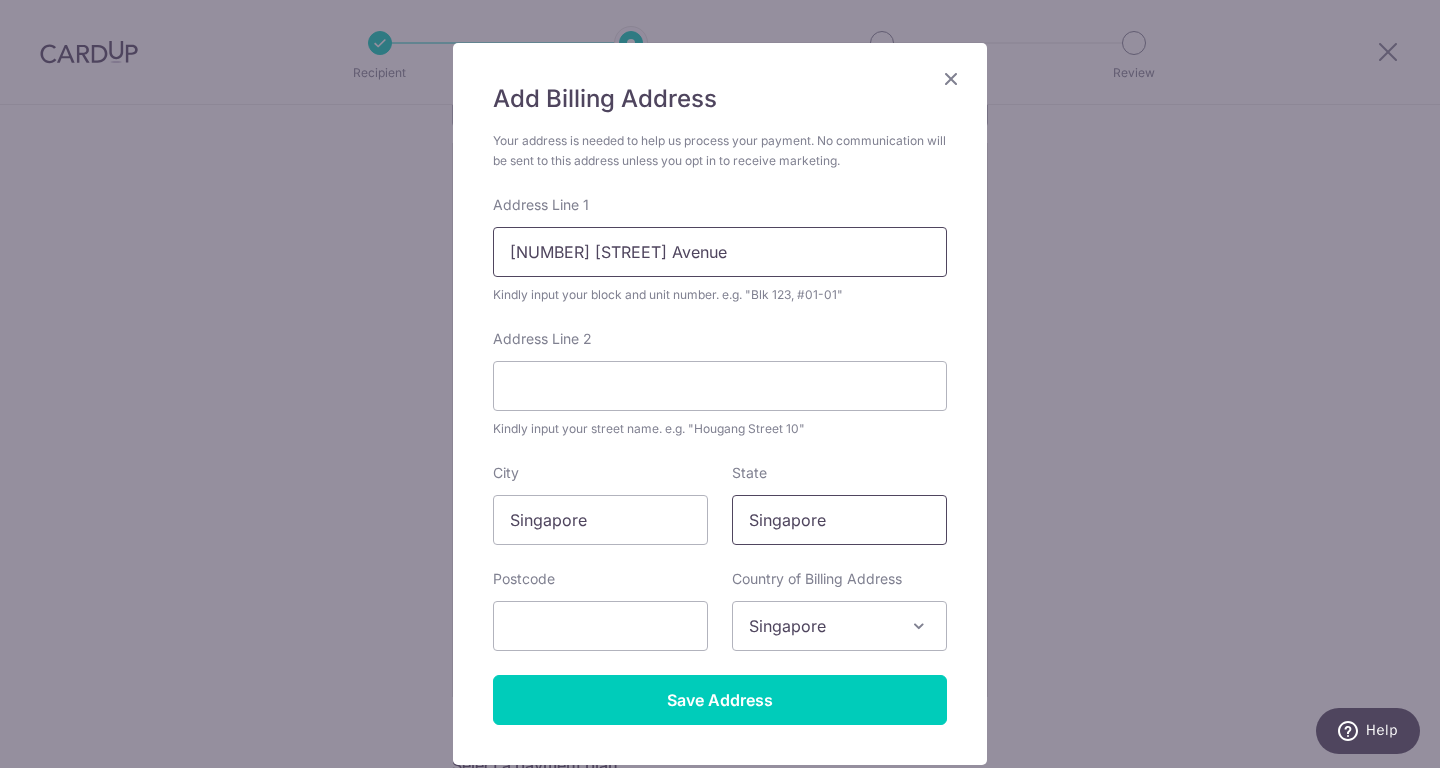 scroll, scrollTop: 149, scrollLeft: 0, axis: vertical 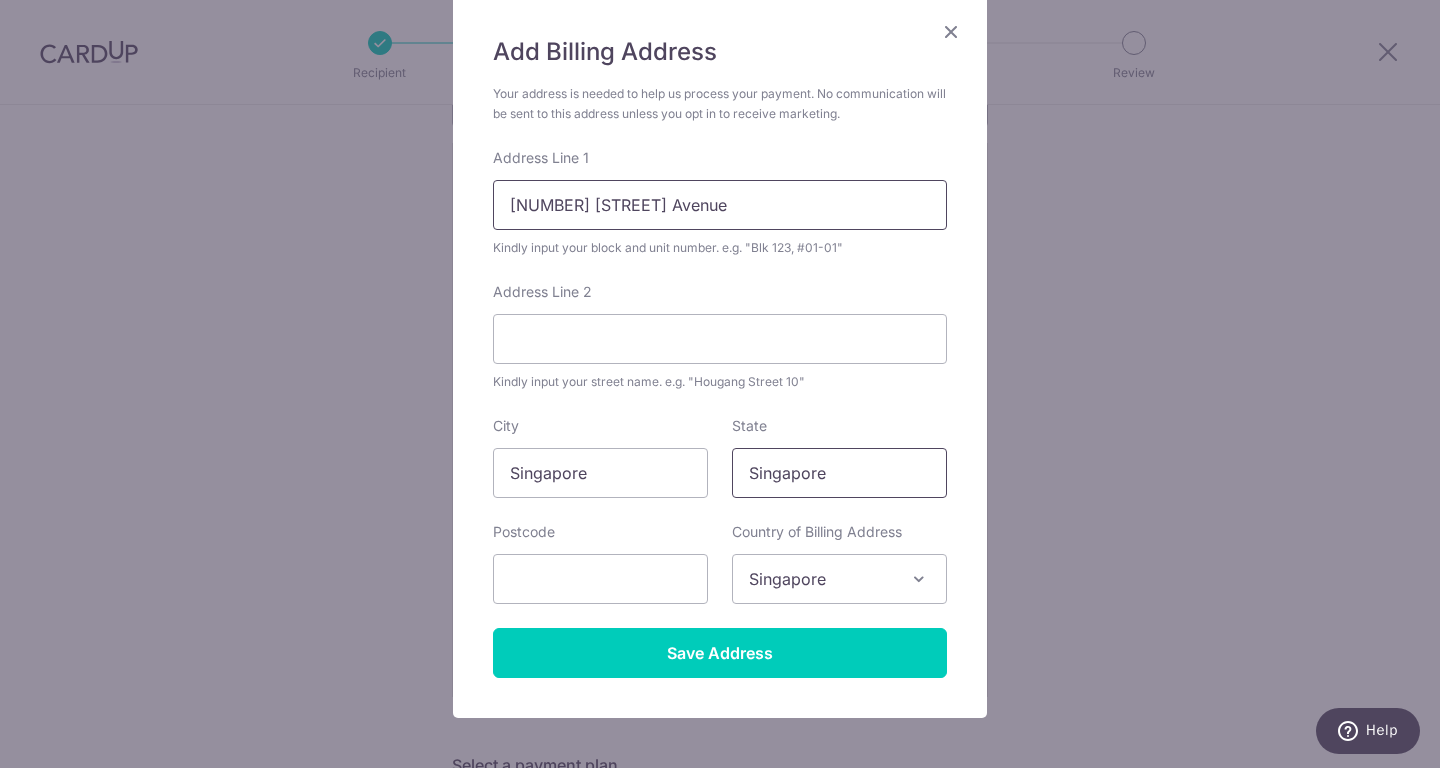 type on "Singapore" 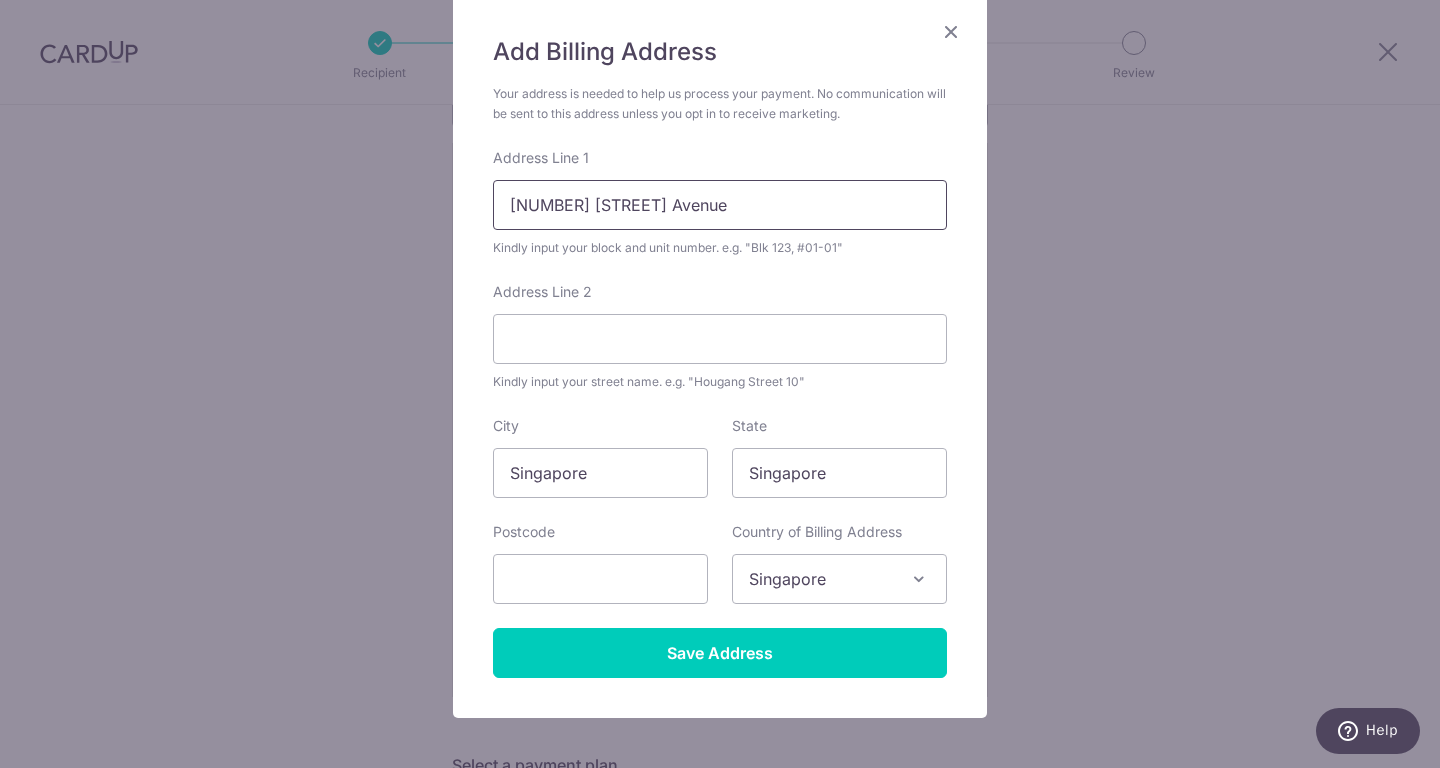 click on "92 Luxus Hill Avenue" at bounding box center (720, 205) 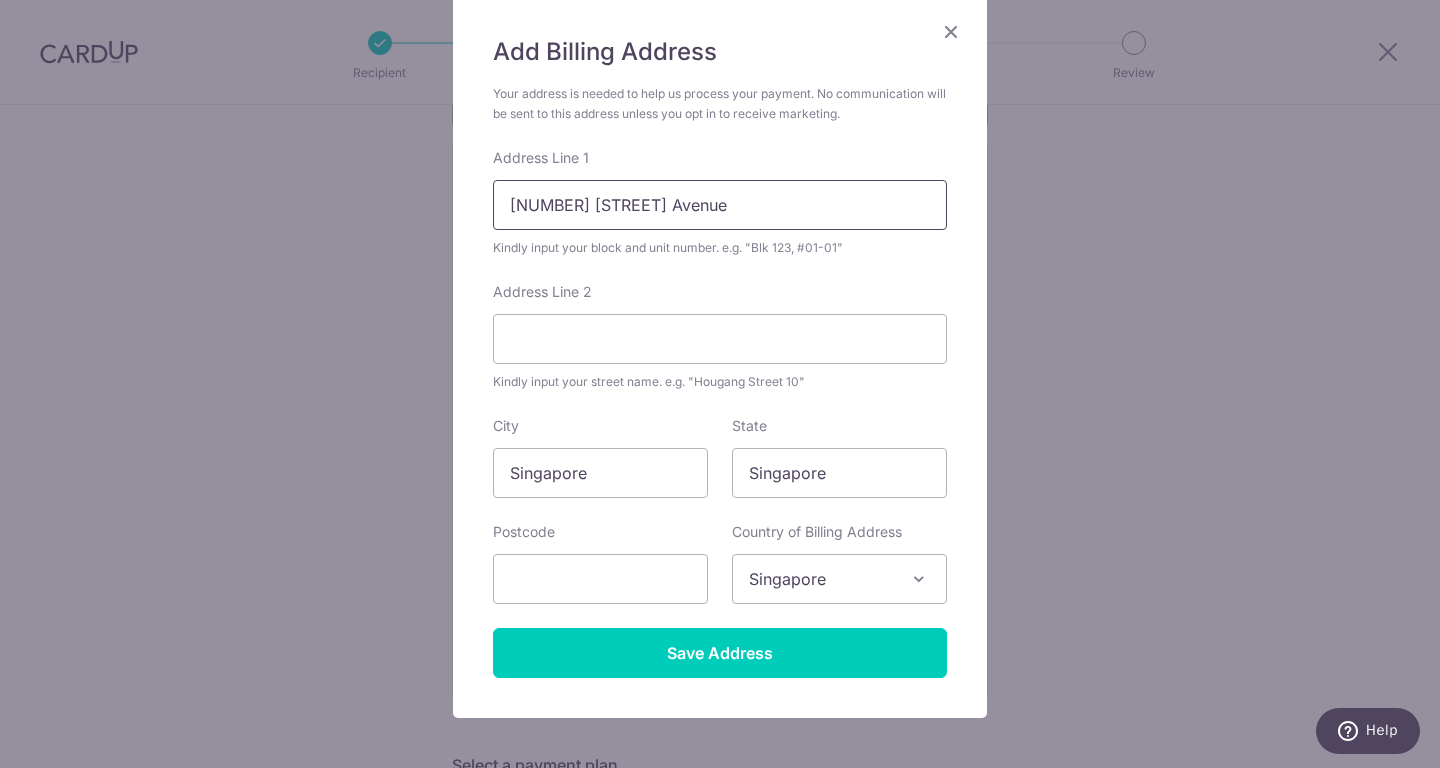 click on "92 Luxus Hill Avenue" at bounding box center (720, 205) 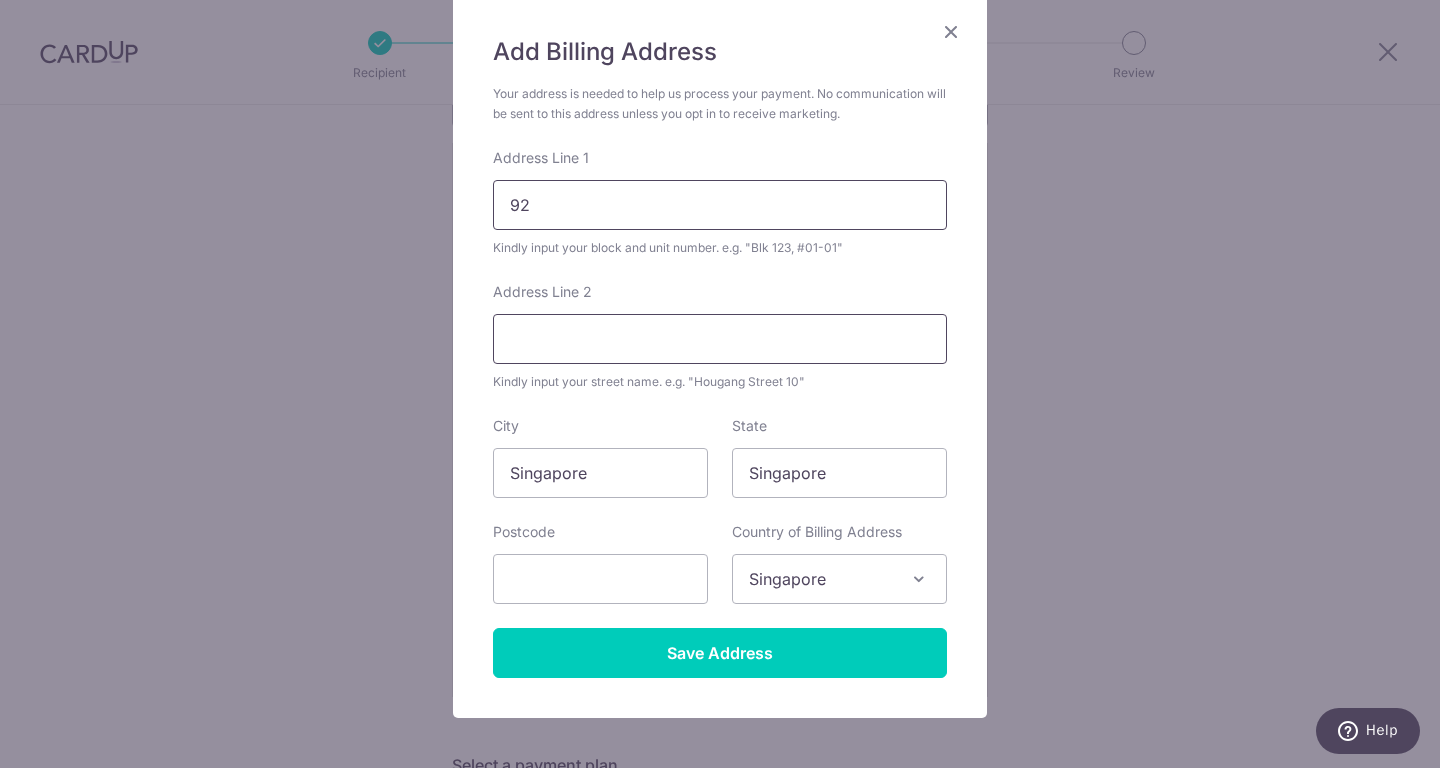 type on "92" 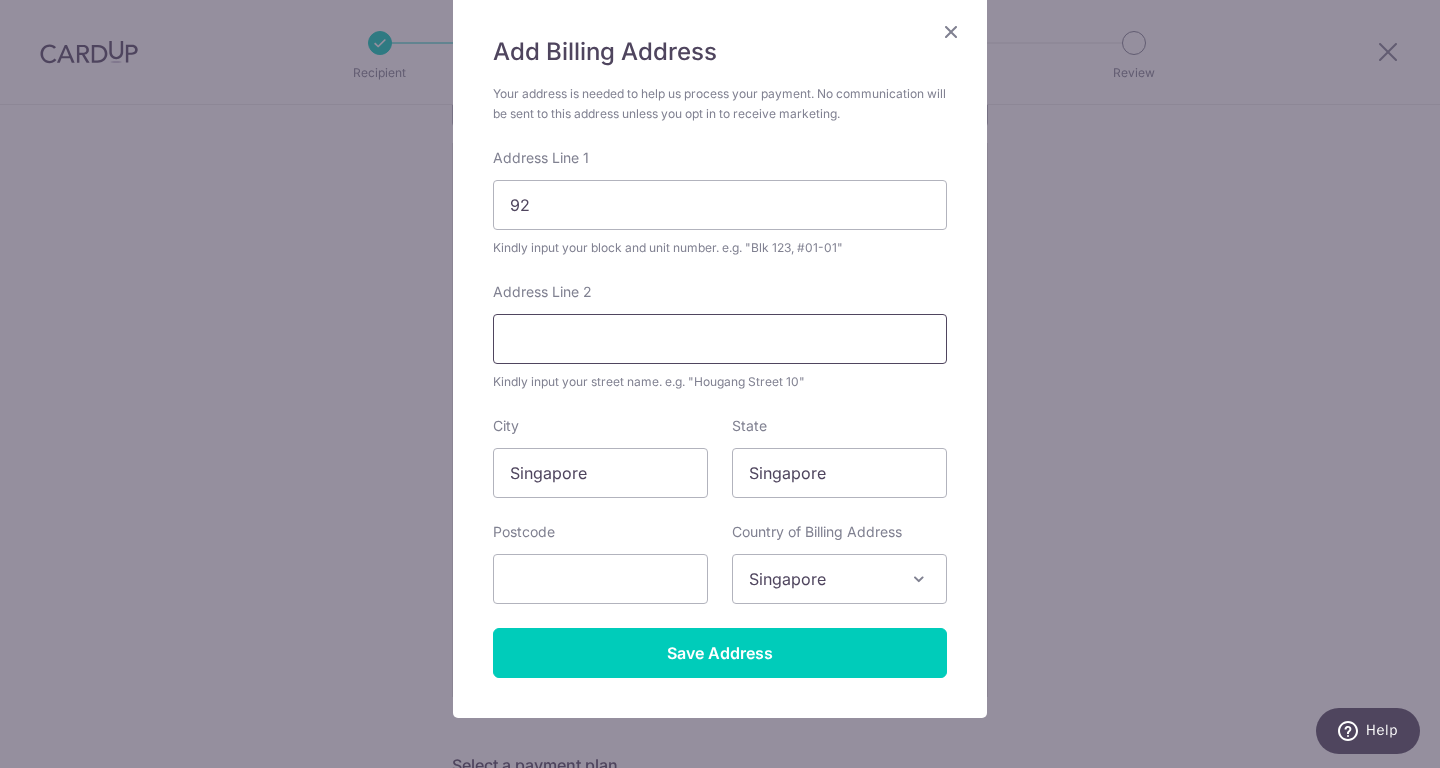 click on "Address Line 2" at bounding box center (720, 339) 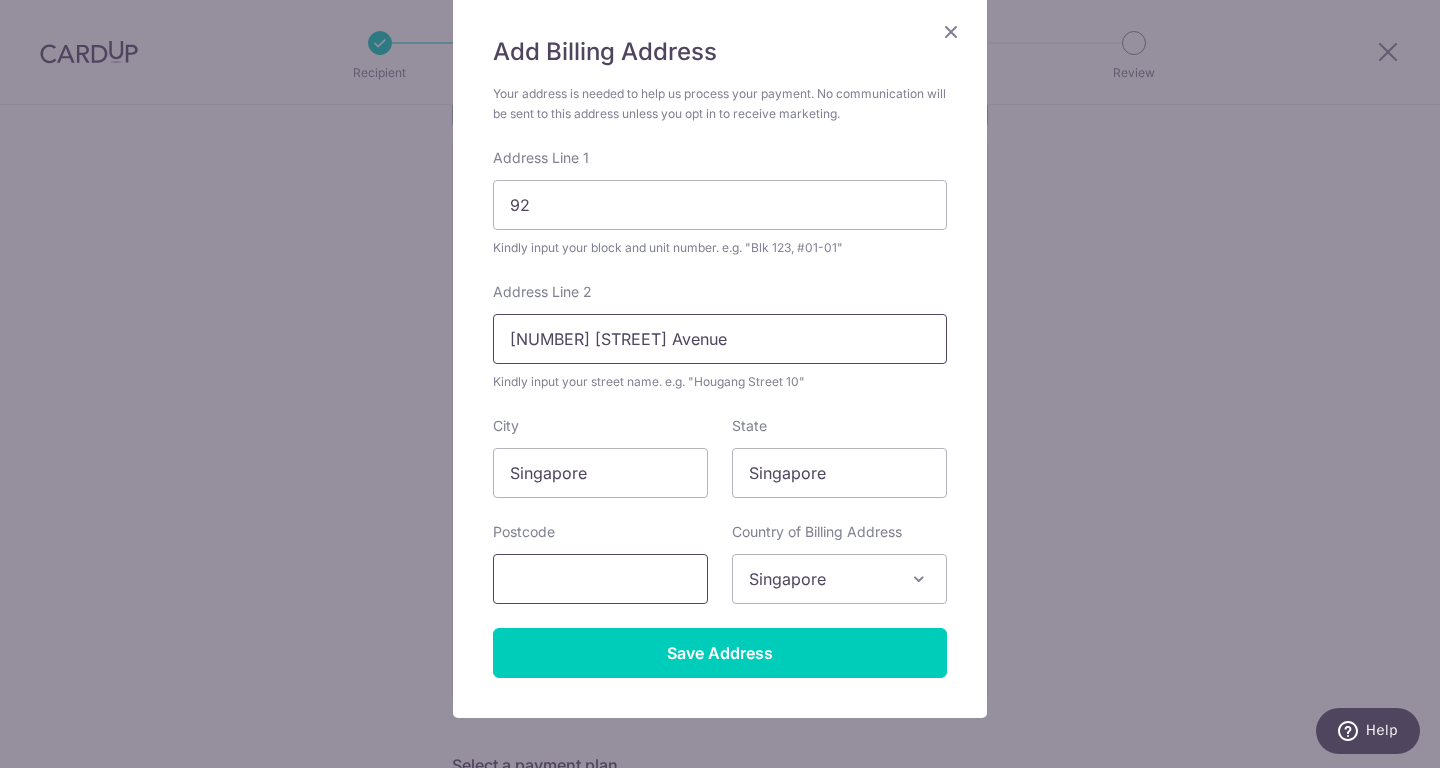 type on "Luxus Hill Avenue" 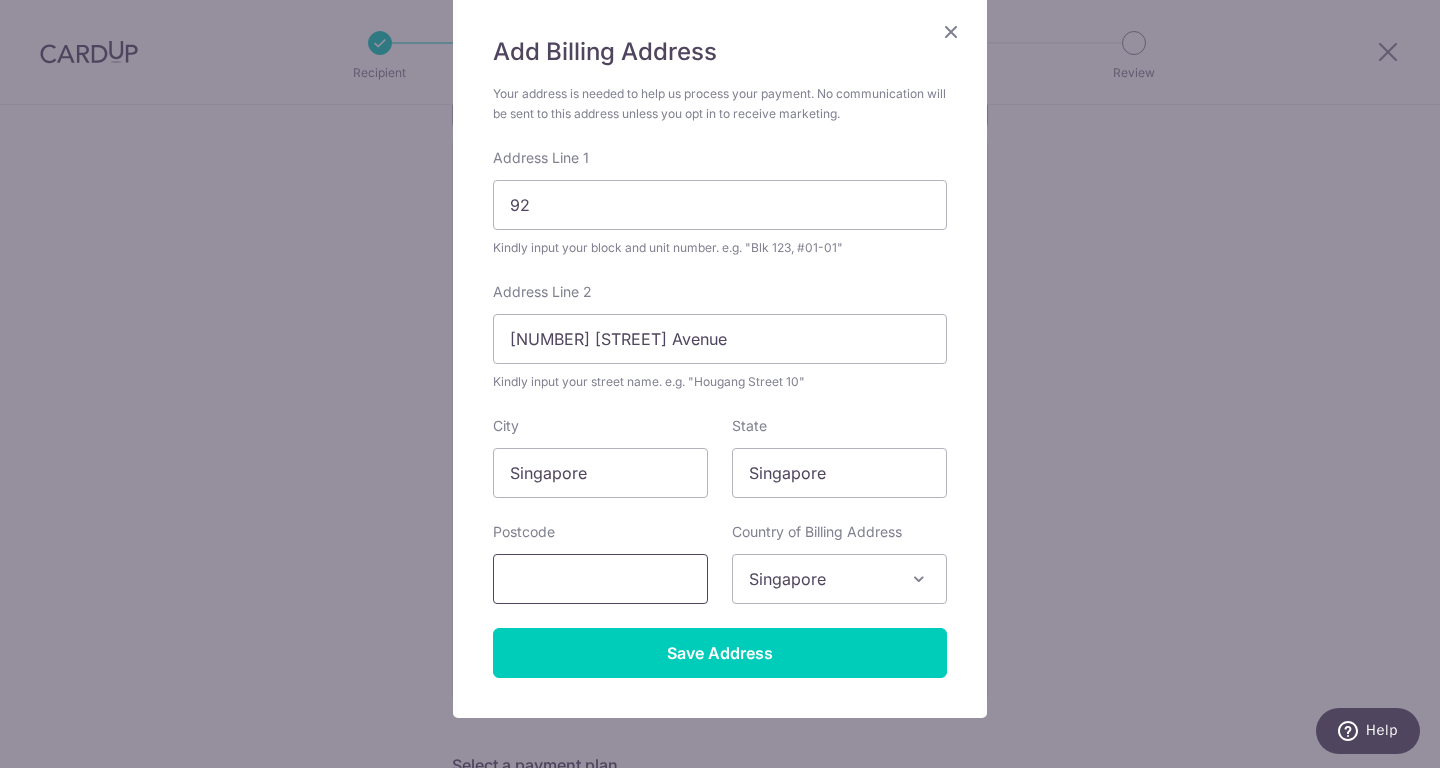 click at bounding box center (600, 579) 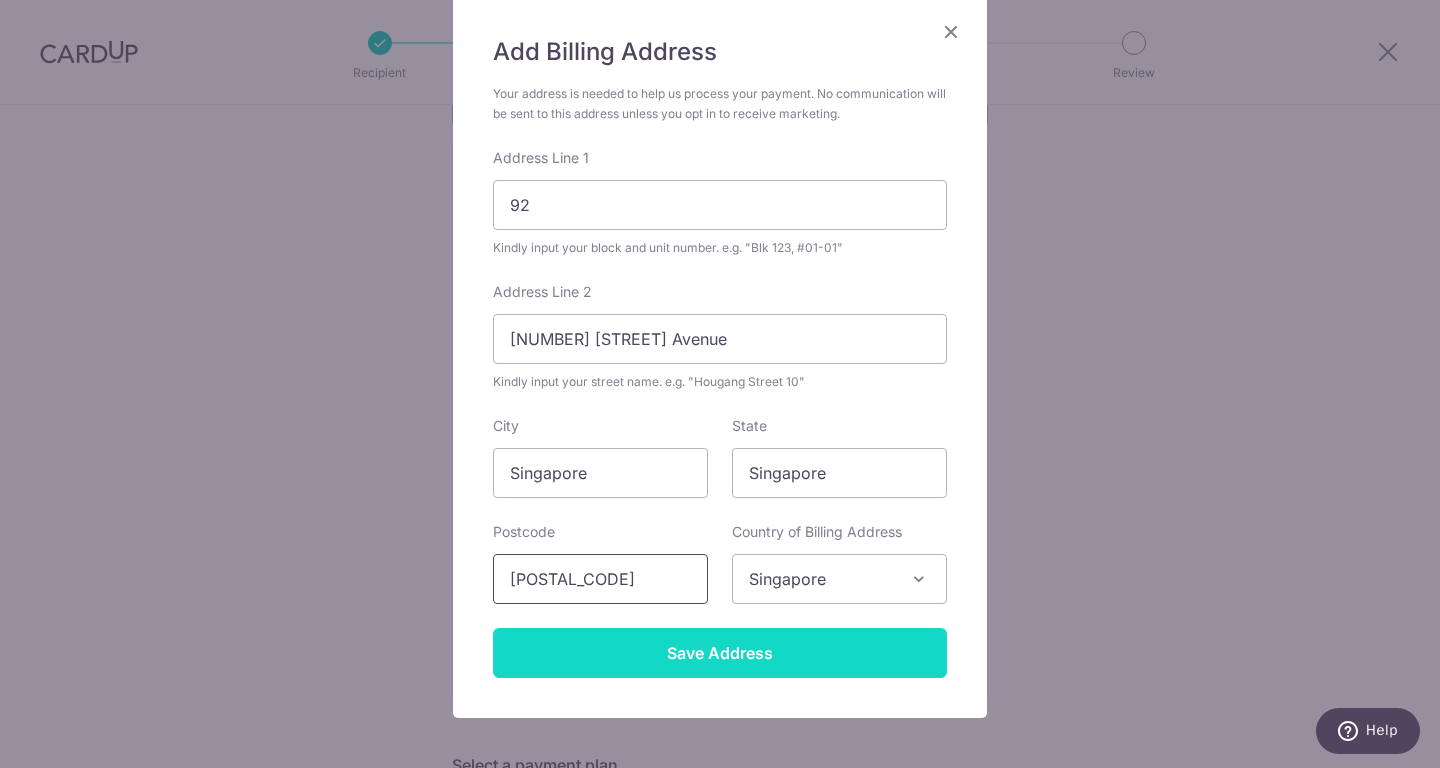 type on "804920" 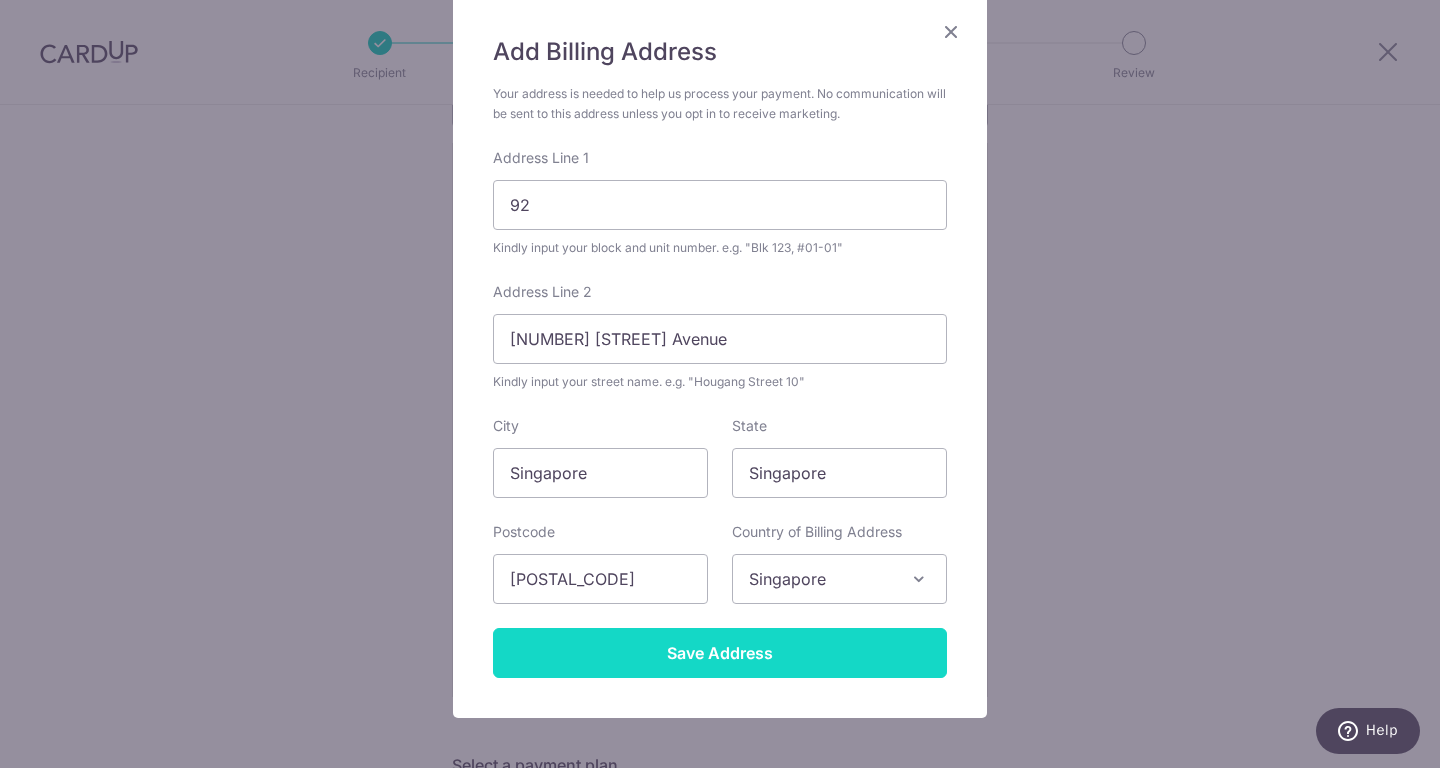 click on "Save Address" at bounding box center [720, 653] 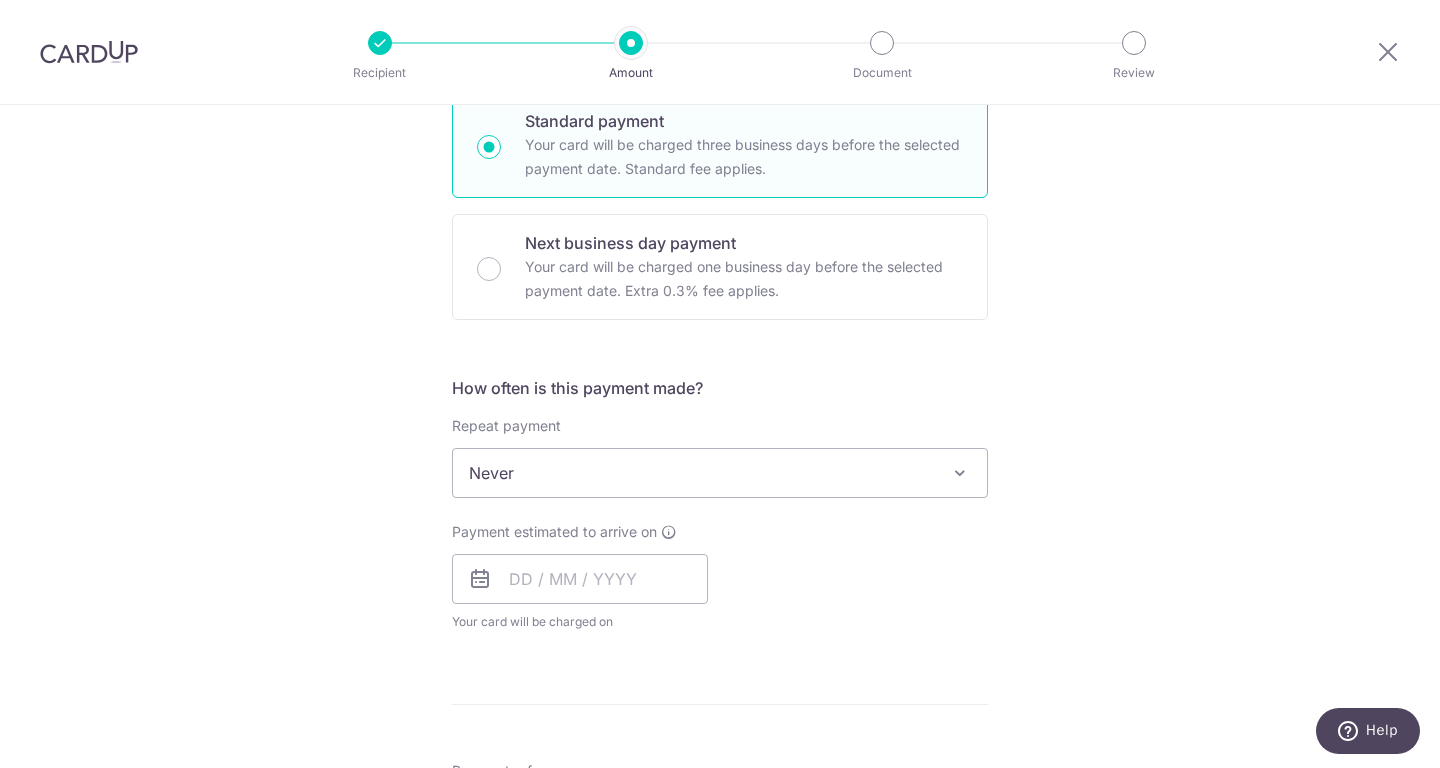 scroll, scrollTop: 1008, scrollLeft: 0, axis: vertical 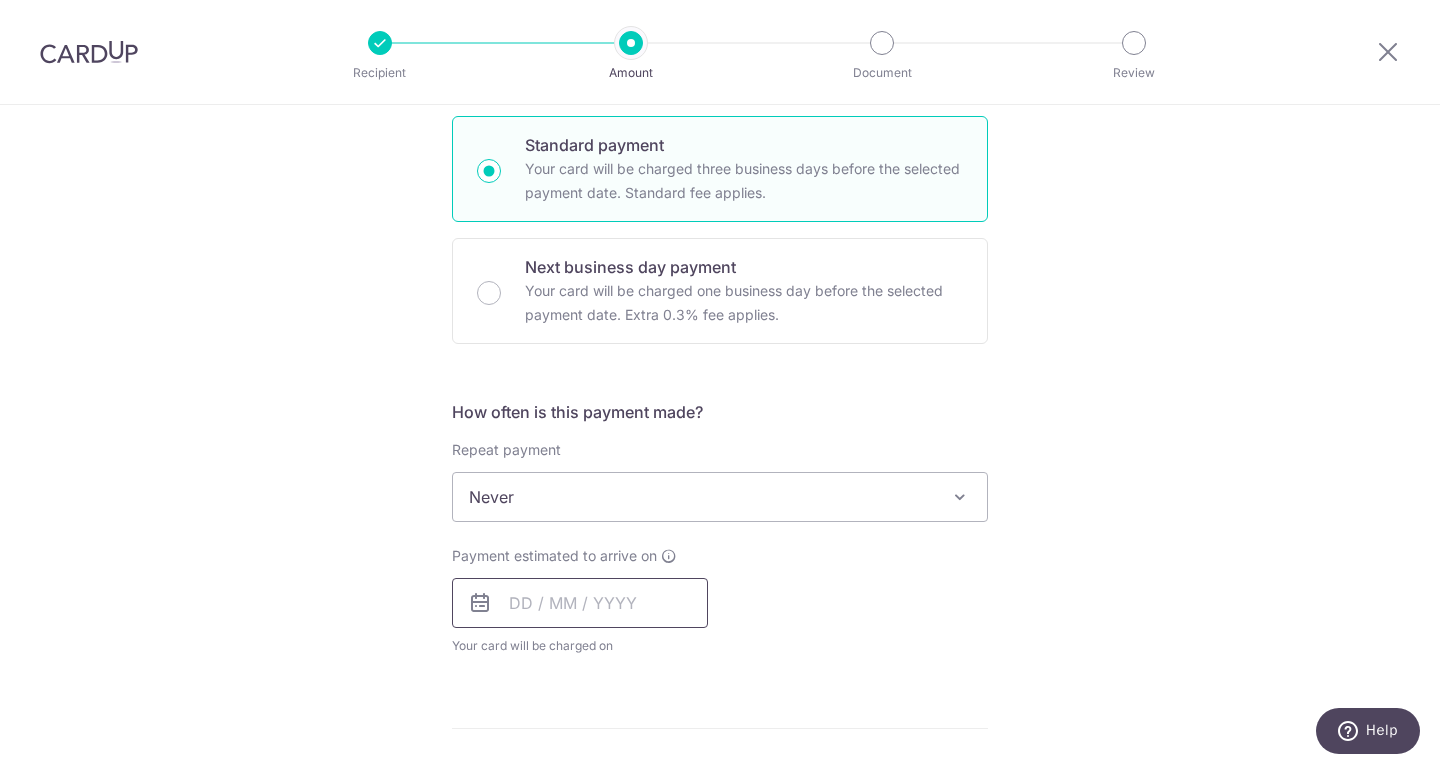 click at bounding box center [580, 603] 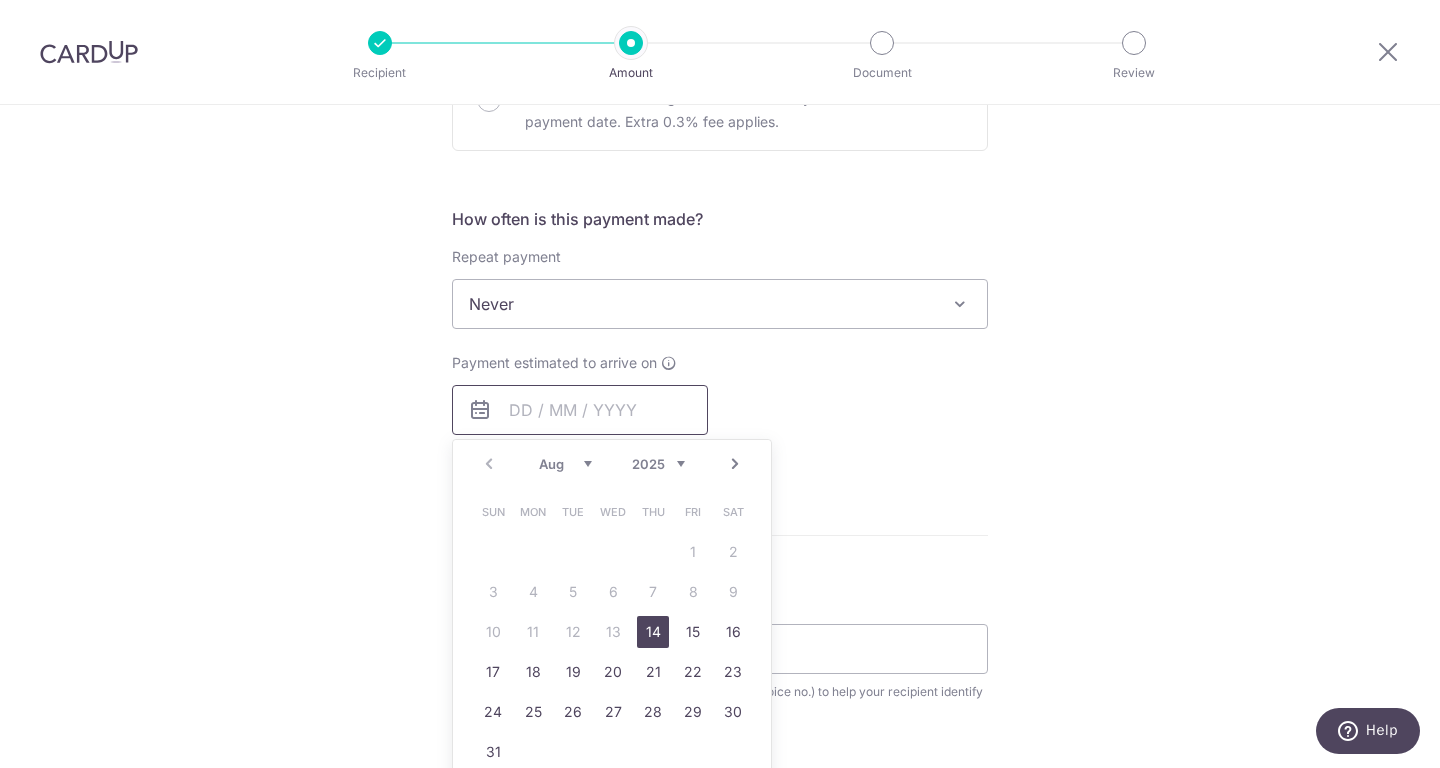scroll, scrollTop: 1206, scrollLeft: 0, axis: vertical 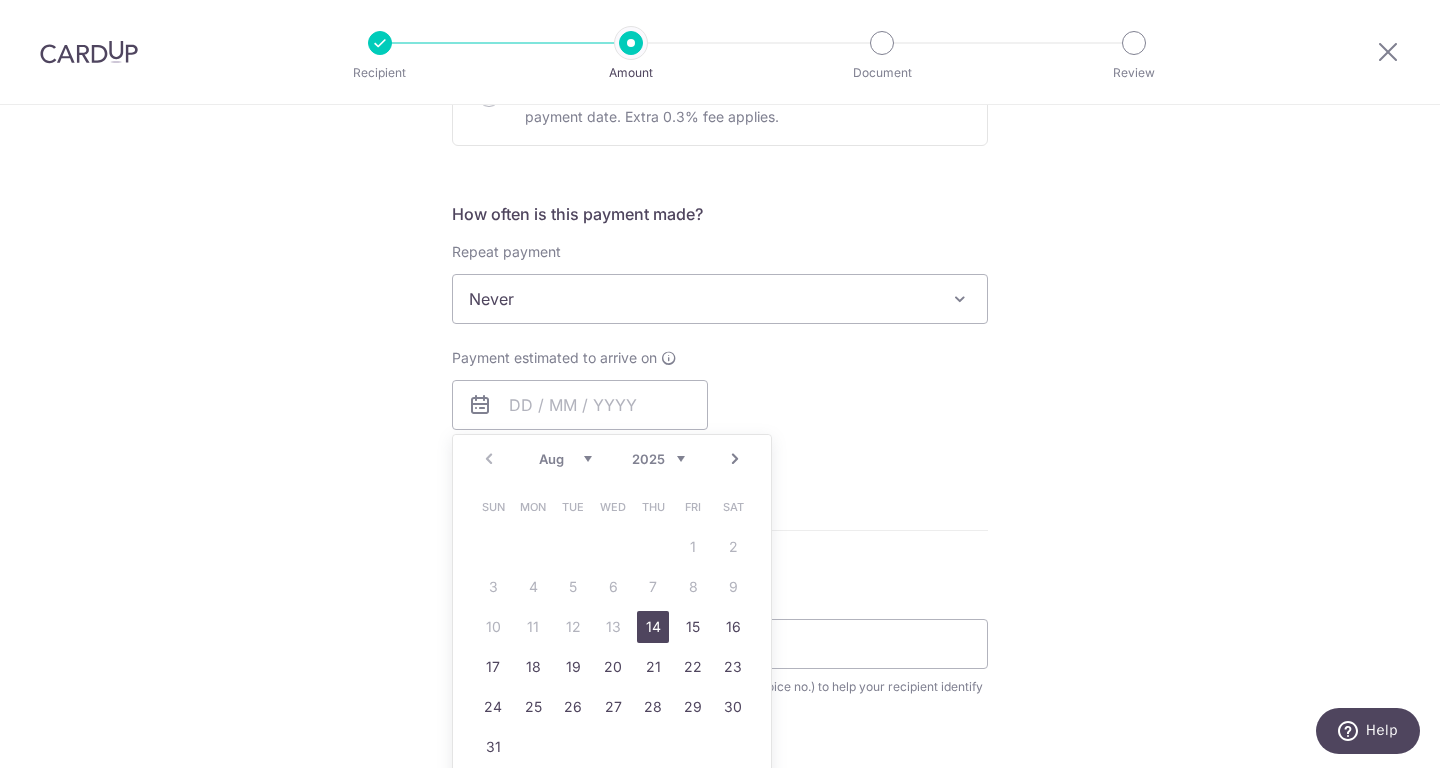 click on "14" at bounding box center (653, 627) 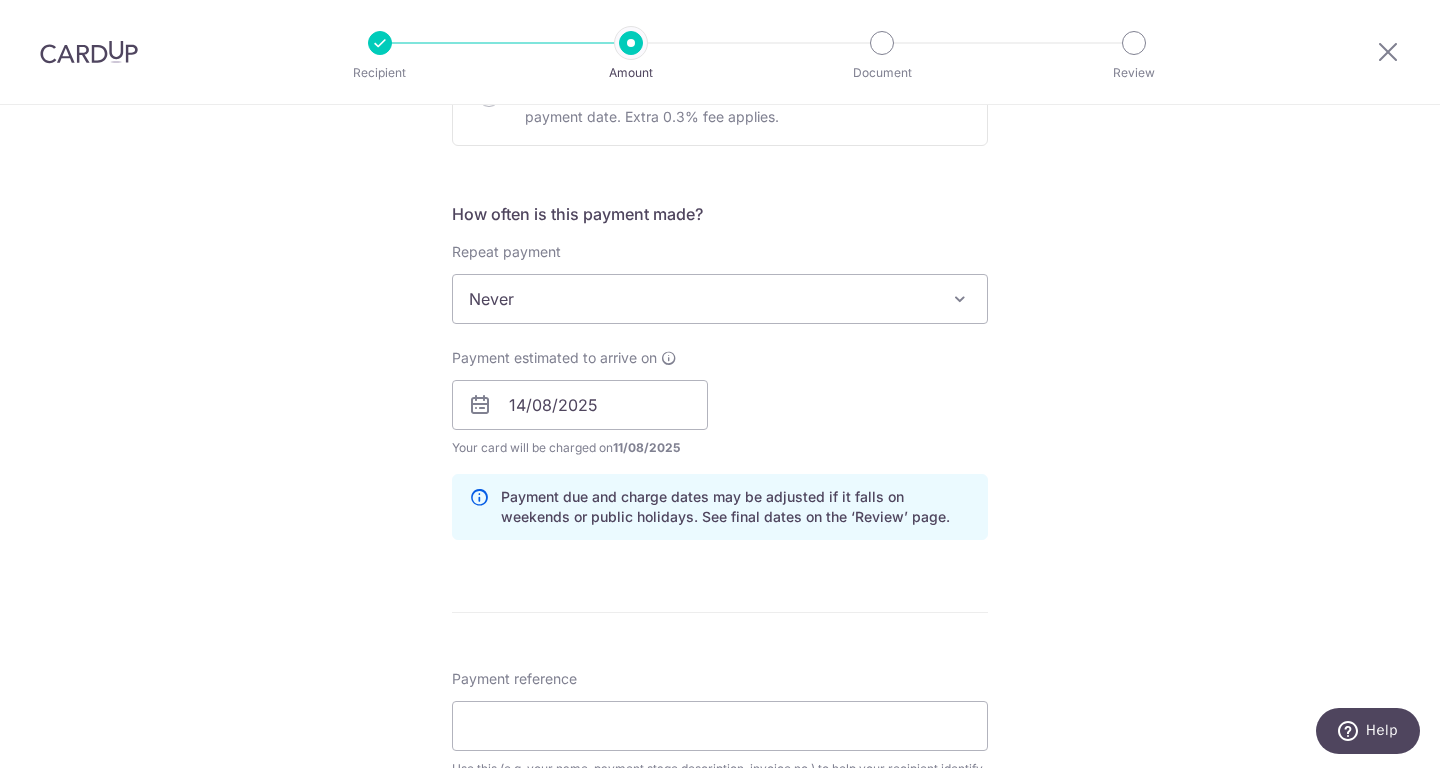 click on "Tell us more about your payment
Enter payment amount
SGD
7,638.00
7638.00
Recipient added successfully!
Select Card
Add new card
Add credit card
Secure 256-bit SSL
Text
New card details
Card
Secure 256-bit SSL" at bounding box center (720, 176) 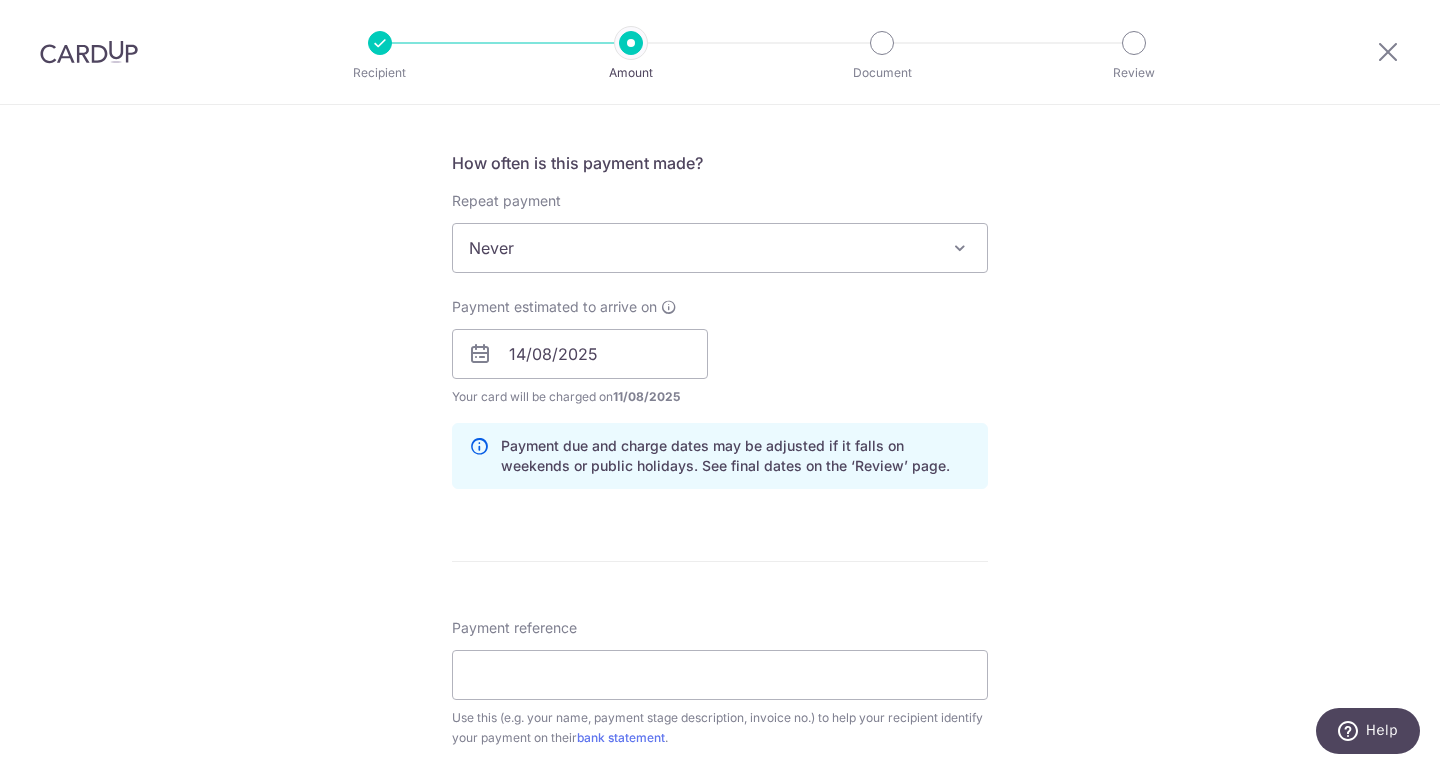 scroll, scrollTop: 1280, scrollLeft: 0, axis: vertical 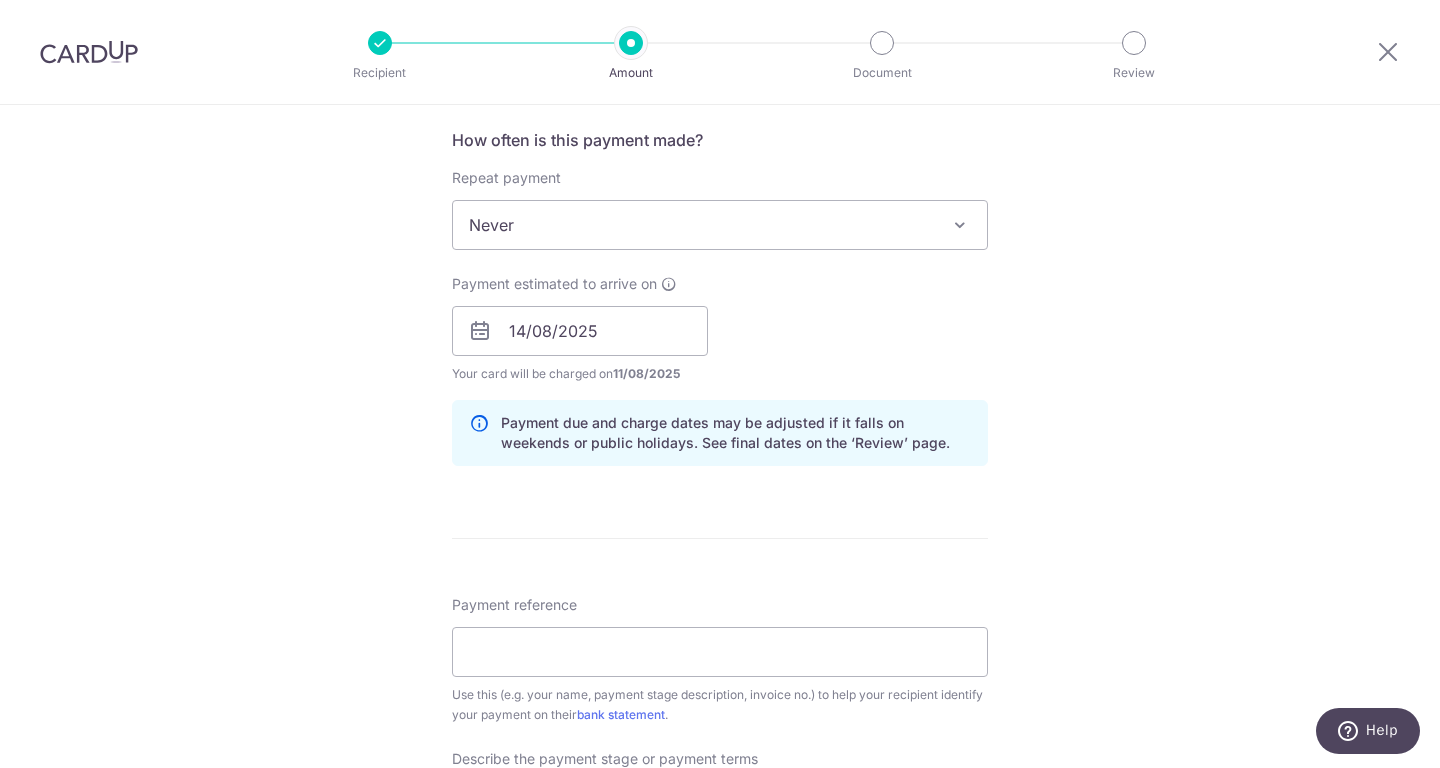 click on "Payment estimated to arrive on
14/08/2025
Prev Next Aug Sep Oct Nov Dec 2025 2026 2027 2028 2029 2030 2031 2032 2033 2034 2035 Sun Mon Tue Wed Thu Fri Sat           1 2 3 4 5 6 7 8 9 10 11 12 13 14 15 16 17 18 19 20 21 22 23 24 25 26 27 28 29 30 31
Your card will be charged on  11/08/2025  for the first payment
* If your payment is funded by  9:00am SGT on Monday 11/08/2025
12/08/2025
No. of Payments" at bounding box center (720, 329) 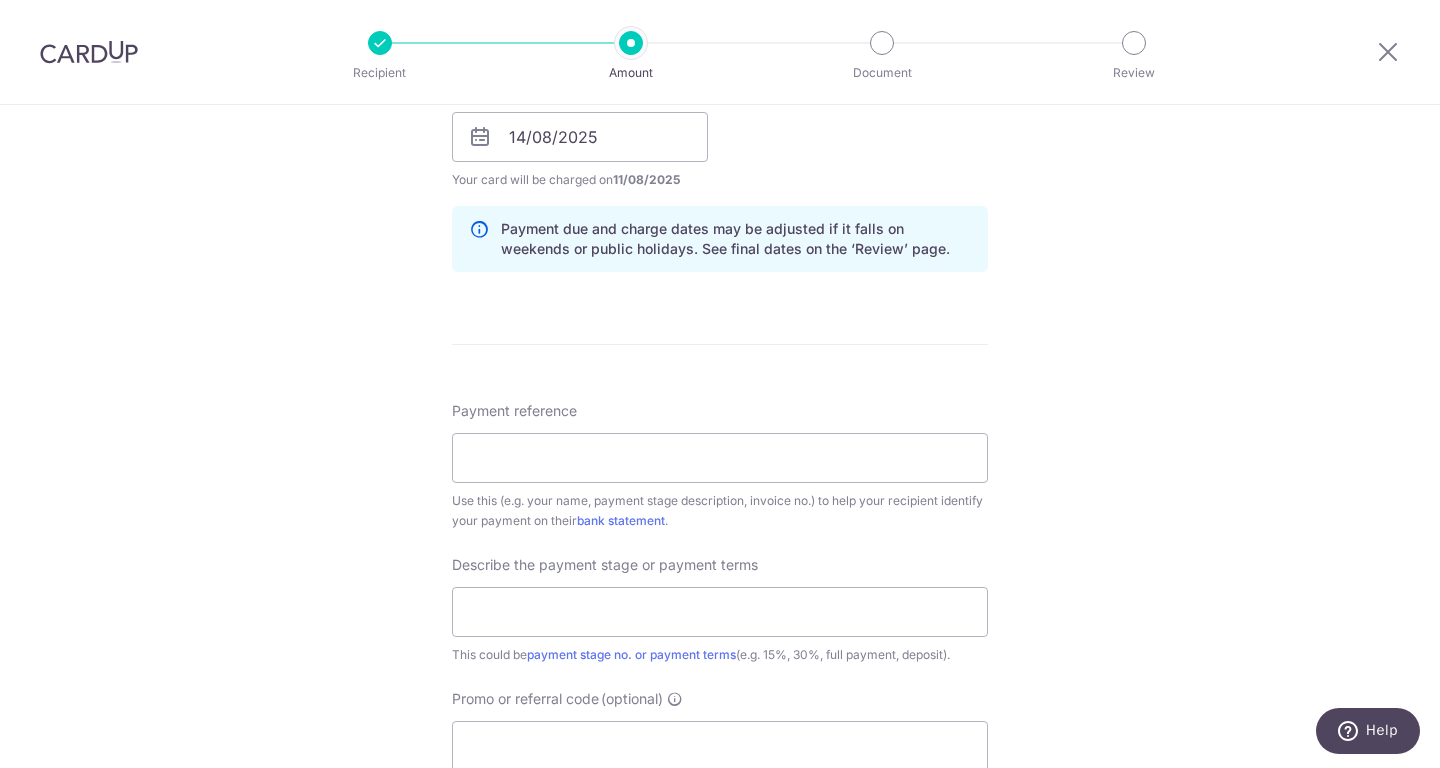 scroll, scrollTop: 1506, scrollLeft: 0, axis: vertical 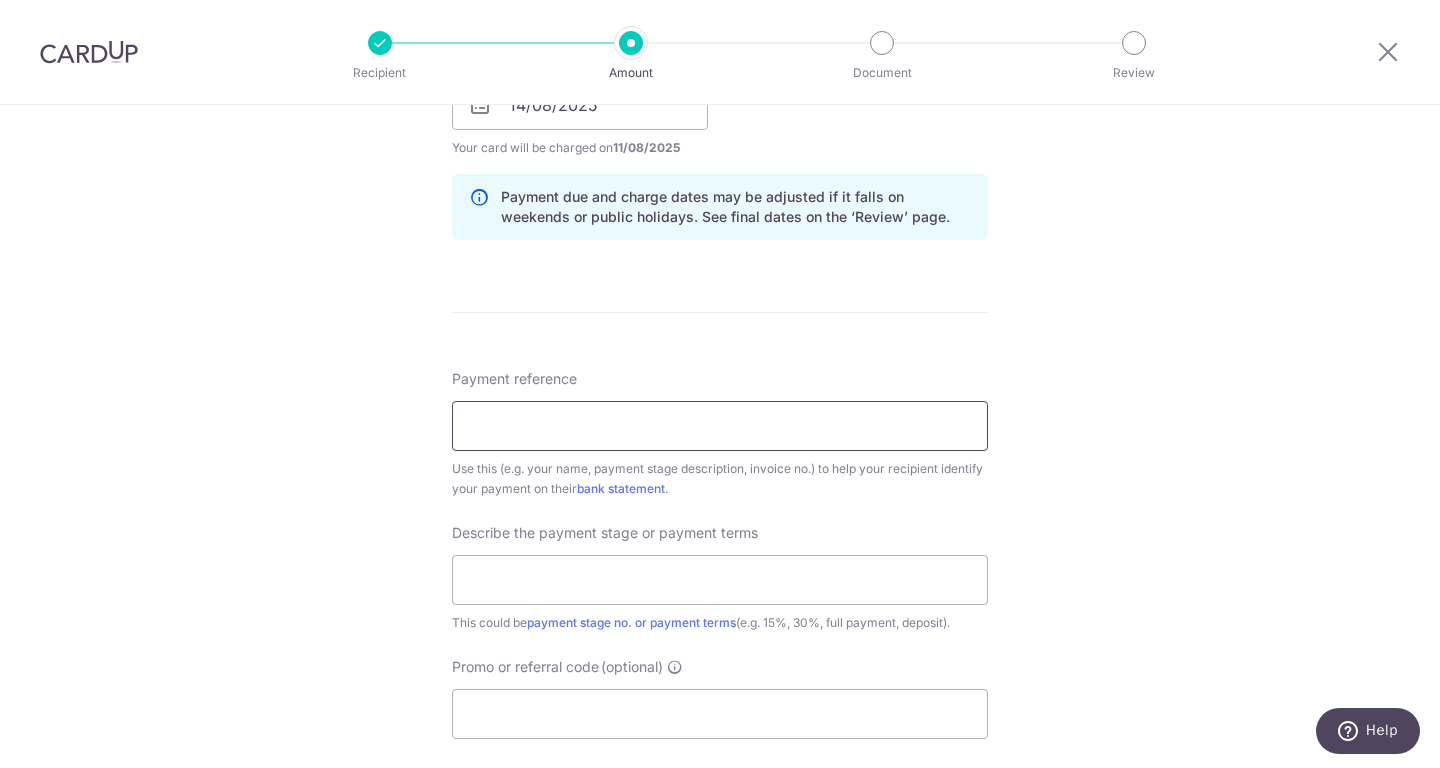 click on "Payment reference" at bounding box center (720, 426) 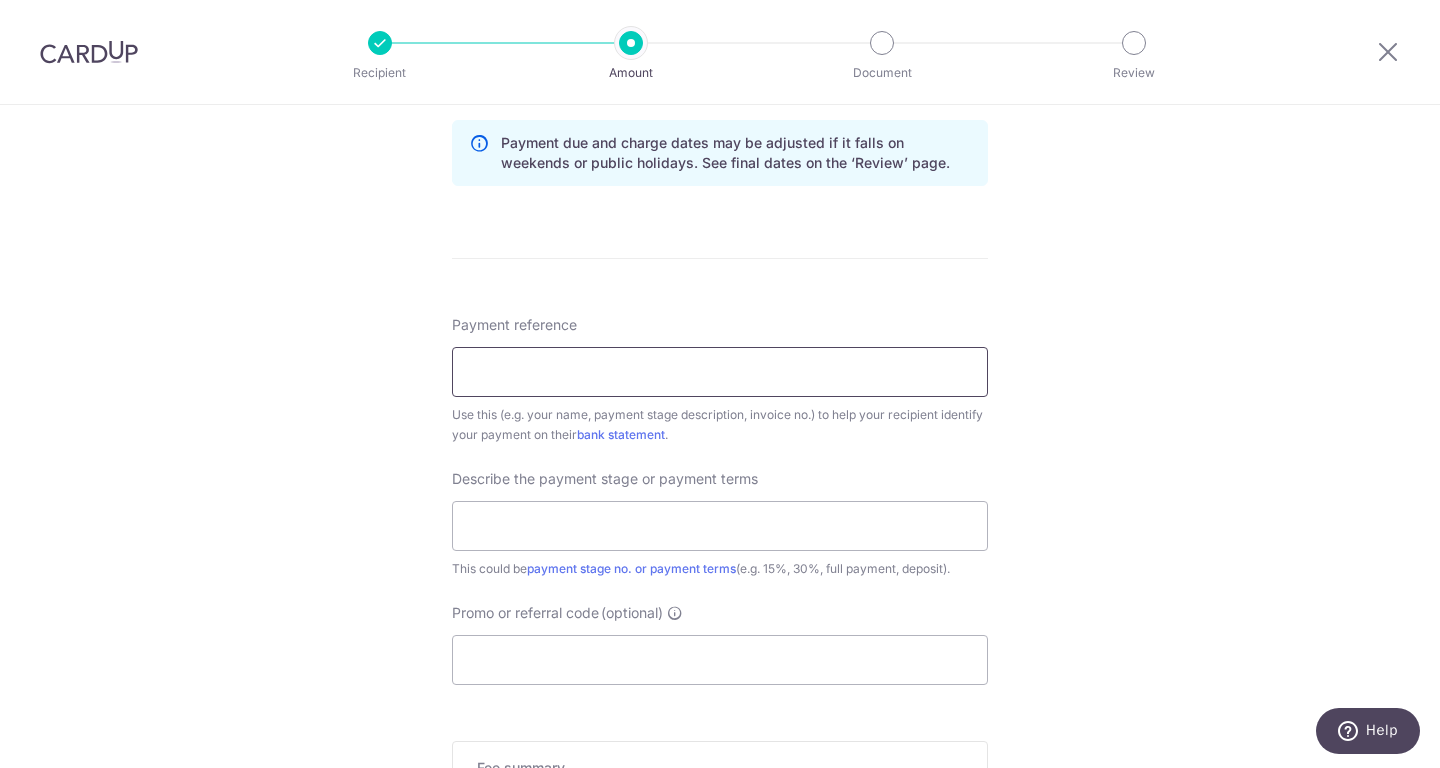 scroll, scrollTop: 1558, scrollLeft: 0, axis: vertical 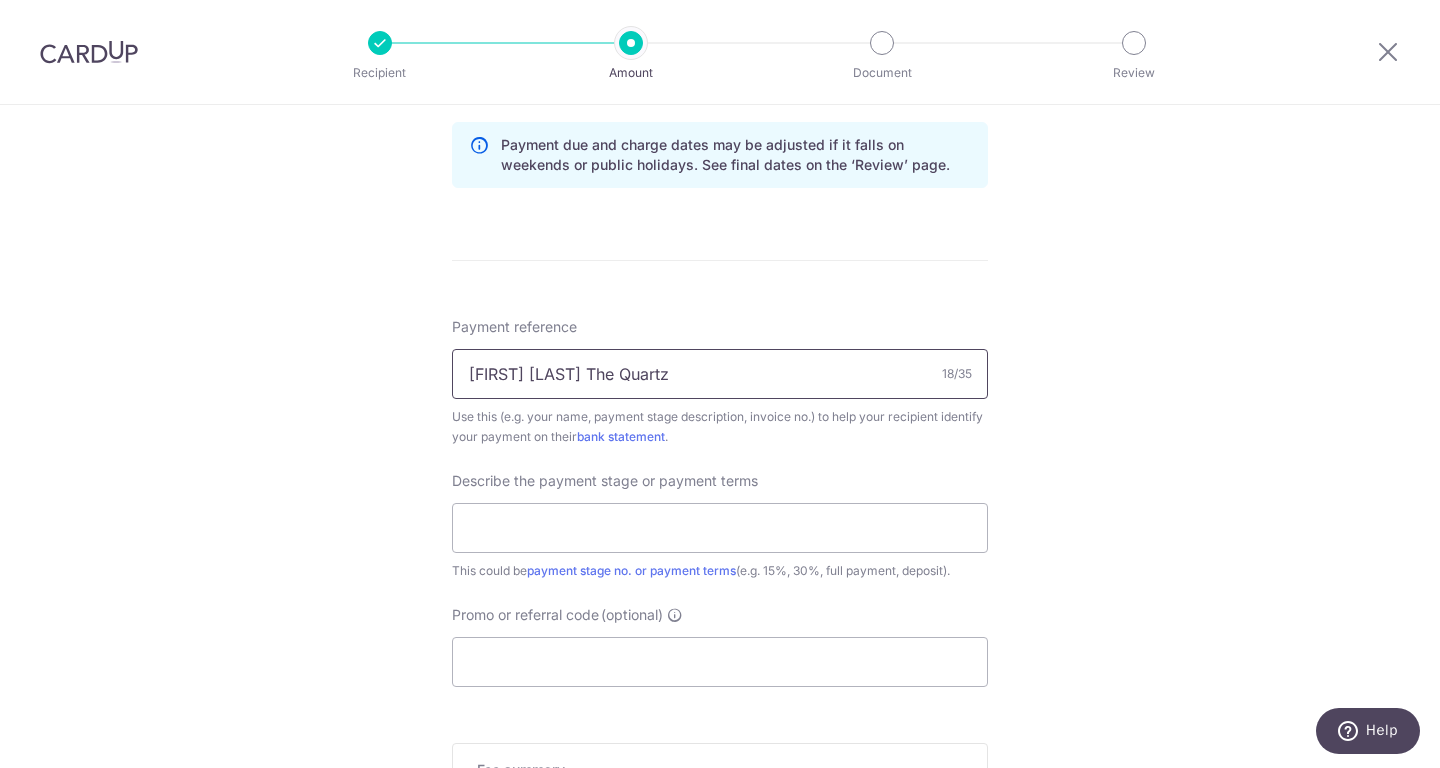 click on "Wei Lin The Quartz" at bounding box center [720, 374] 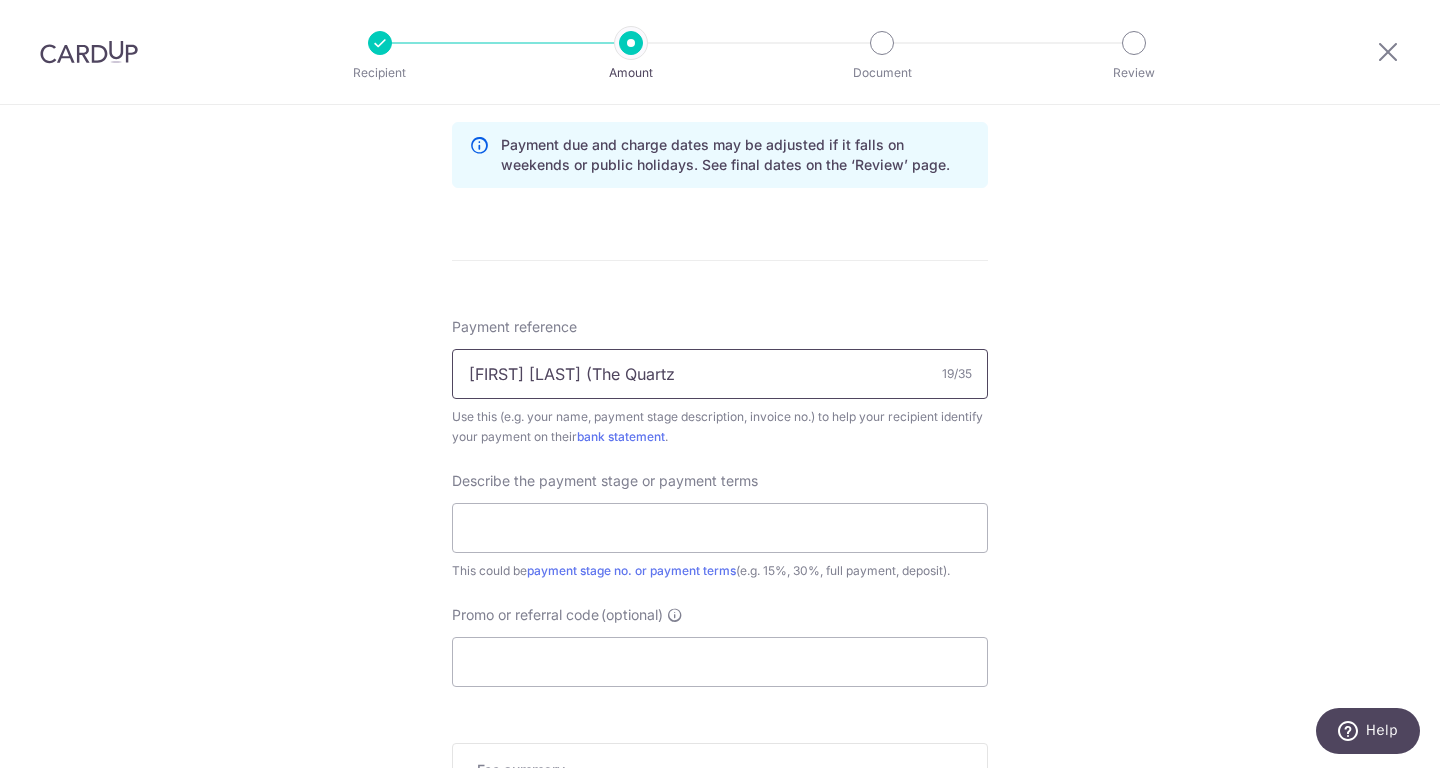 click on "Wei Lin (The Quartz" at bounding box center [720, 374] 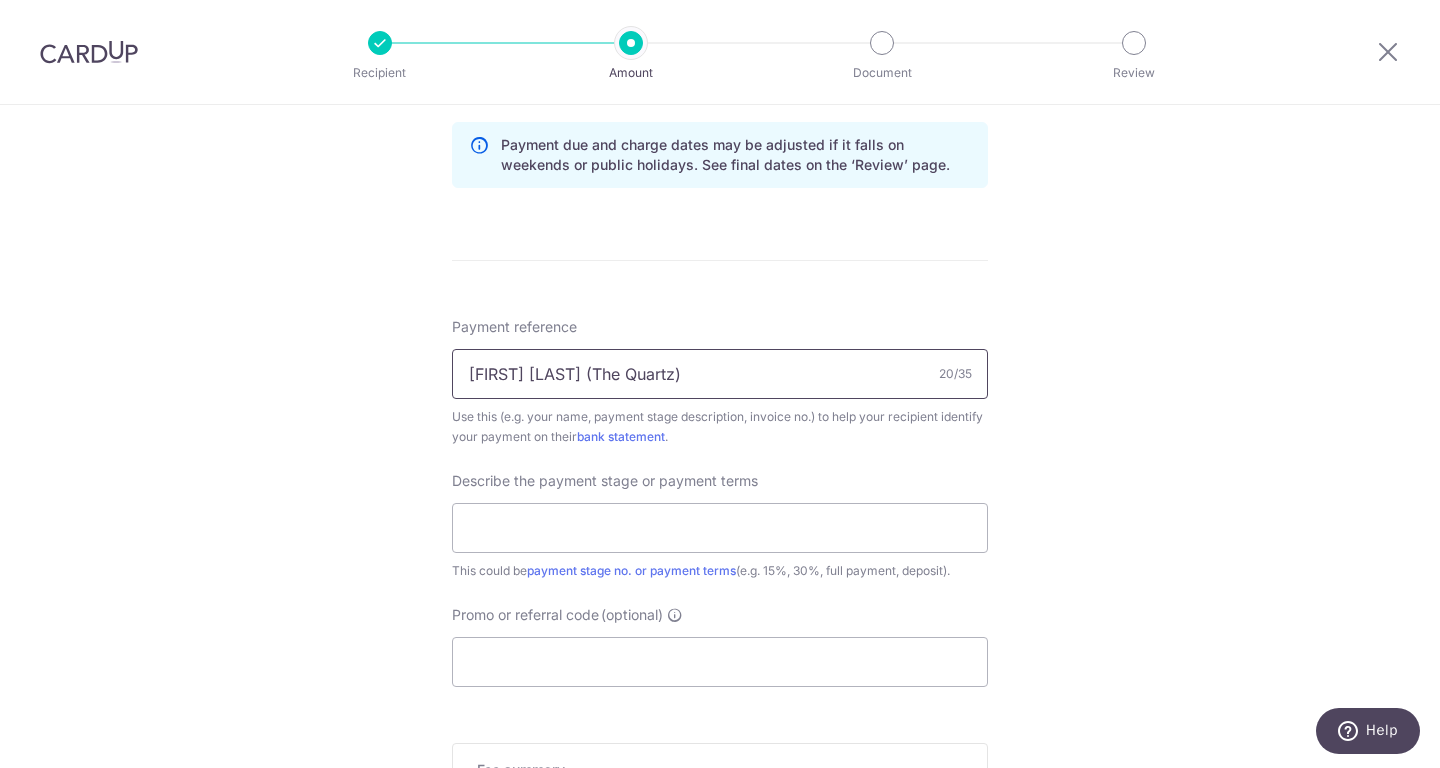 type on "[FIRST] [LAST] (The Quartz)" 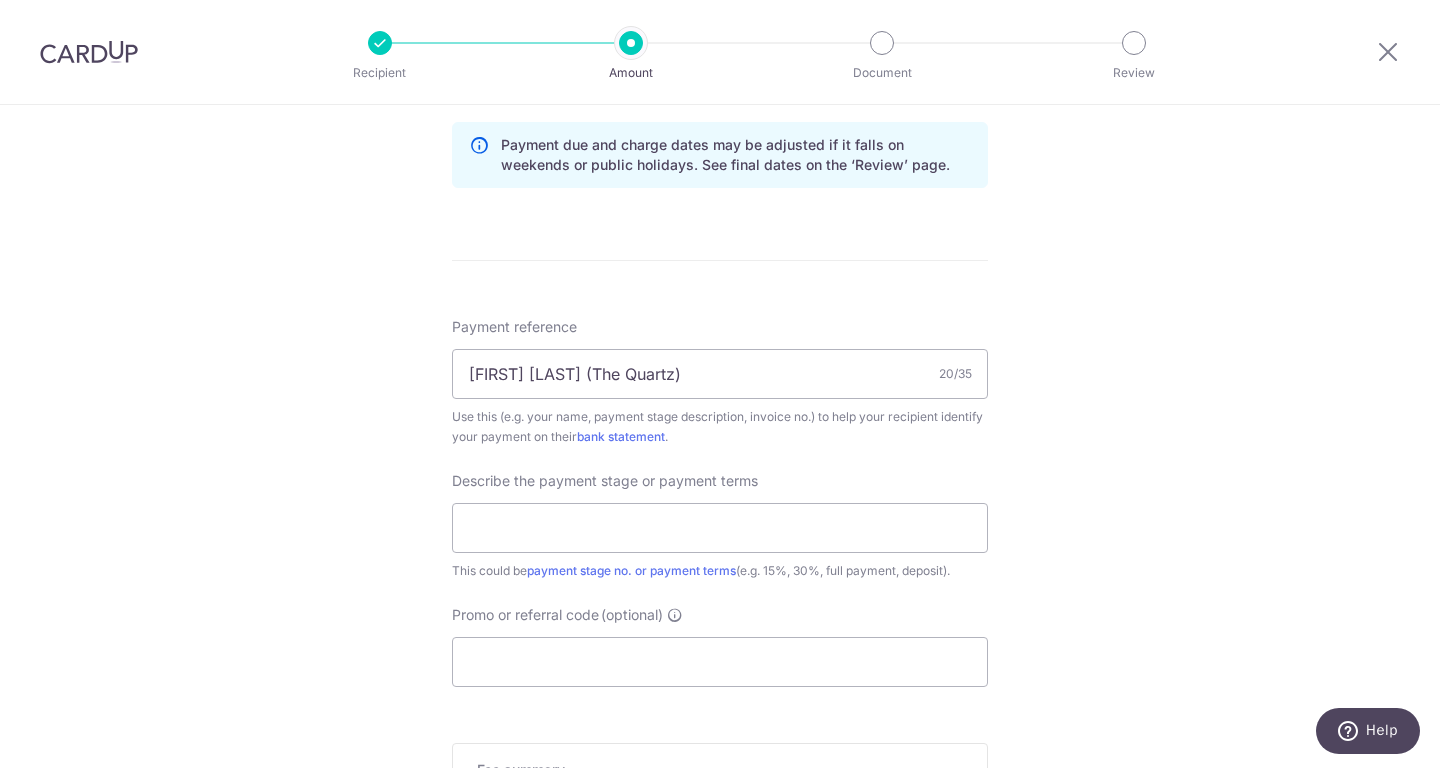 click on "Tell us more about your payment
Enter payment amount
SGD
7,638.00
7638.00
Recipient added successfully!
Select Card
Add new card
Add credit card
Secure 256-bit SSL
Text
New card details
Card
Secure 256-bit SSL" at bounding box center [720, -176] 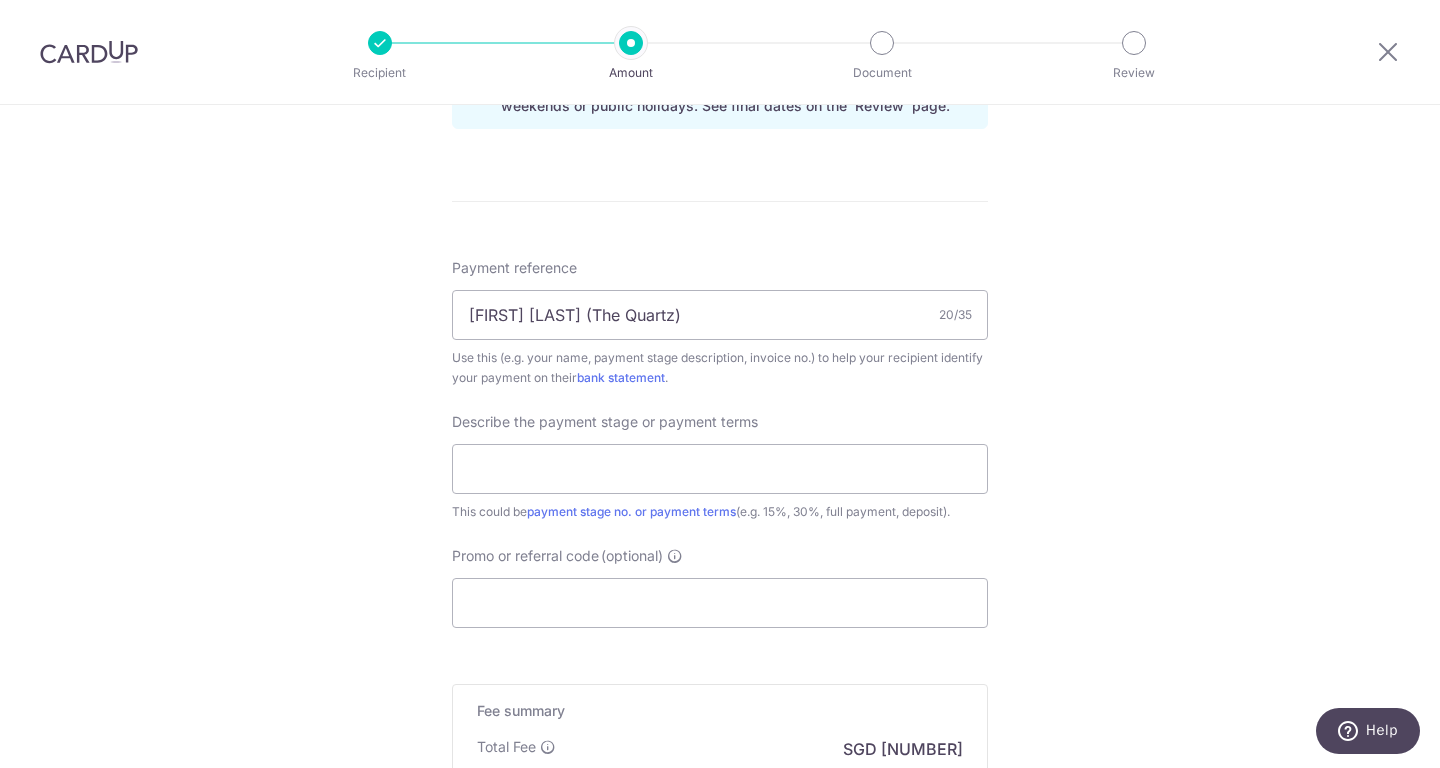 scroll, scrollTop: 1618, scrollLeft: 0, axis: vertical 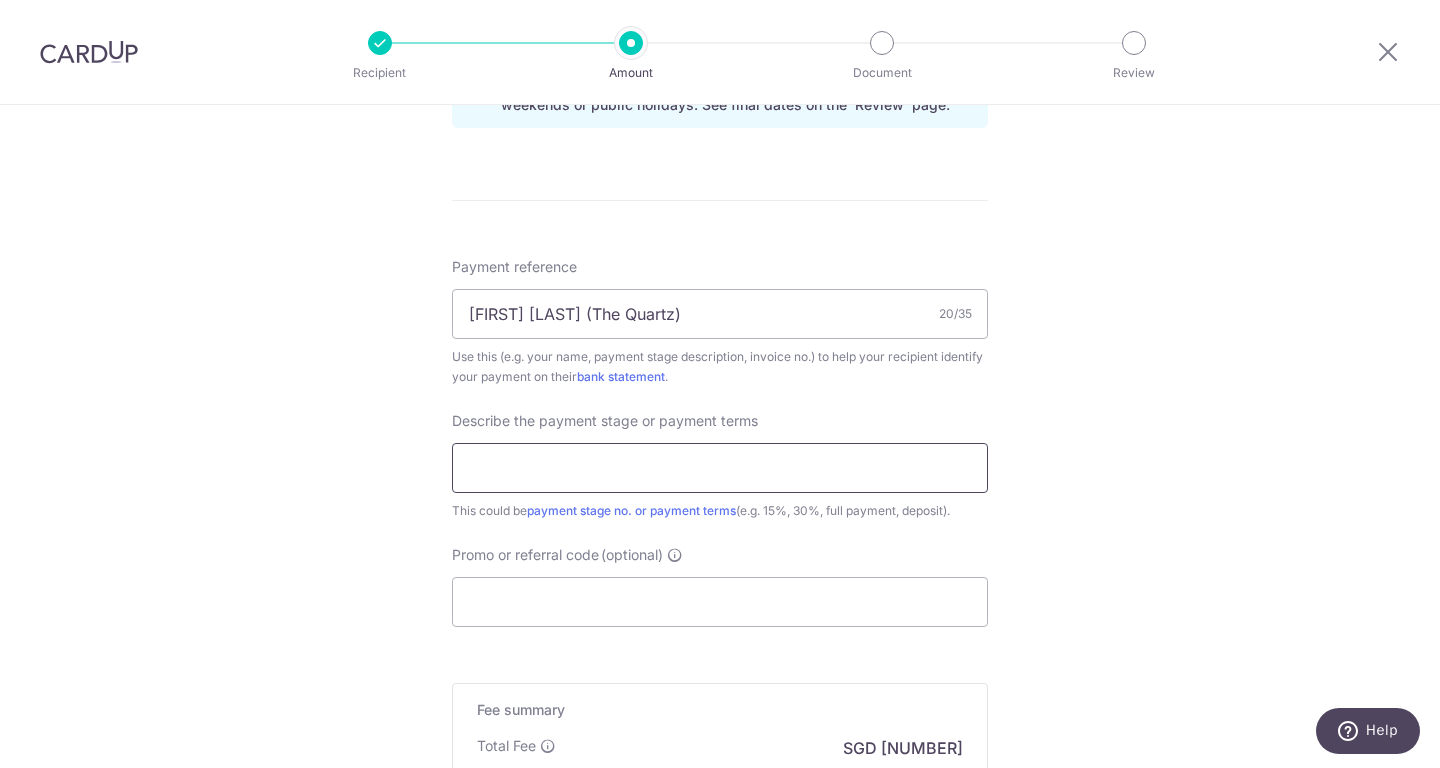 click at bounding box center [720, 468] 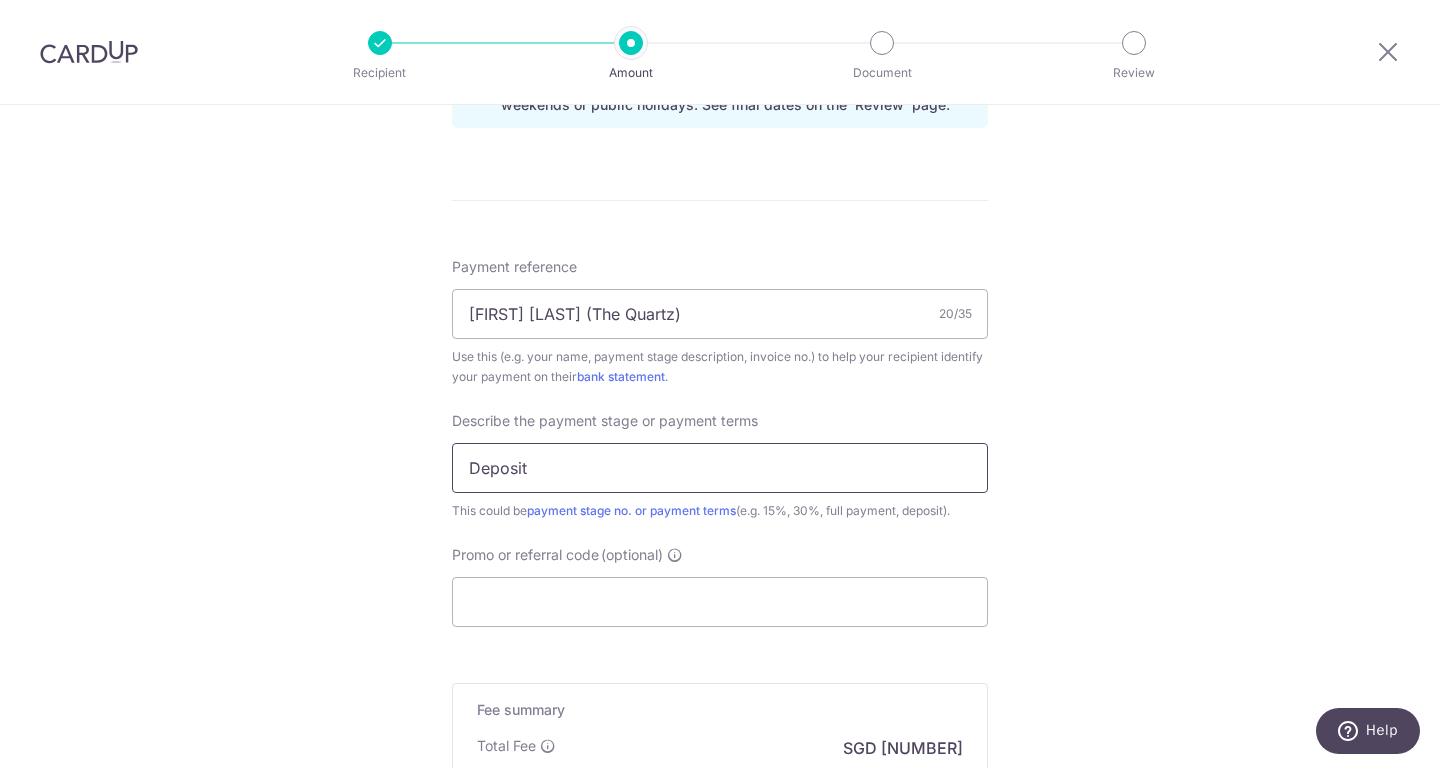 click on "Deposit" at bounding box center [720, 468] 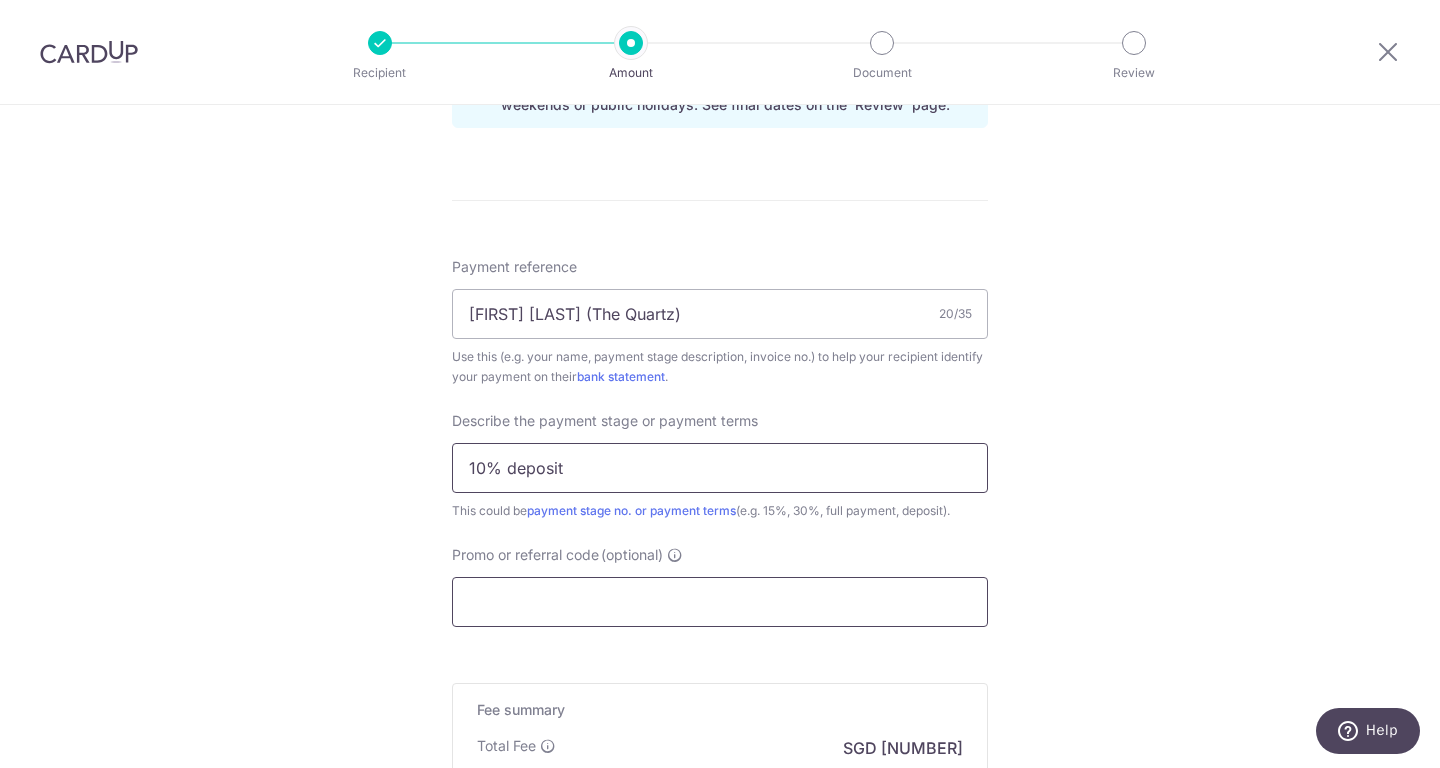 type on "10% deposit" 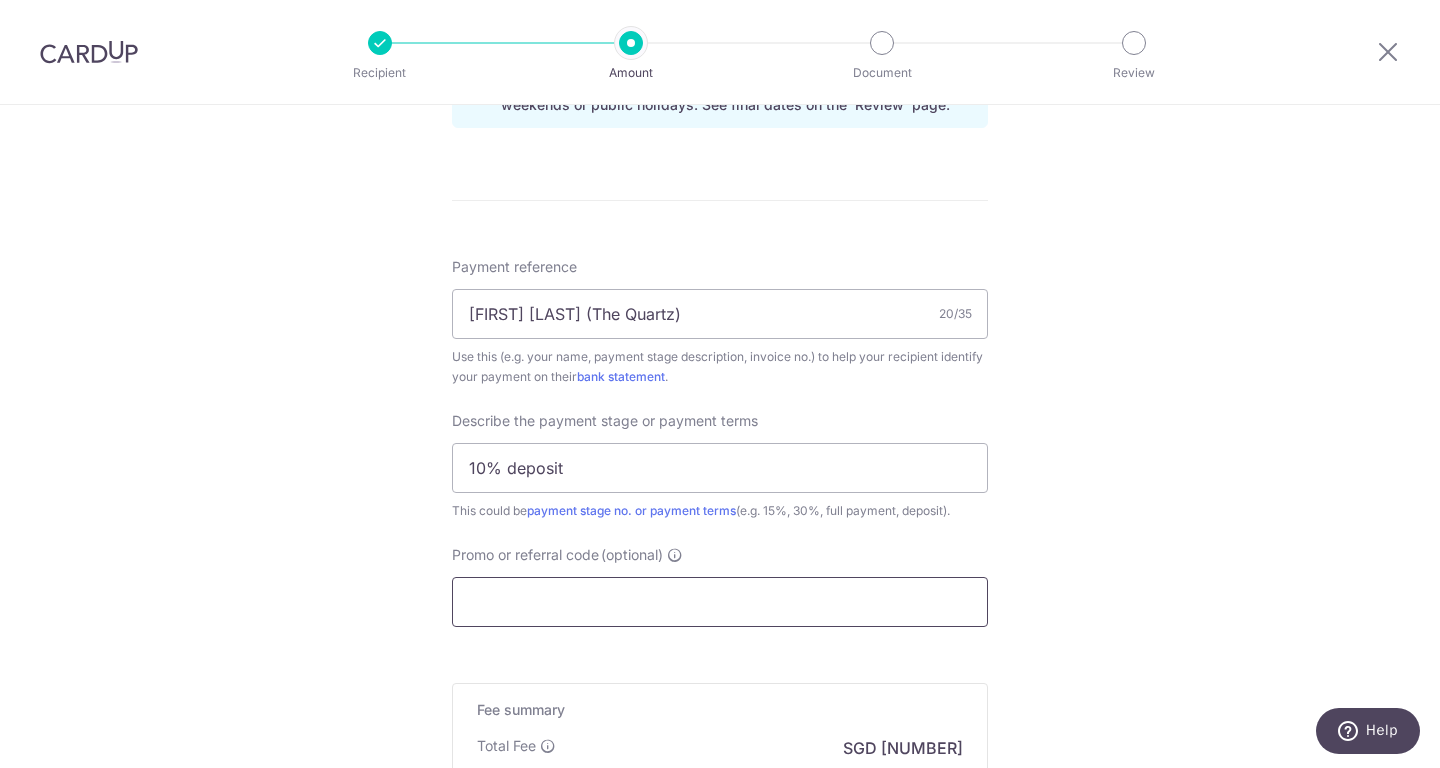 click on "Promo or referral code
(optional)" at bounding box center [720, 602] 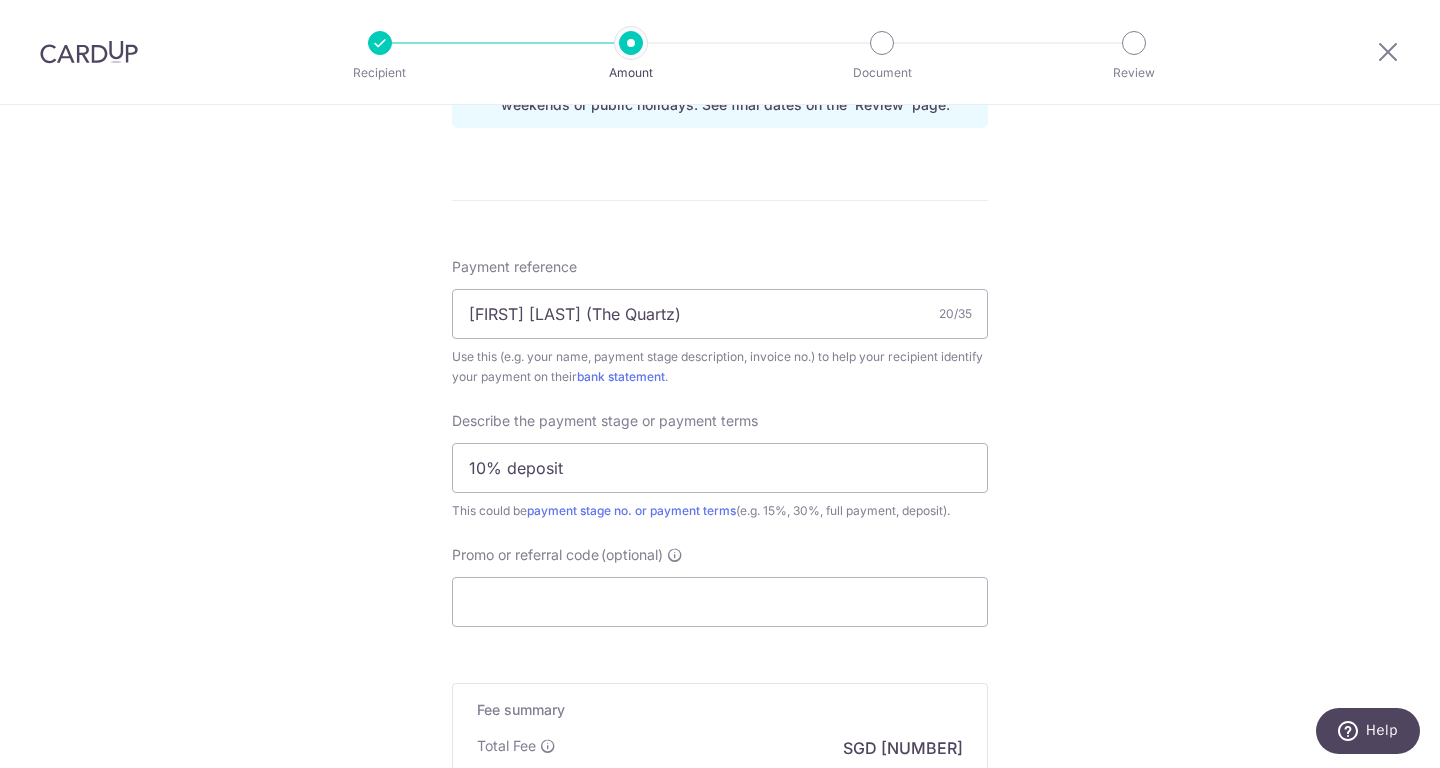 click on "Tell us more about your payment
Enter payment amount
SGD
7,638.00
7638.00
Recipient added successfully!
Select Card
Add new card
Add credit card
Secure 256-bit SSL
Text
New card details
Card
Secure 256-bit SSL" at bounding box center (720, -236) 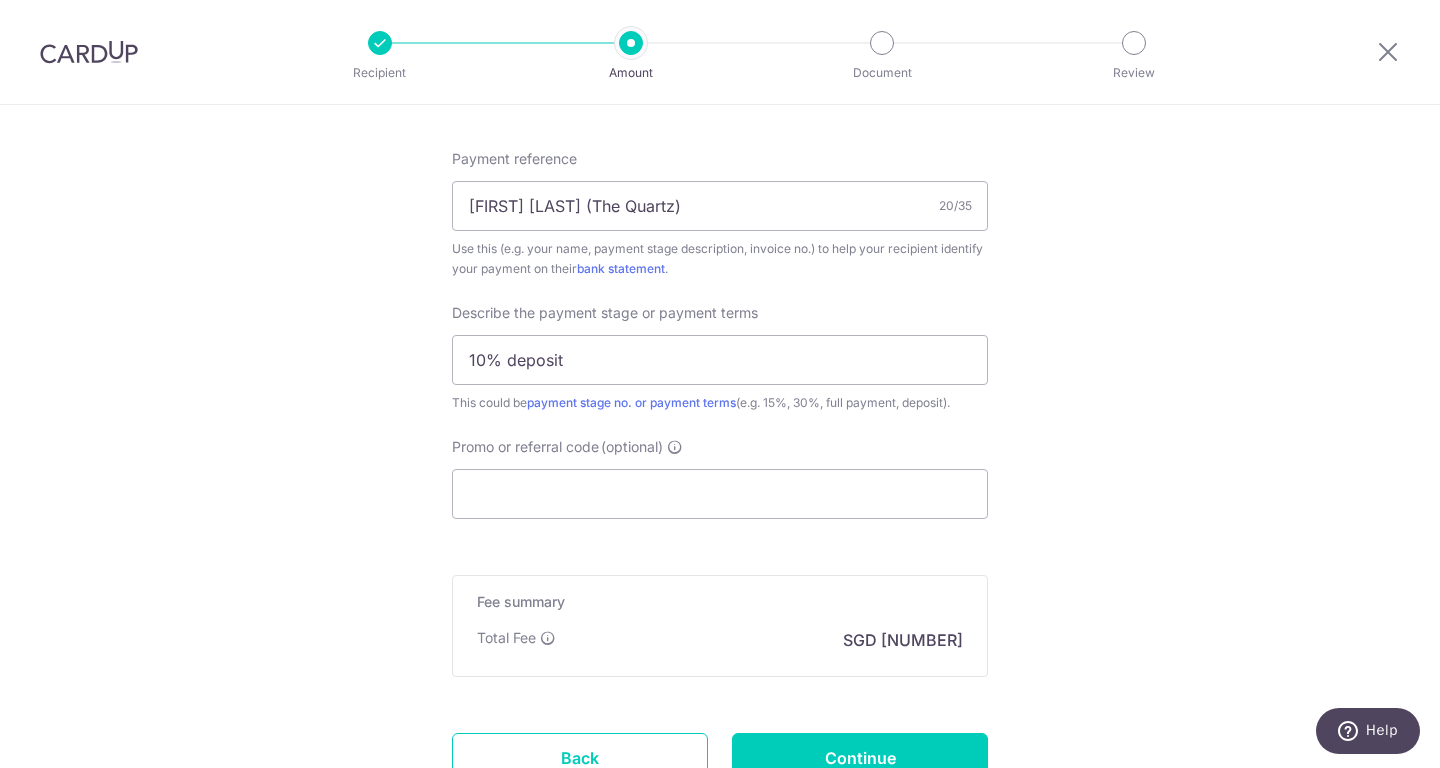 scroll, scrollTop: 1784, scrollLeft: 0, axis: vertical 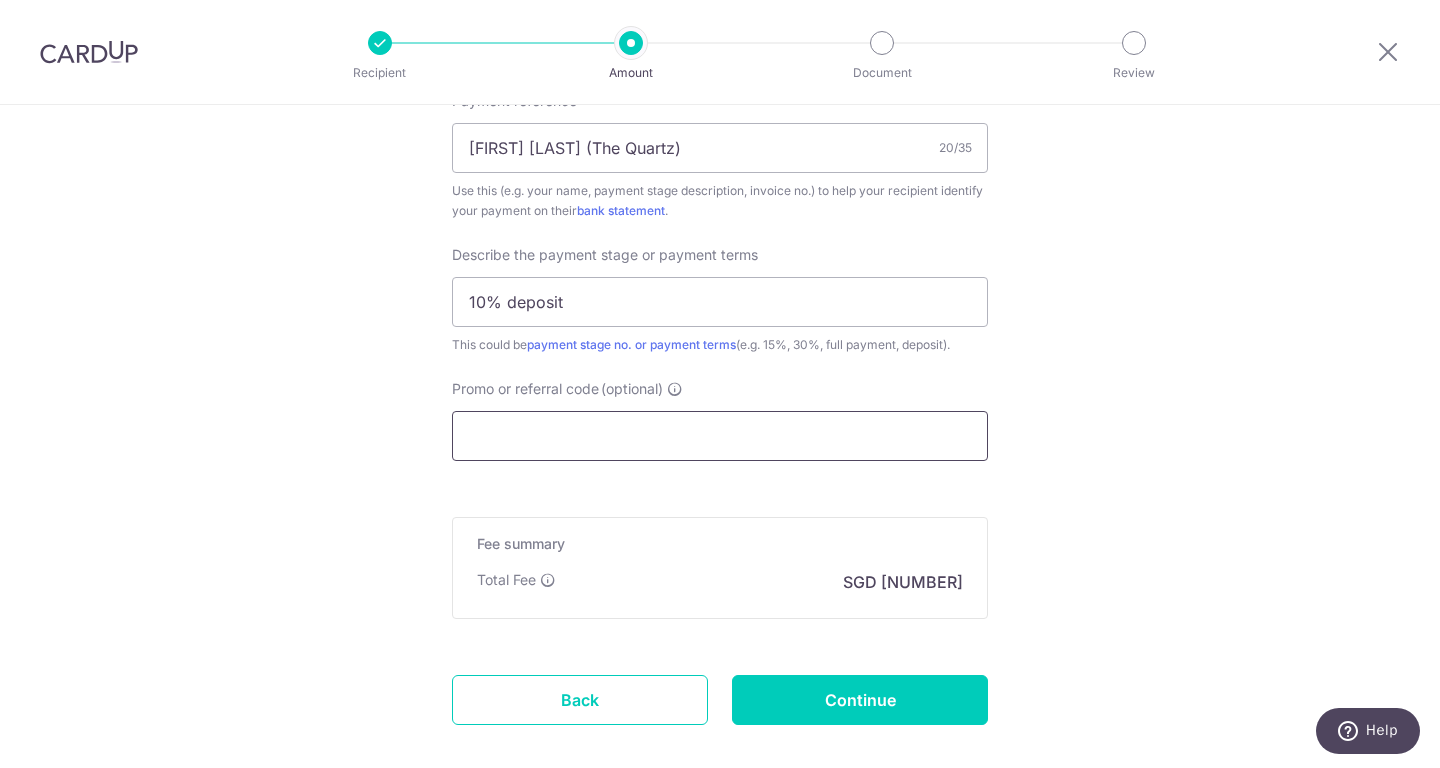 click on "Promo or referral code
(optional)" at bounding box center [720, 436] 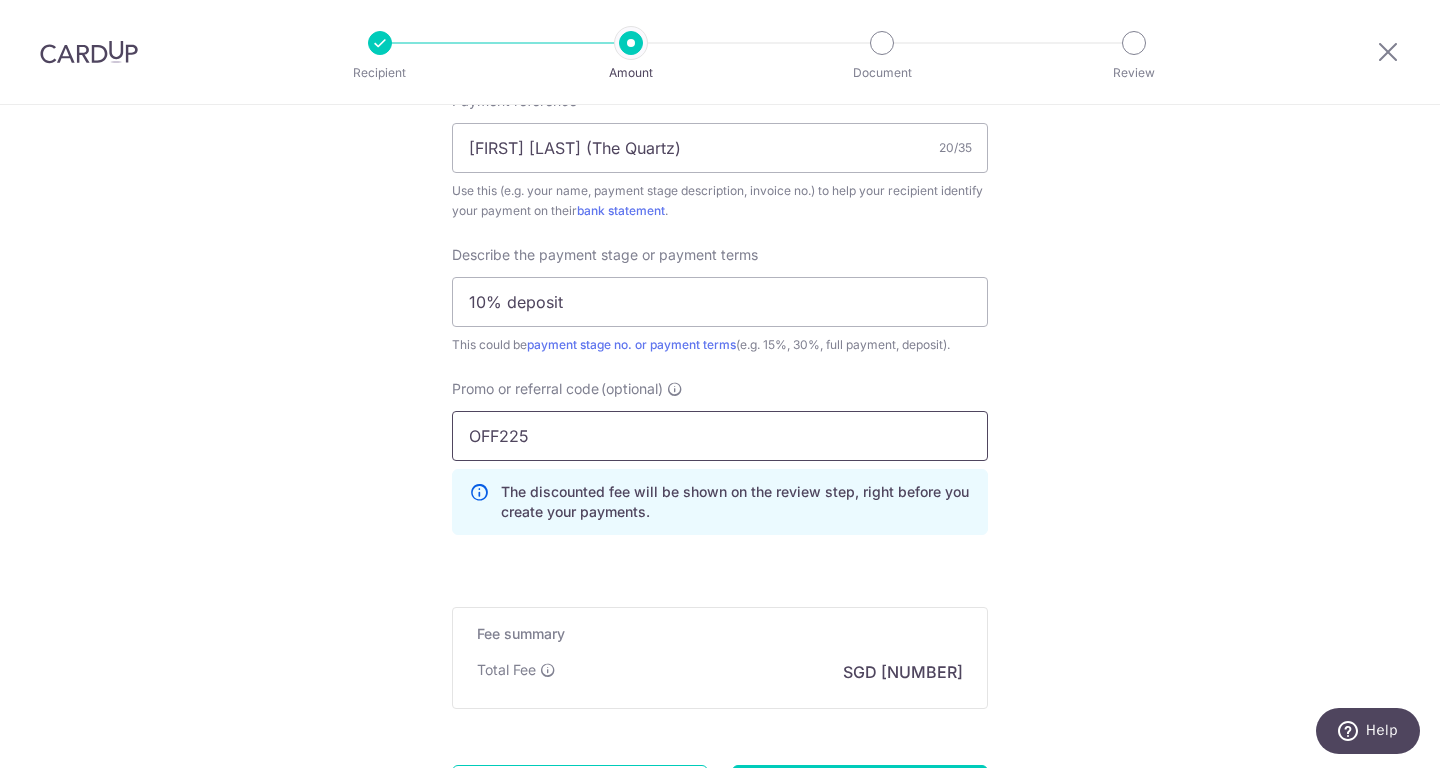 type on "OFF225" 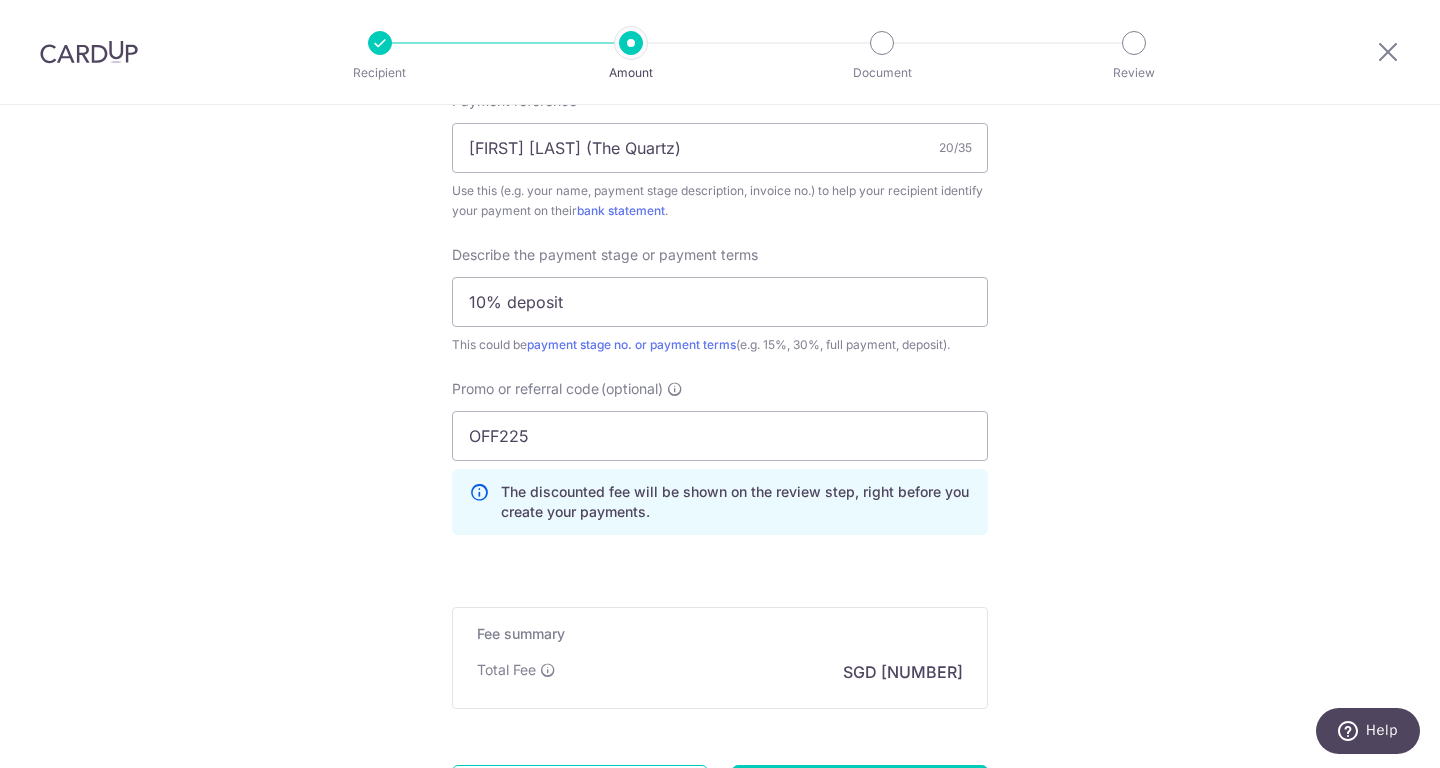 click on "Tell us more about your payment
Enter payment amount
SGD
7,638.00
7638.00
Recipient added successfully!
Select Card
Add new card
Add credit card
Secure 256-bit SSL
Text
New card details
Card
Secure 256-bit SSL" at bounding box center (720, -357) 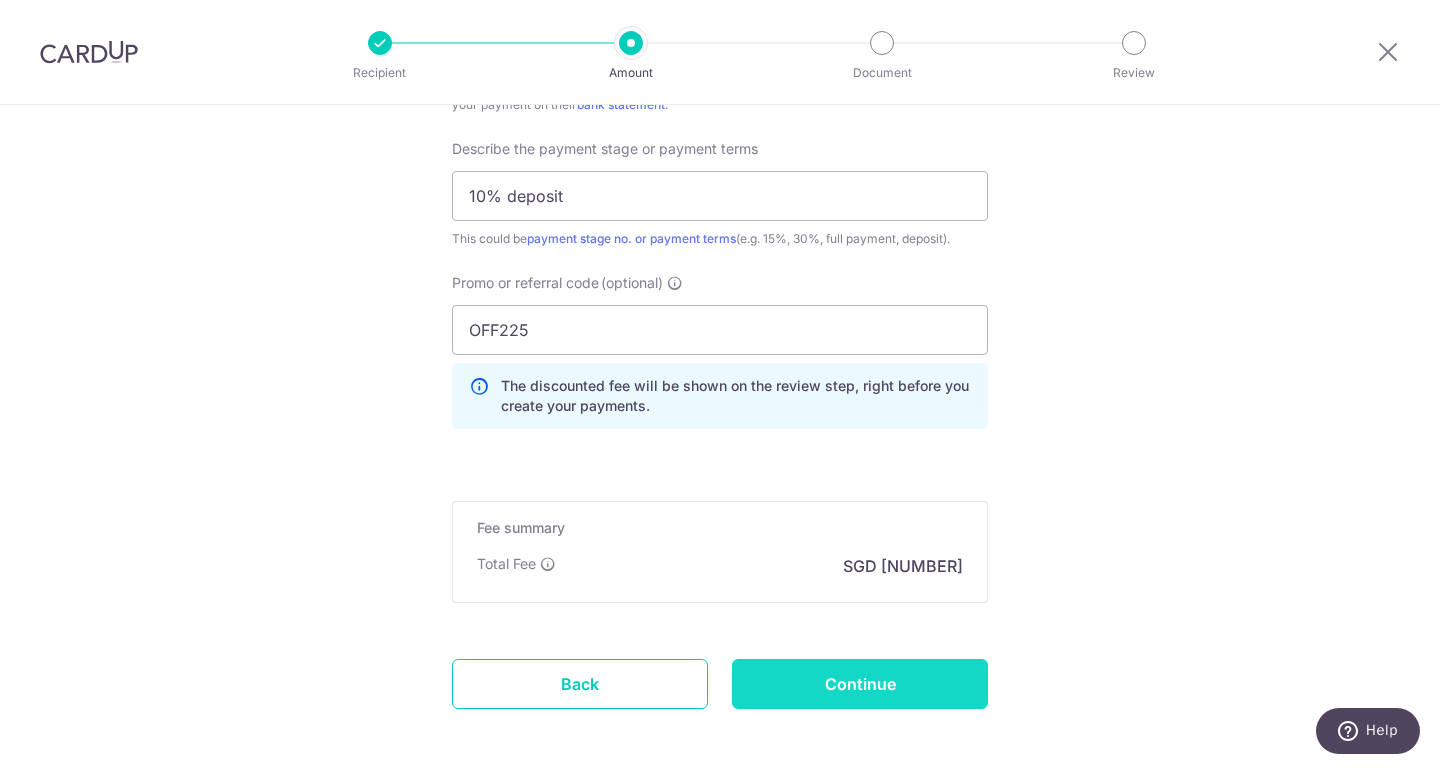 click on "Continue" at bounding box center [860, 684] 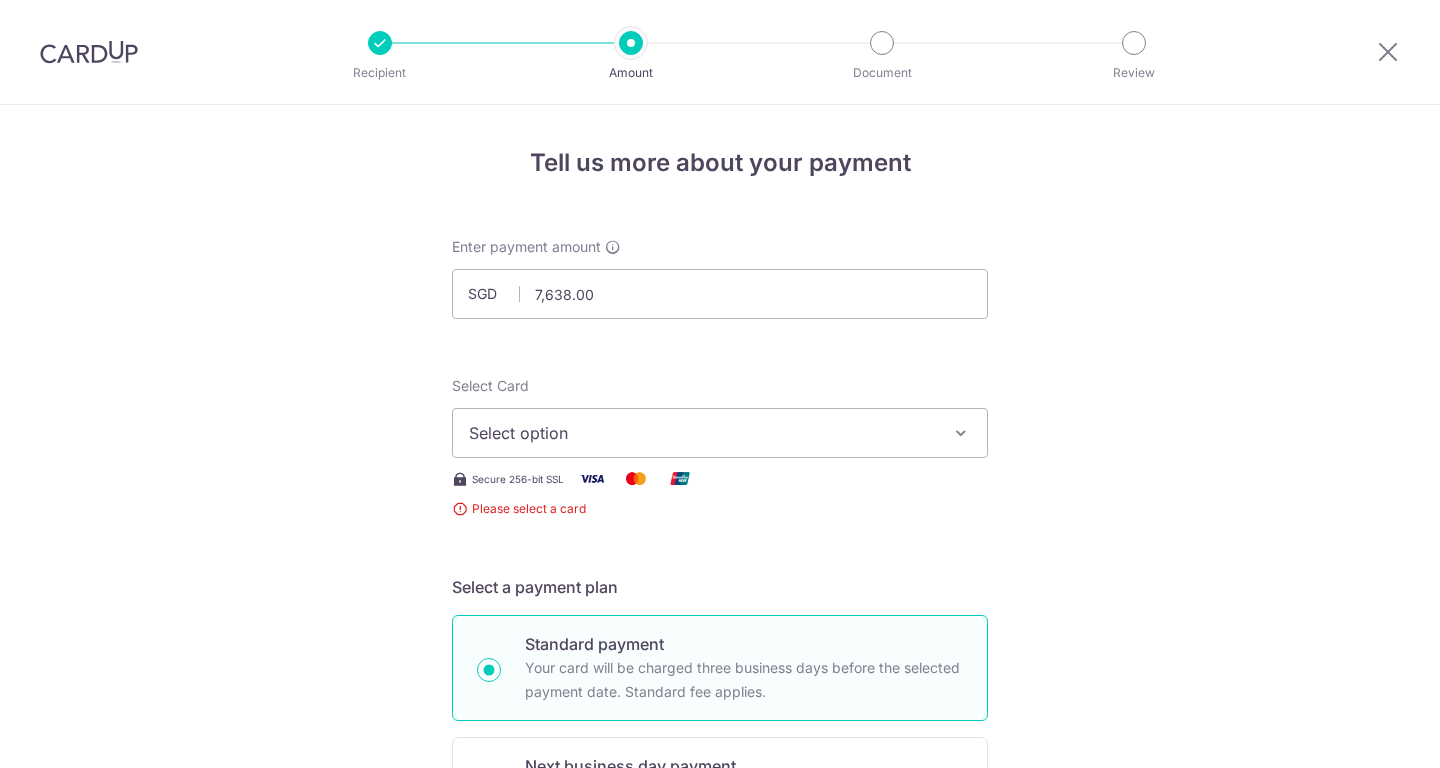 scroll, scrollTop: 0, scrollLeft: 0, axis: both 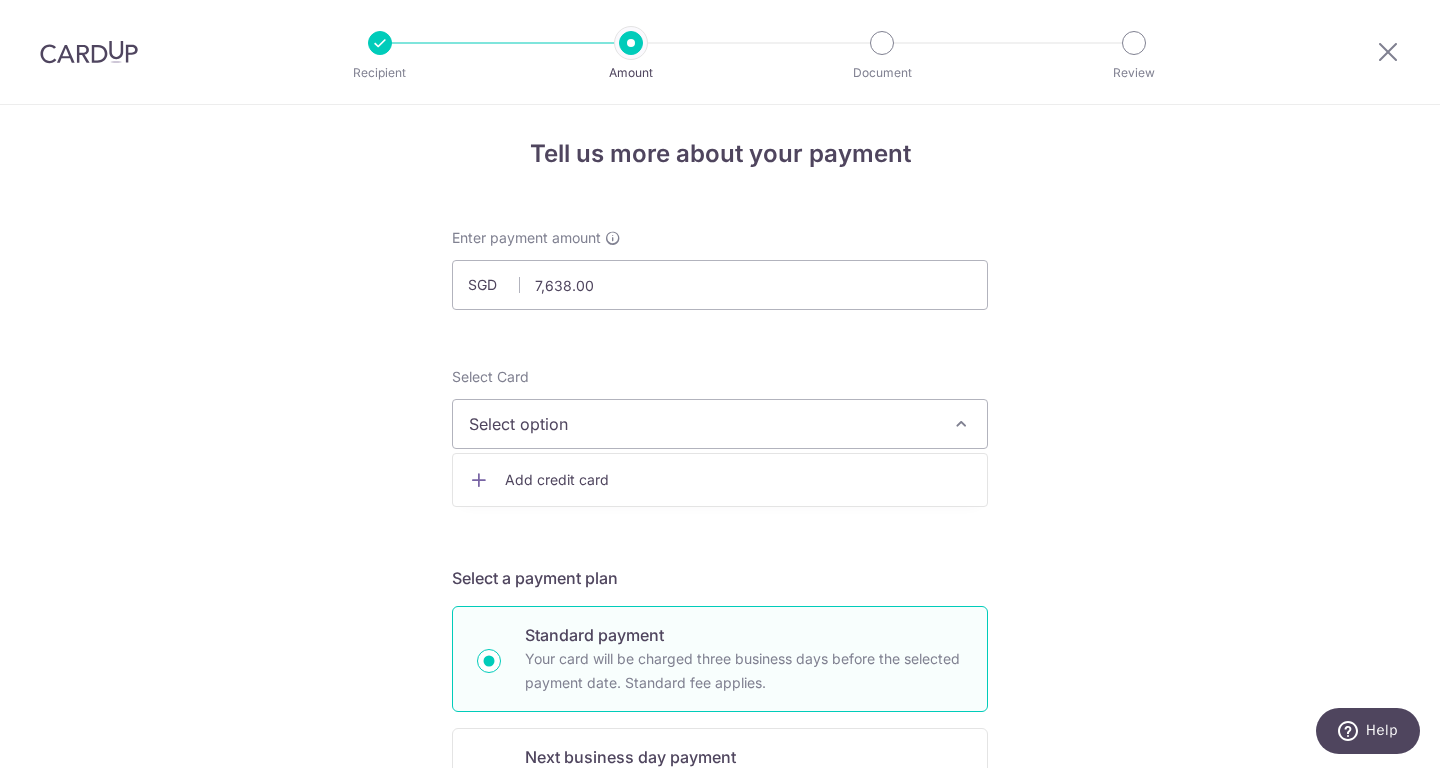 click on "Add credit card" at bounding box center [738, 480] 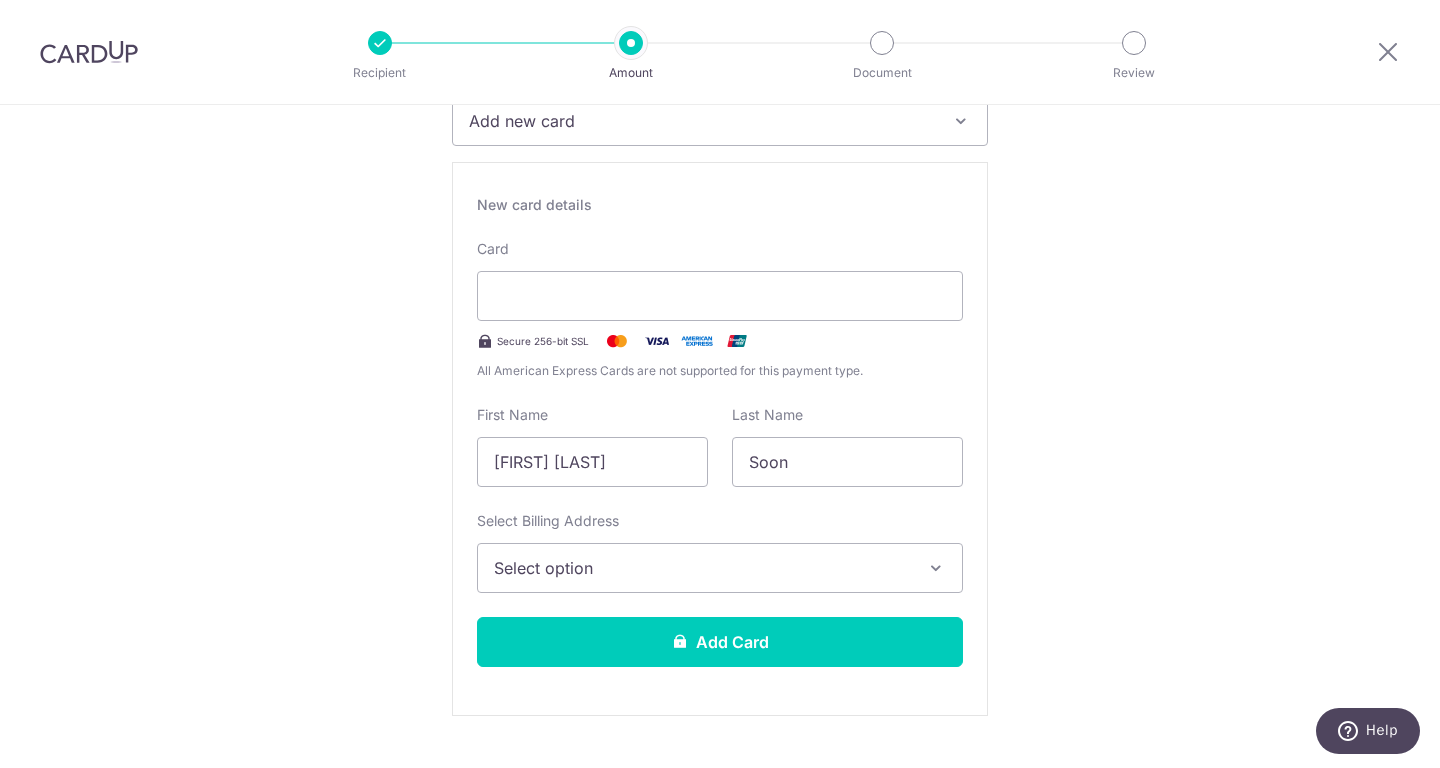 scroll, scrollTop: 262, scrollLeft: 0, axis: vertical 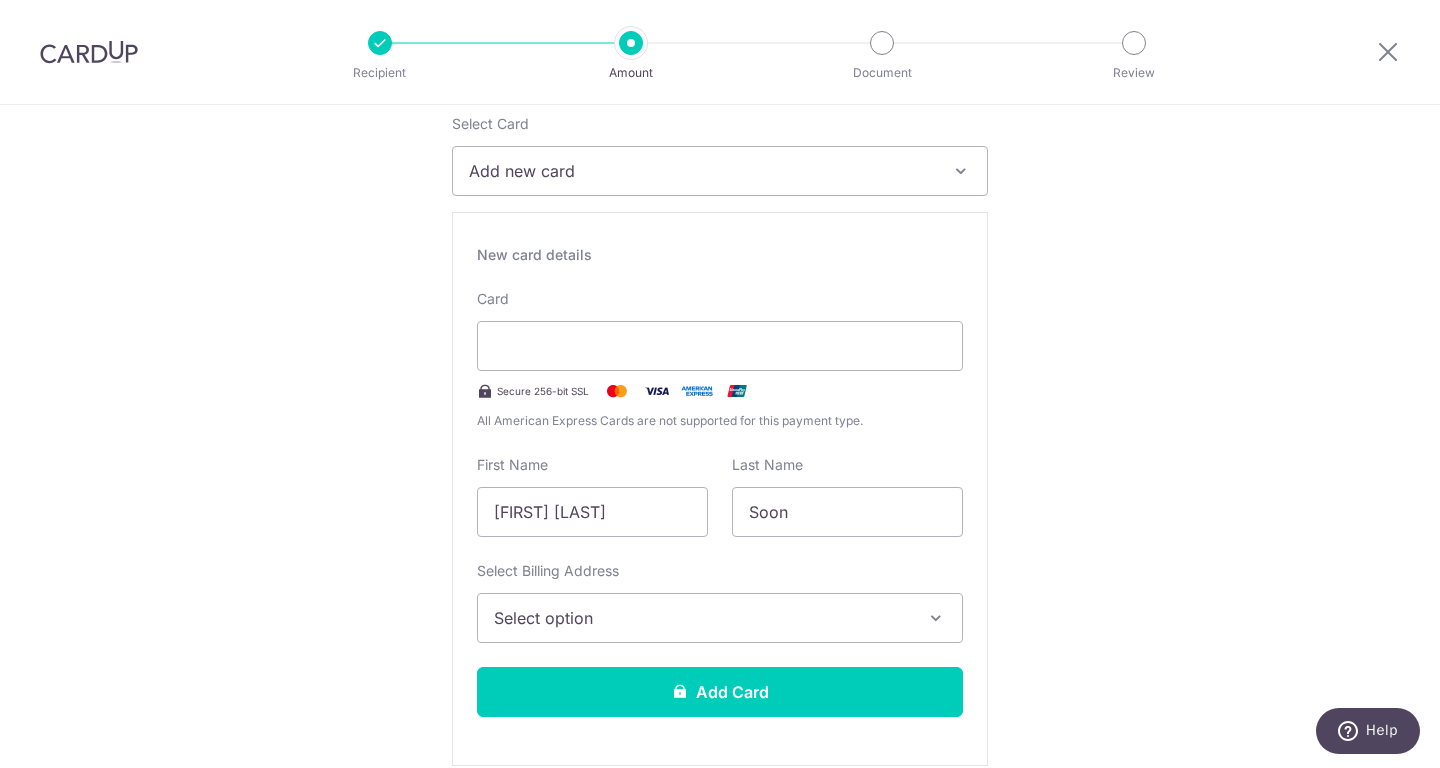 click on "Add new card" at bounding box center (702, 171) 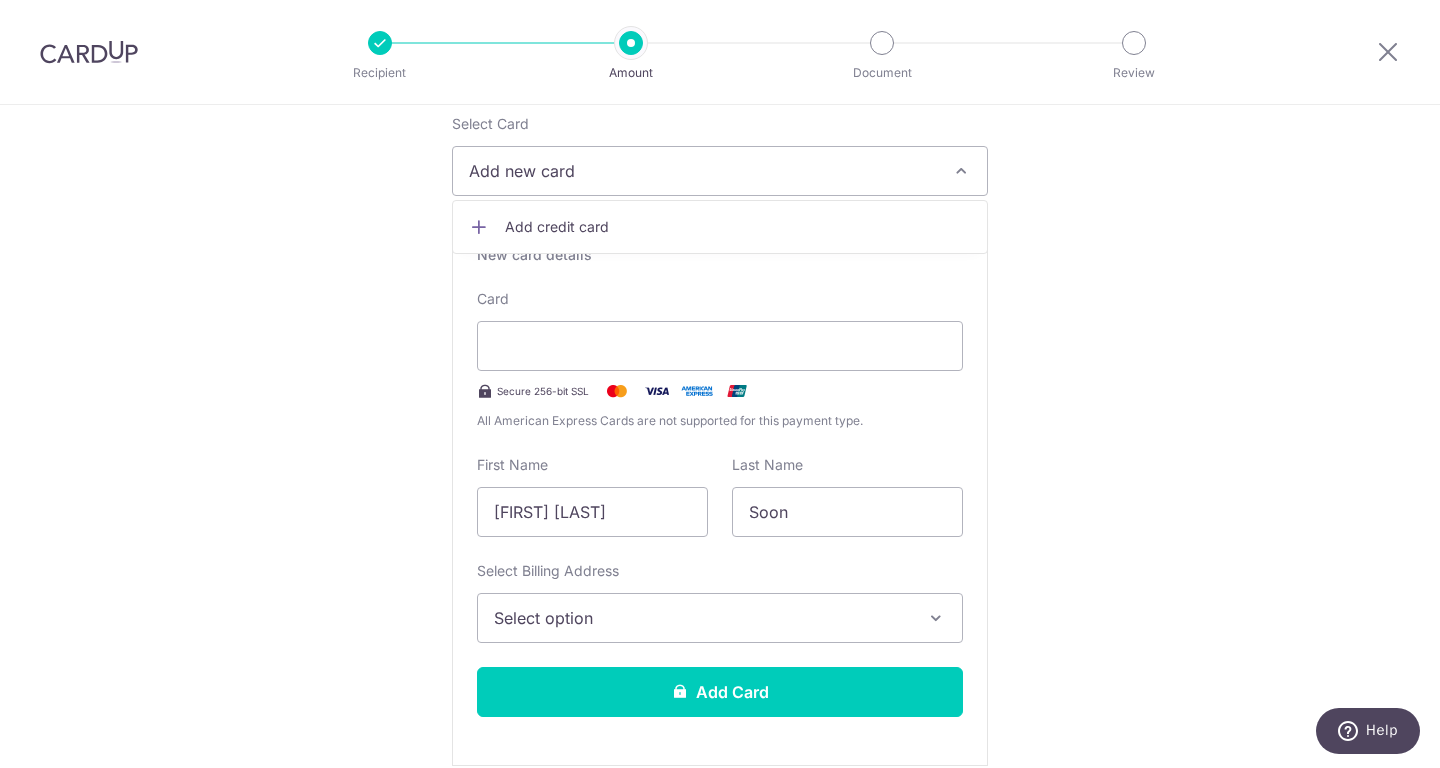 click on "Tell us more about your payment
Enter payment amount
SGD
7,638.00
7638.00
Select Card
Add new card
Add credit card
Secure 256-bit SSL
Text
New card details
Card
Secure 256-bit SSL
First Name" at bounding box center [720, 1165] 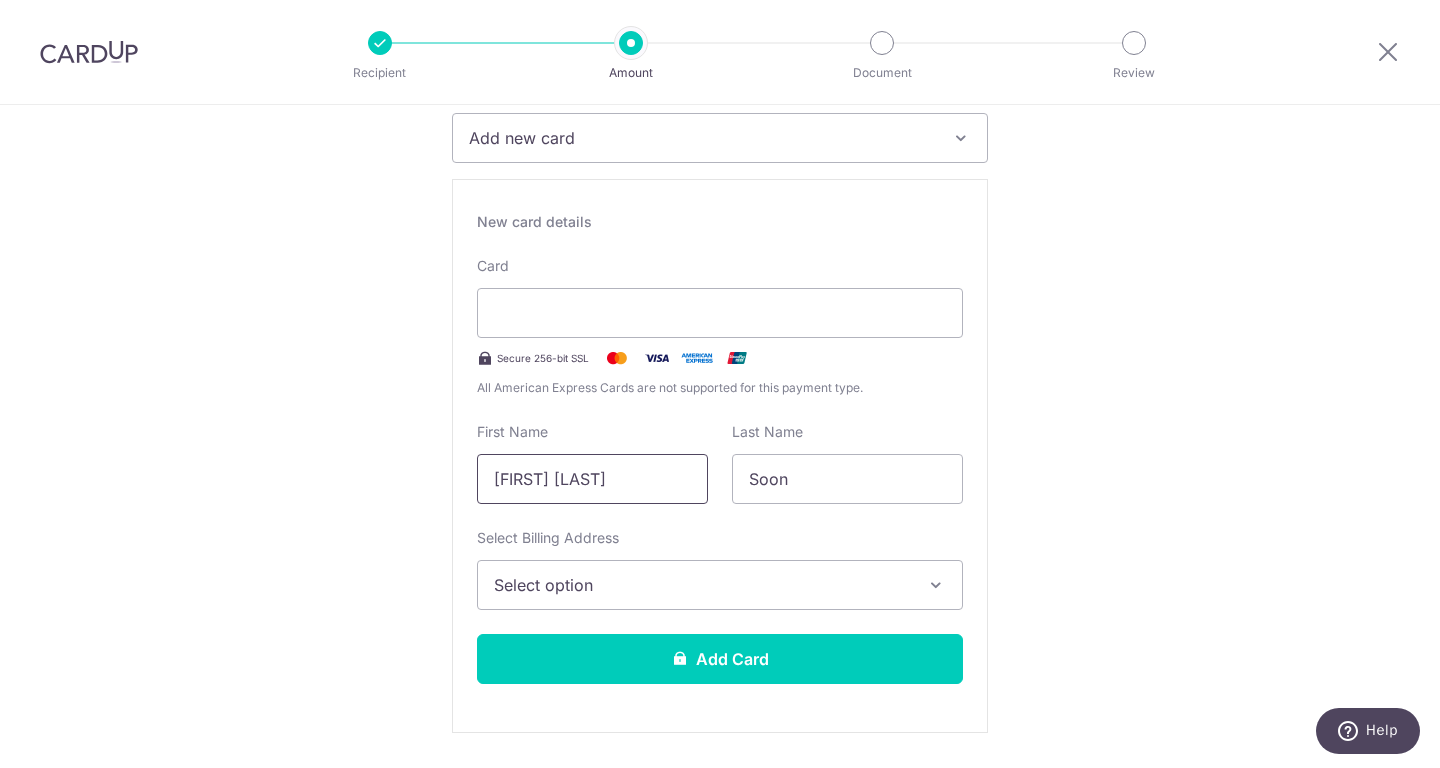 scroll, scrollTop: 297, scrollLeft: 0, axis: vertical 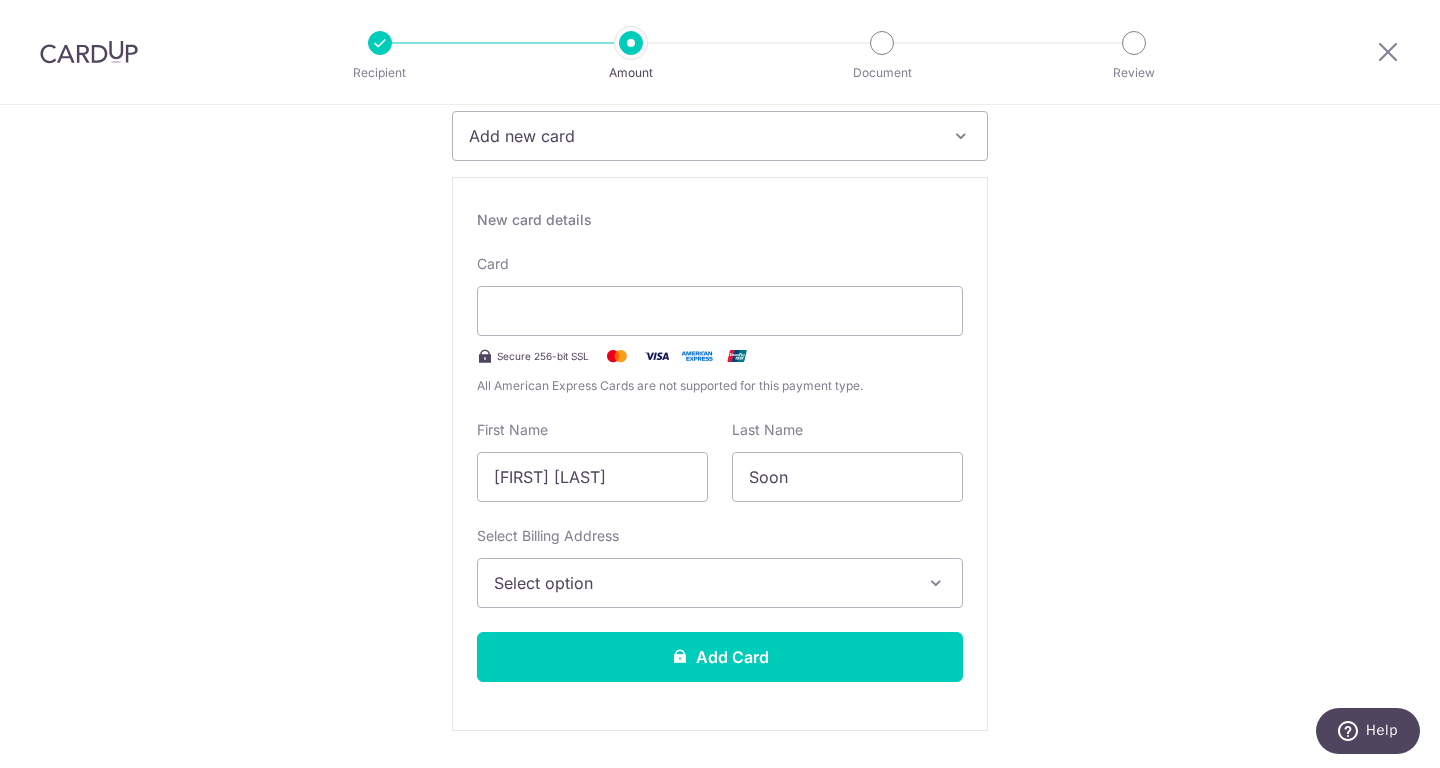 click on "Select option" at bounding box center [702, 583] 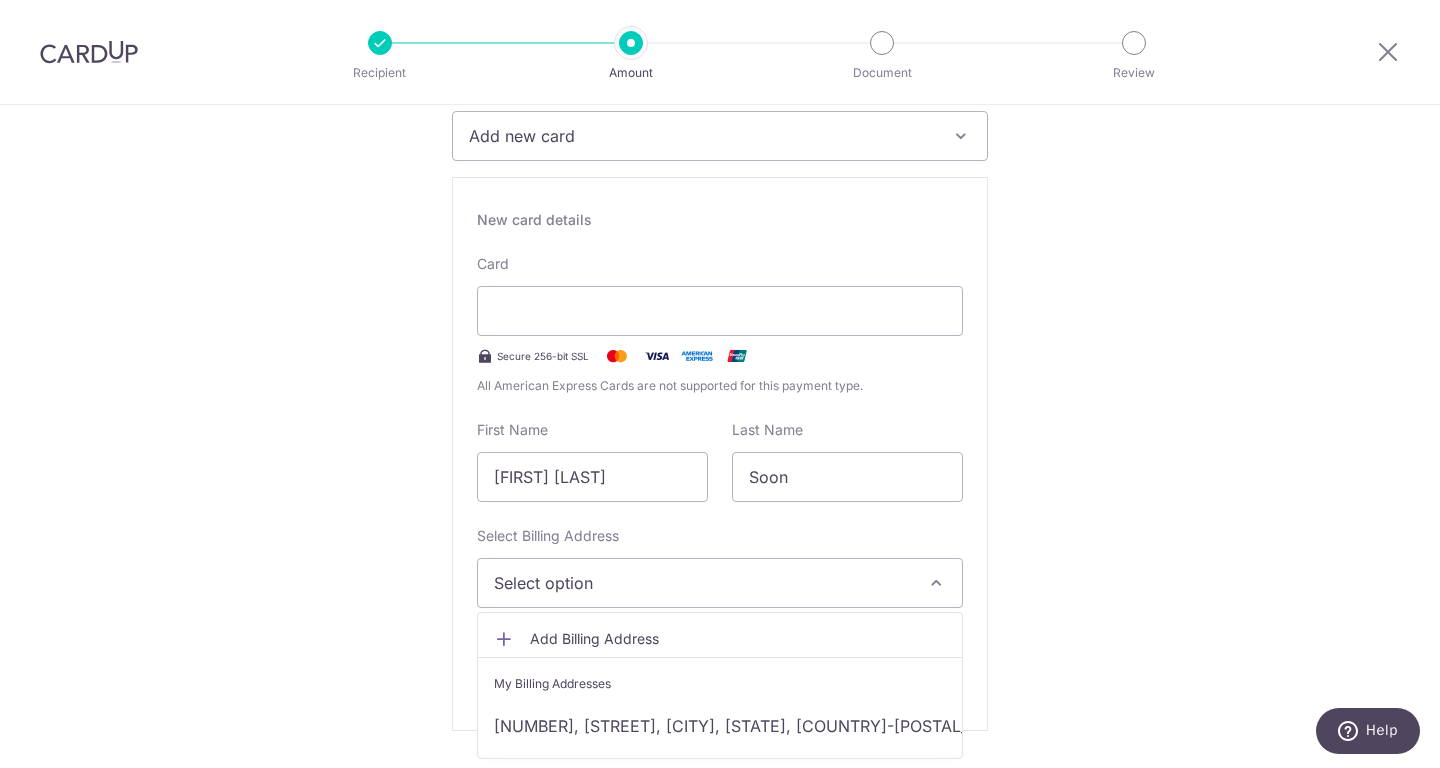 scroll, scrollTop: 401, scrollLeft: 0, axis: vertical 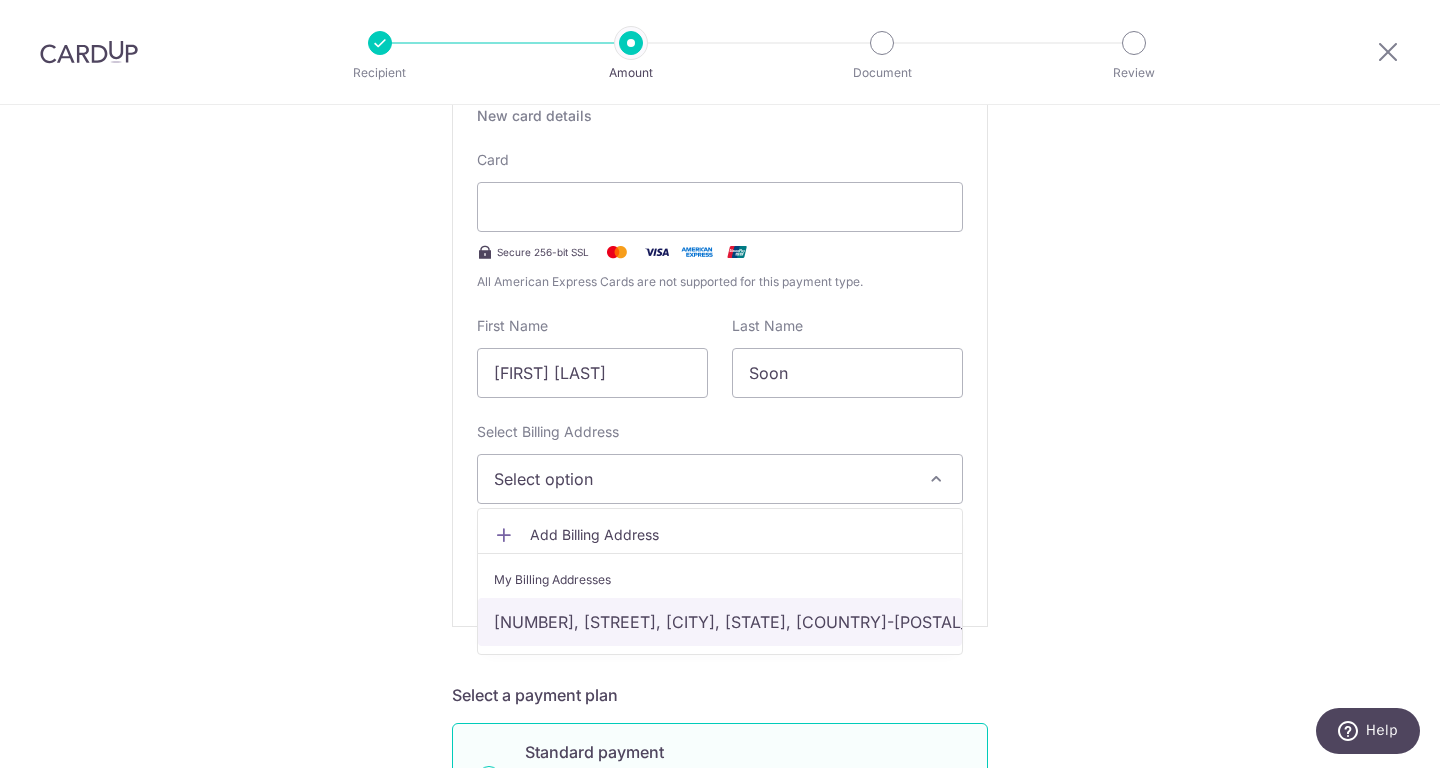 click on "92, Luxus Hill Avenue, Singapore, Singapore, Singapore-804920" at bounding box center (720, 622) 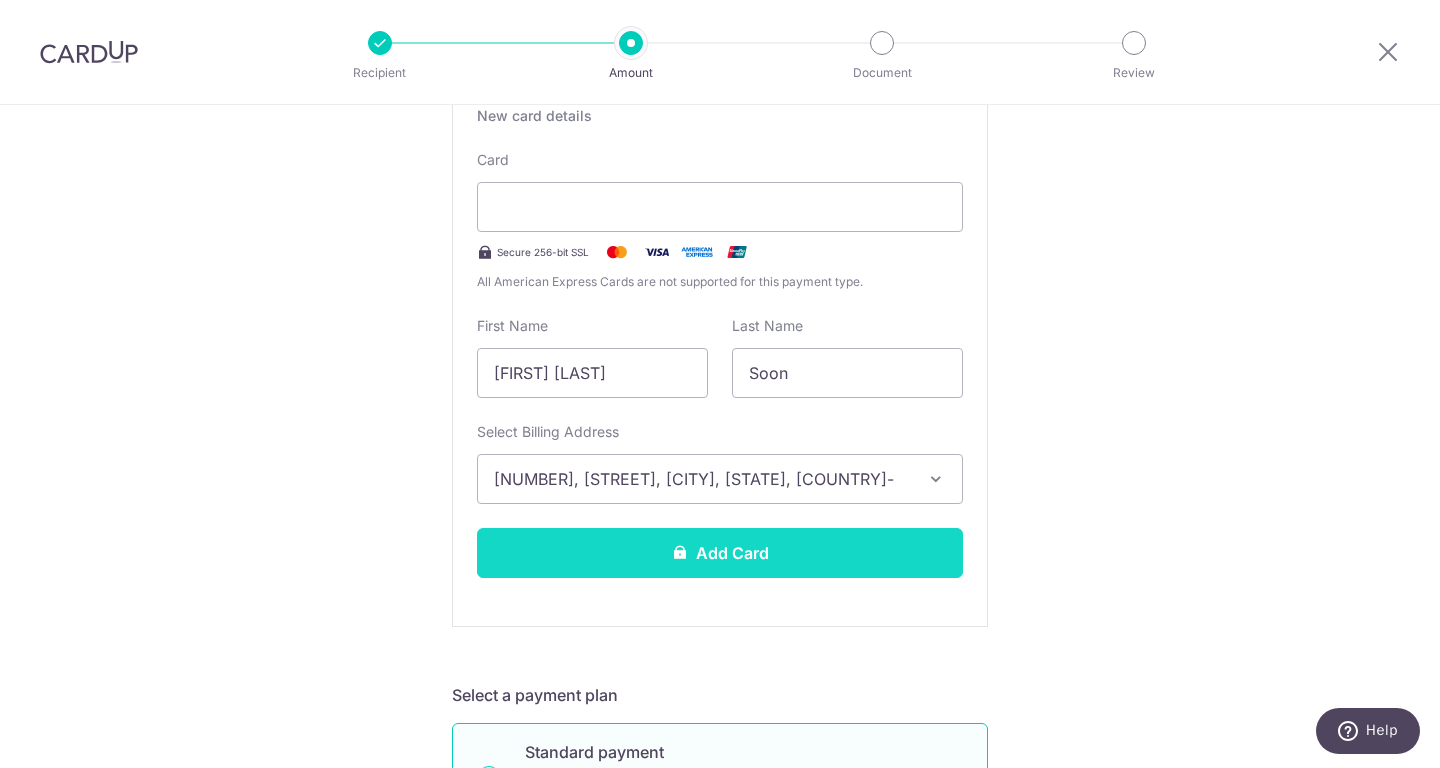 click on "Add Card" at bounding box center (720, 553) 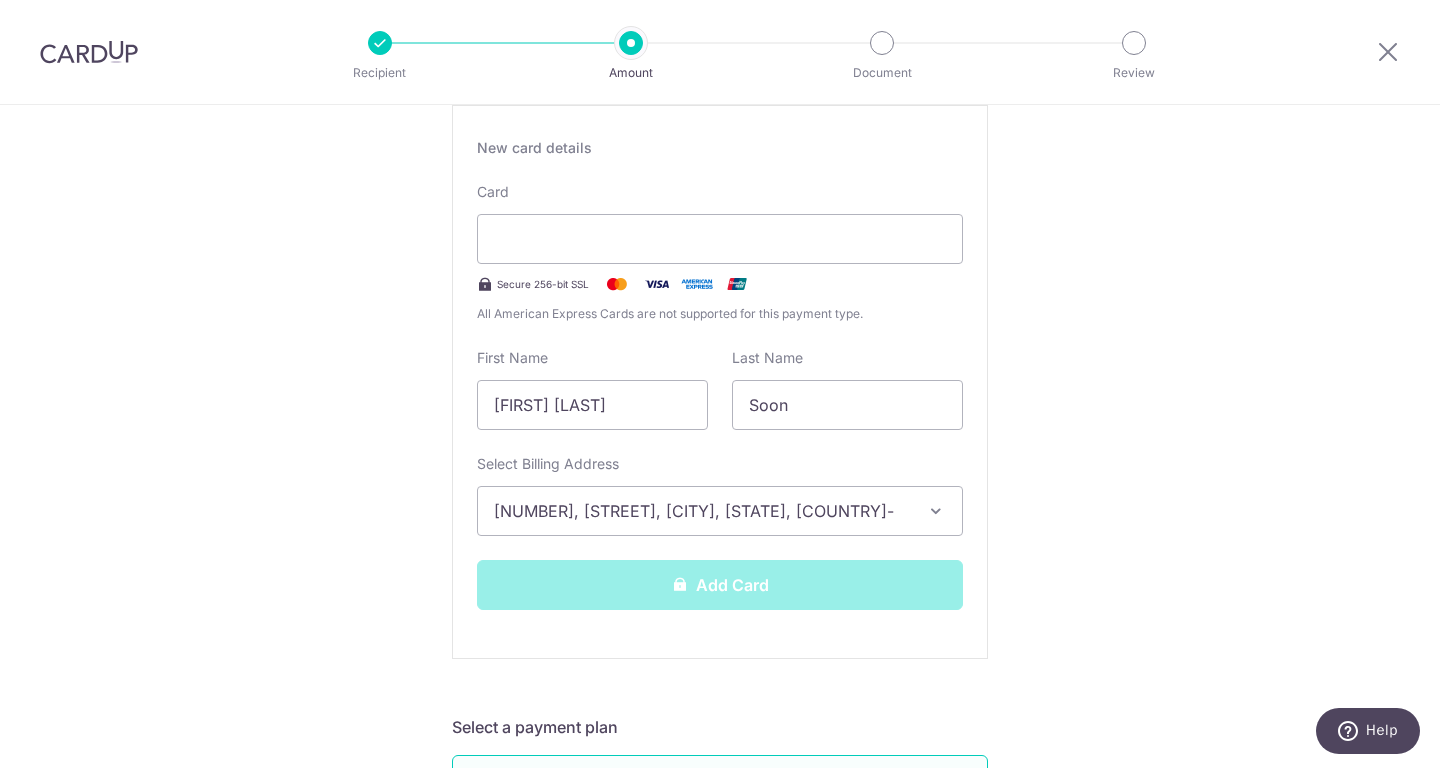 scroll, scrollTop: 371, scrollLeft: 0, axis: vertical 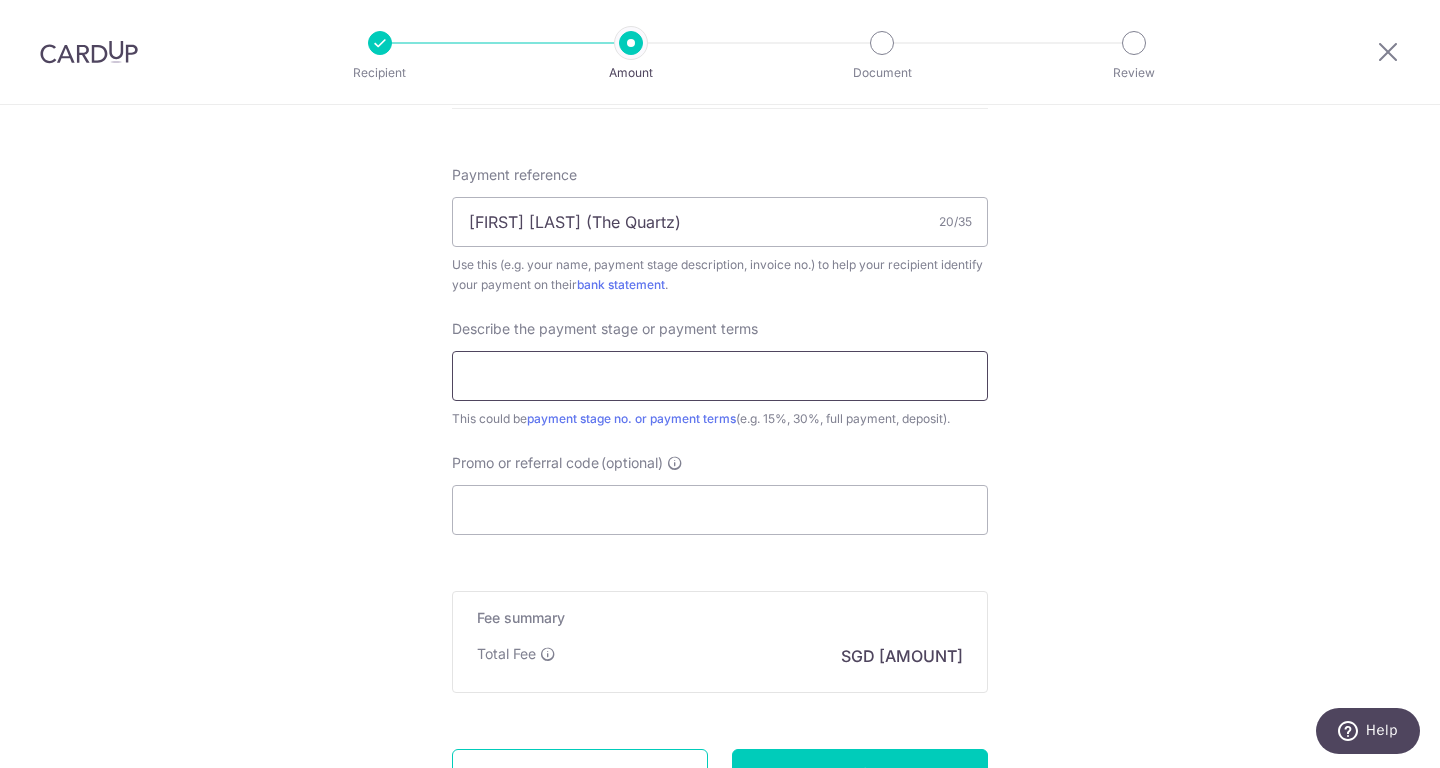 click at bounding box center [720, 376] 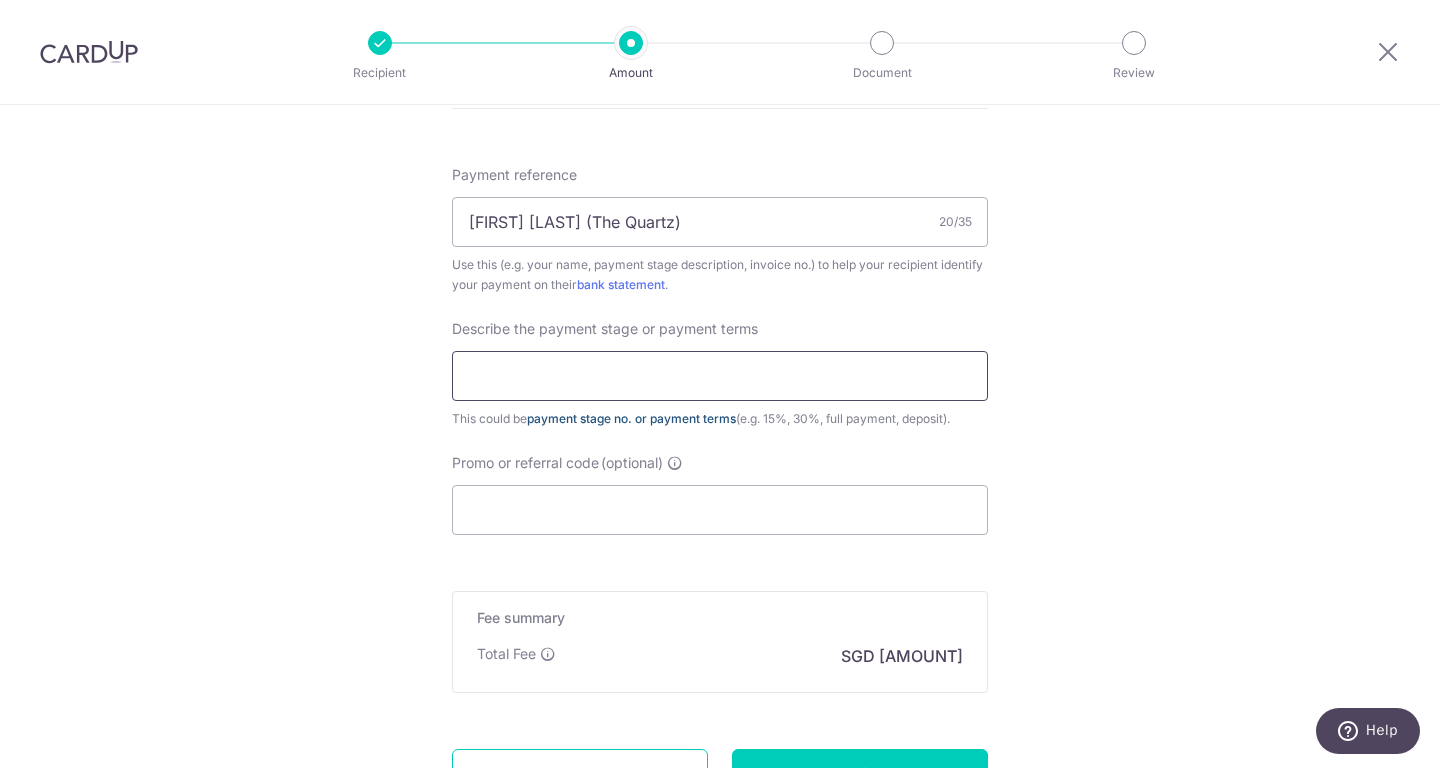 type on "10% deposit" 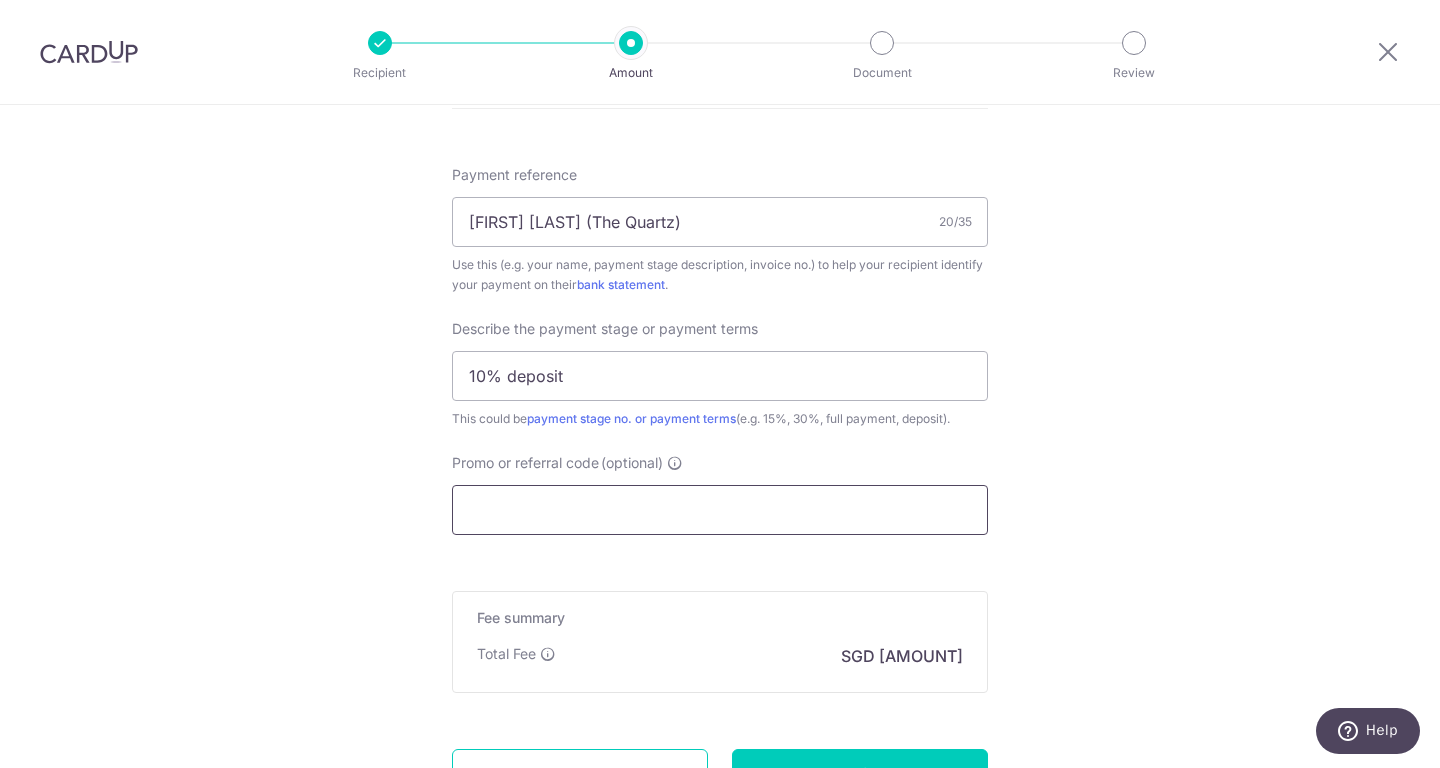 click on "Promo or referral code
(optional)" at bounding box center [720, 510] 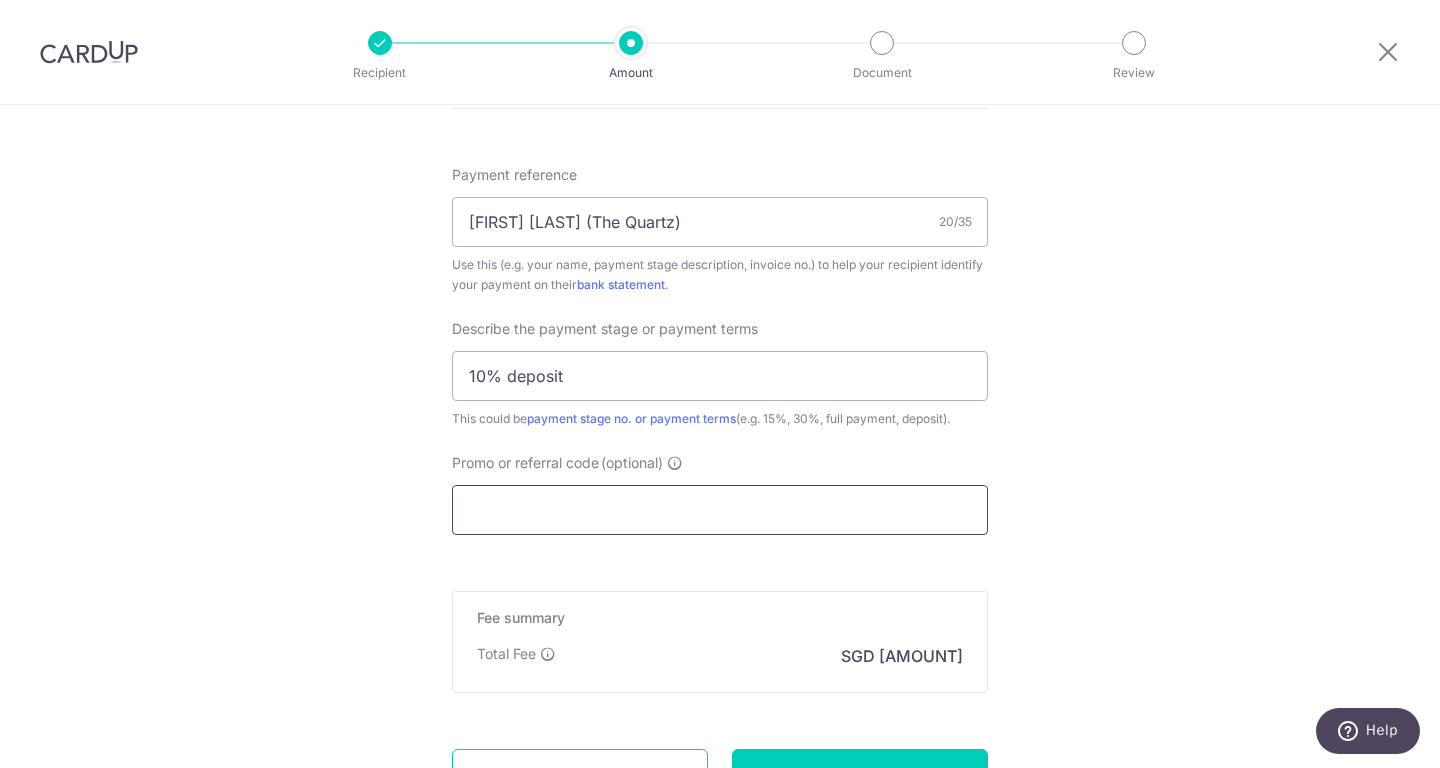 paste on "OFF225" 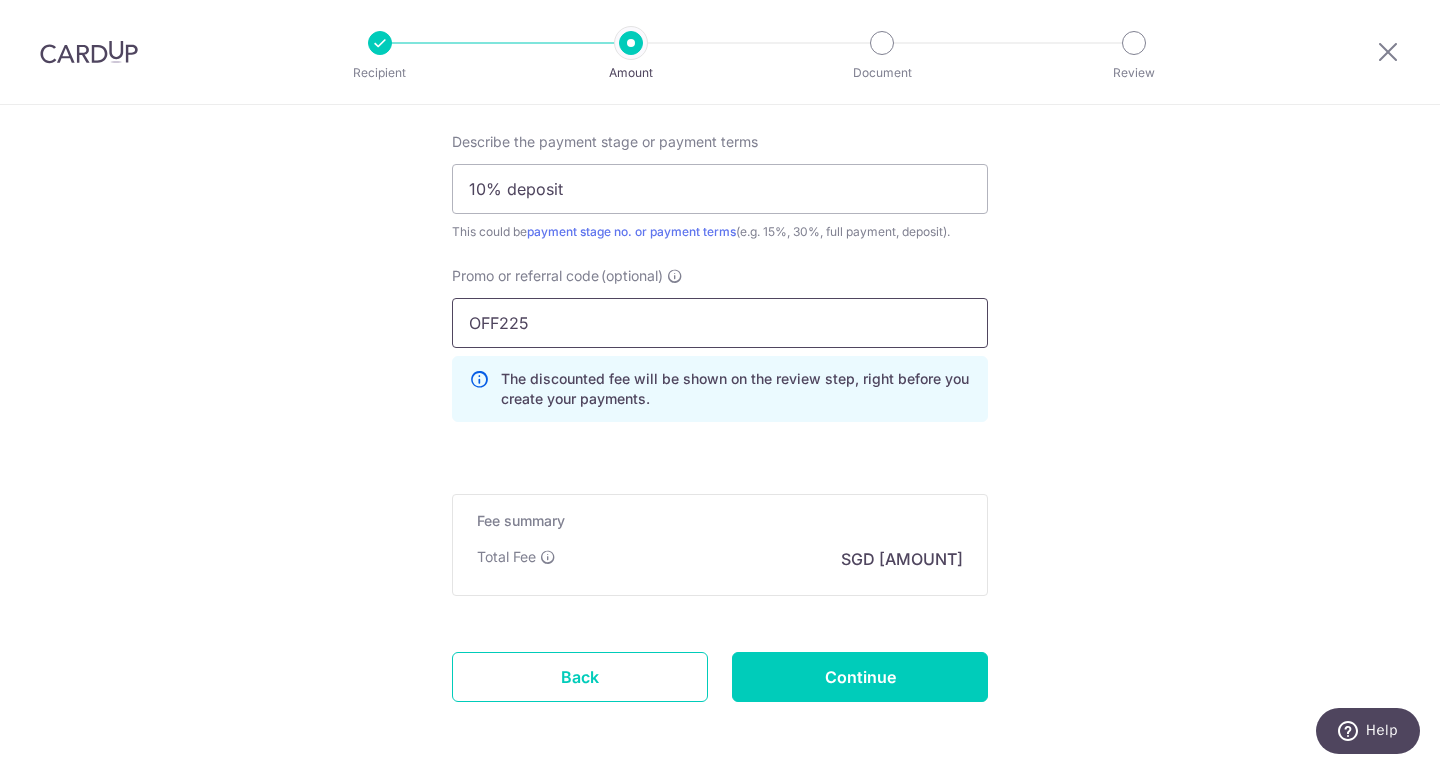 scroll, scrollTop: 1409, scrollLeft: 0, axis: vertical 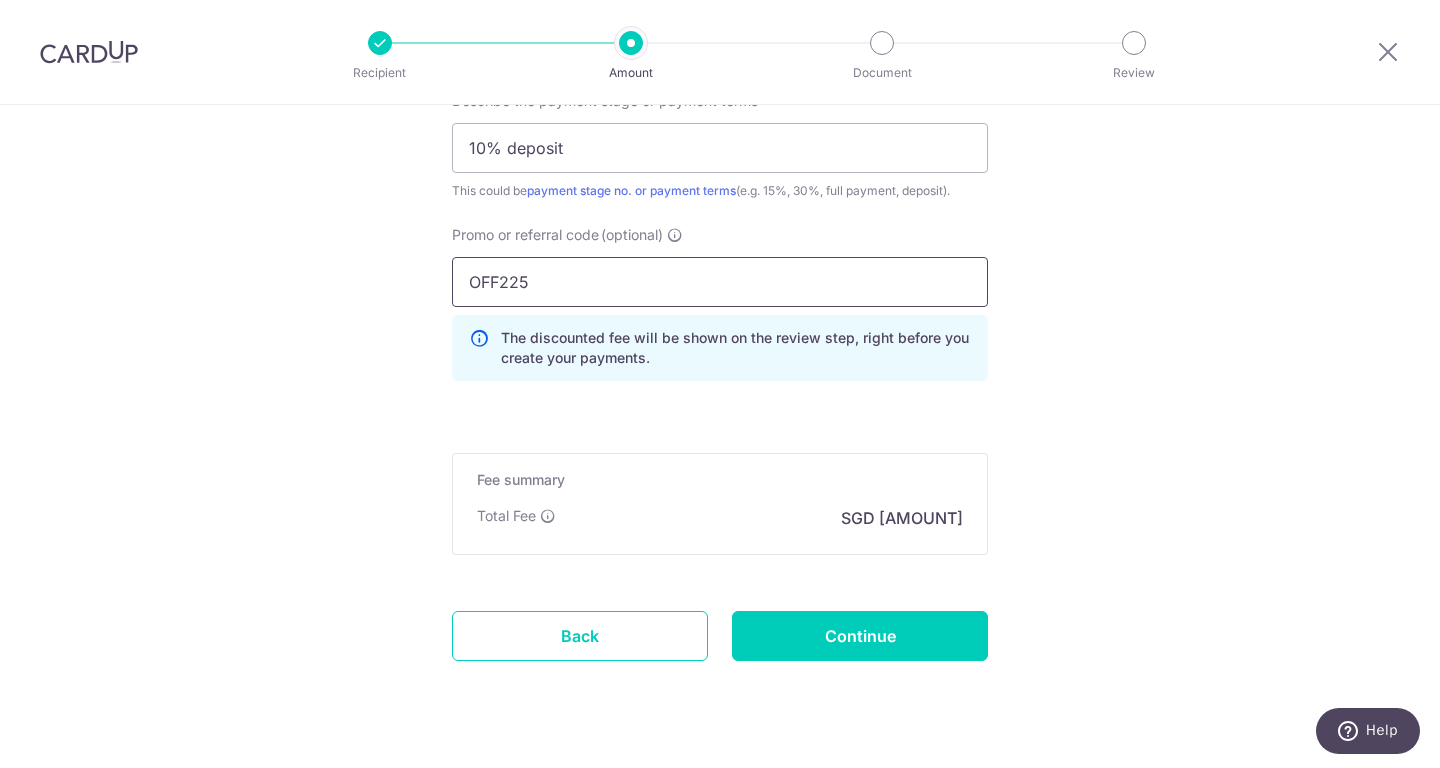 type on "OFF225" 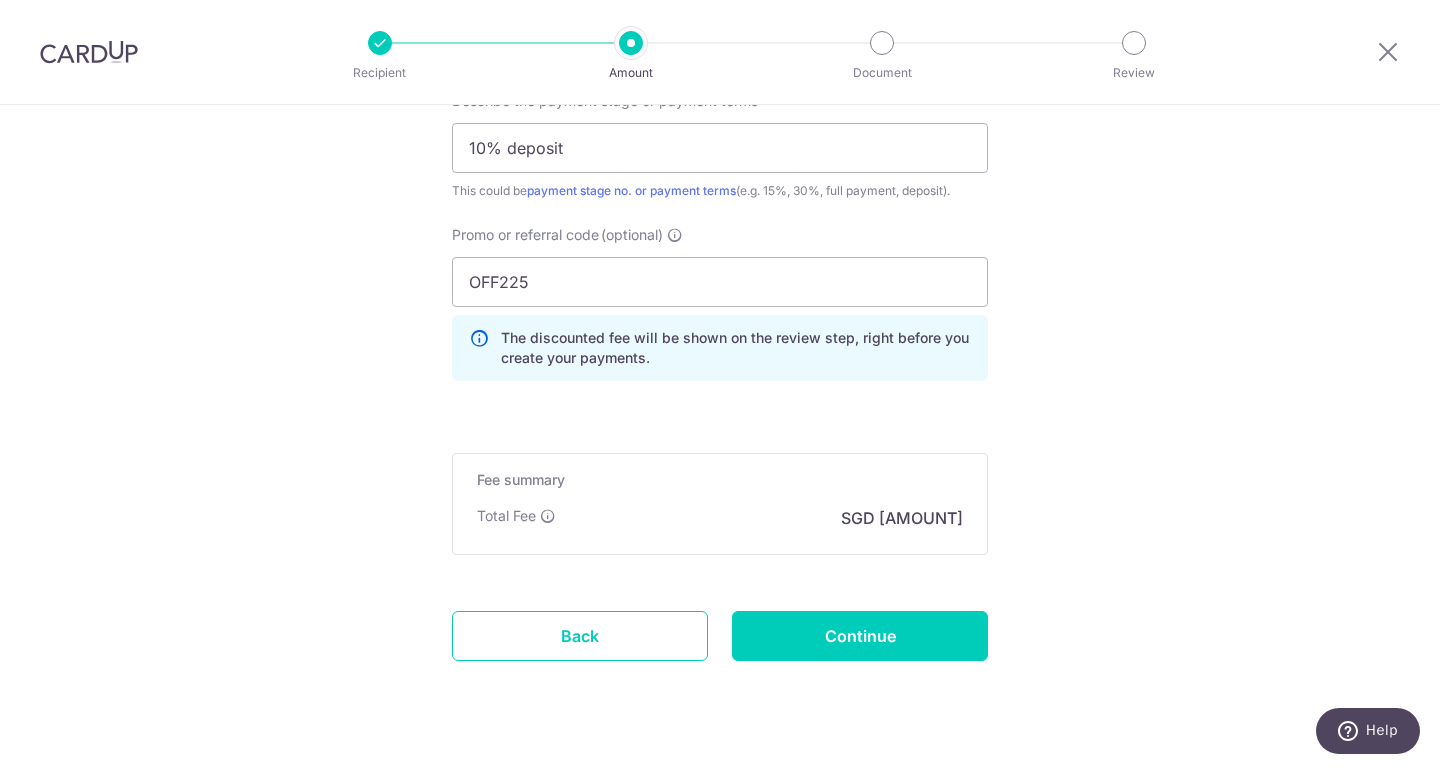 click on "SGD [AMOUNT]
[AMOUNT]
Card added successfully
Select Card
**** [LAST_FOUR_DIGITS]
Add credit card
Your Cards
**** [LAST_FOUR_DIGITS]
Secure 256-bit SSL
Text
New card details
Card
Secure 256-bit SSL" at bounding box center [720, -247] 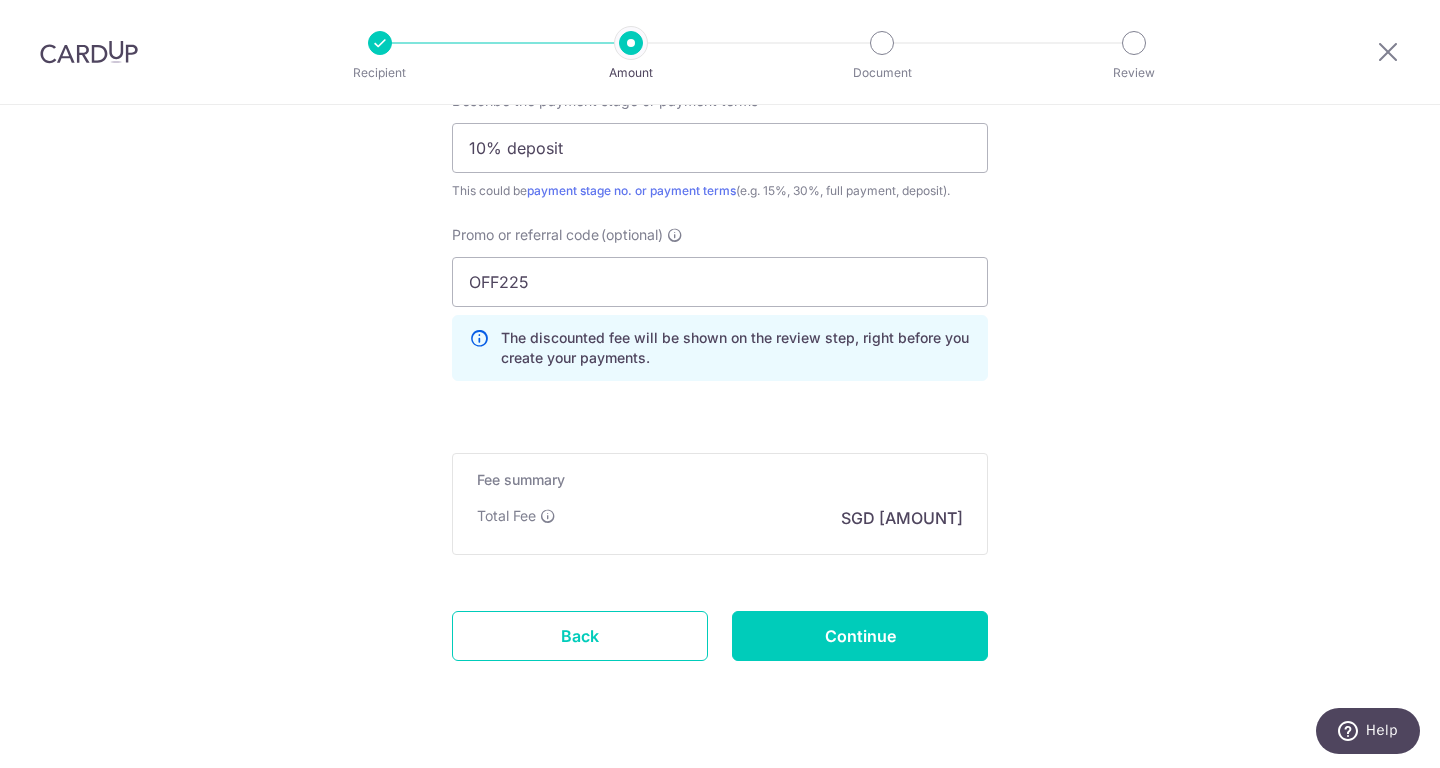 click on "SGD [AMOUNT]
[AMOUNT]
Card added successfully
Select Card
**** [LAST_FOUR_DIGITS]
Add credit card
Your Cards
**** [LAST_FOUR_DIGITS]
Secure 256-bit SSL
Text
New card details
Card
Secure 256-bit SSL" at bounding box center (720, -247) 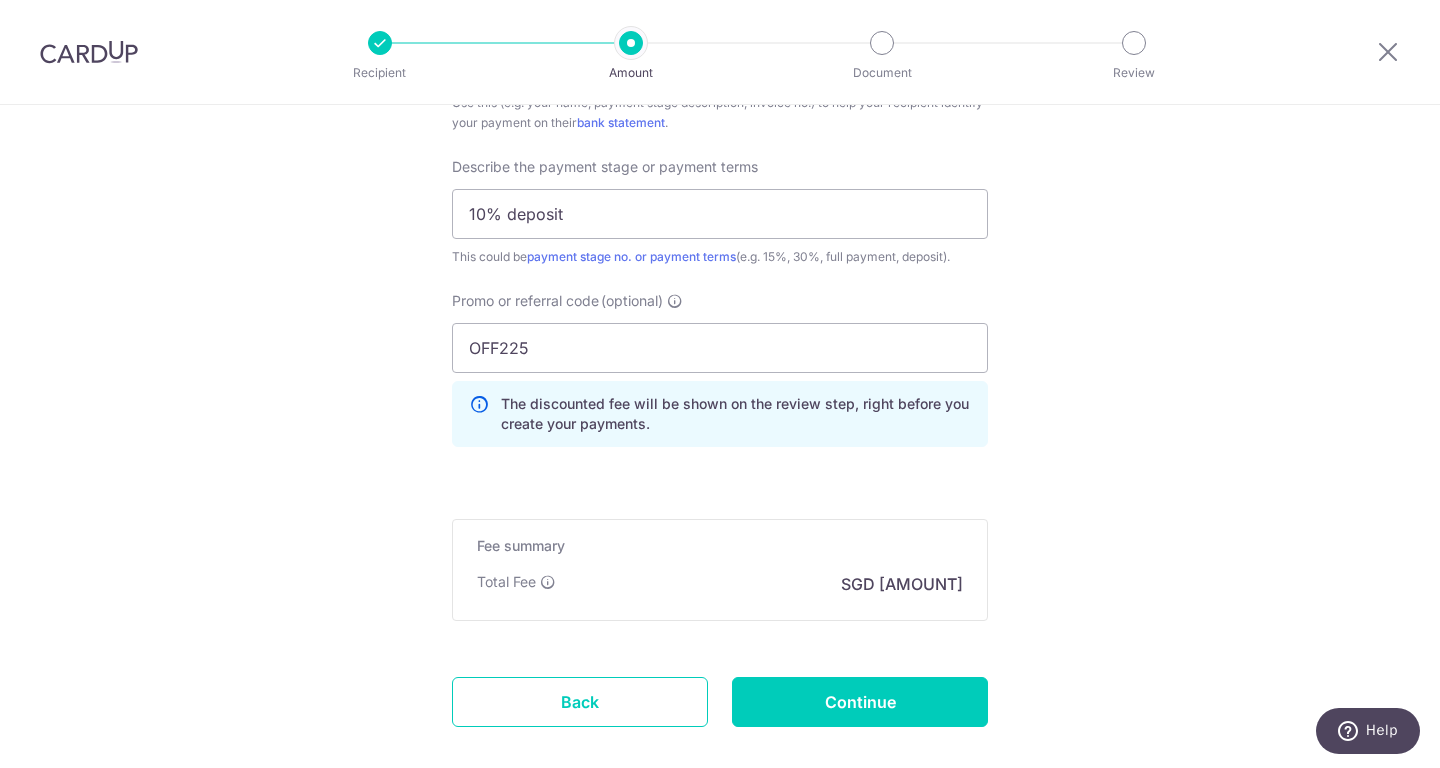 scroll, scrollTop: 1452, scrollLeft: 0, axis: vertical 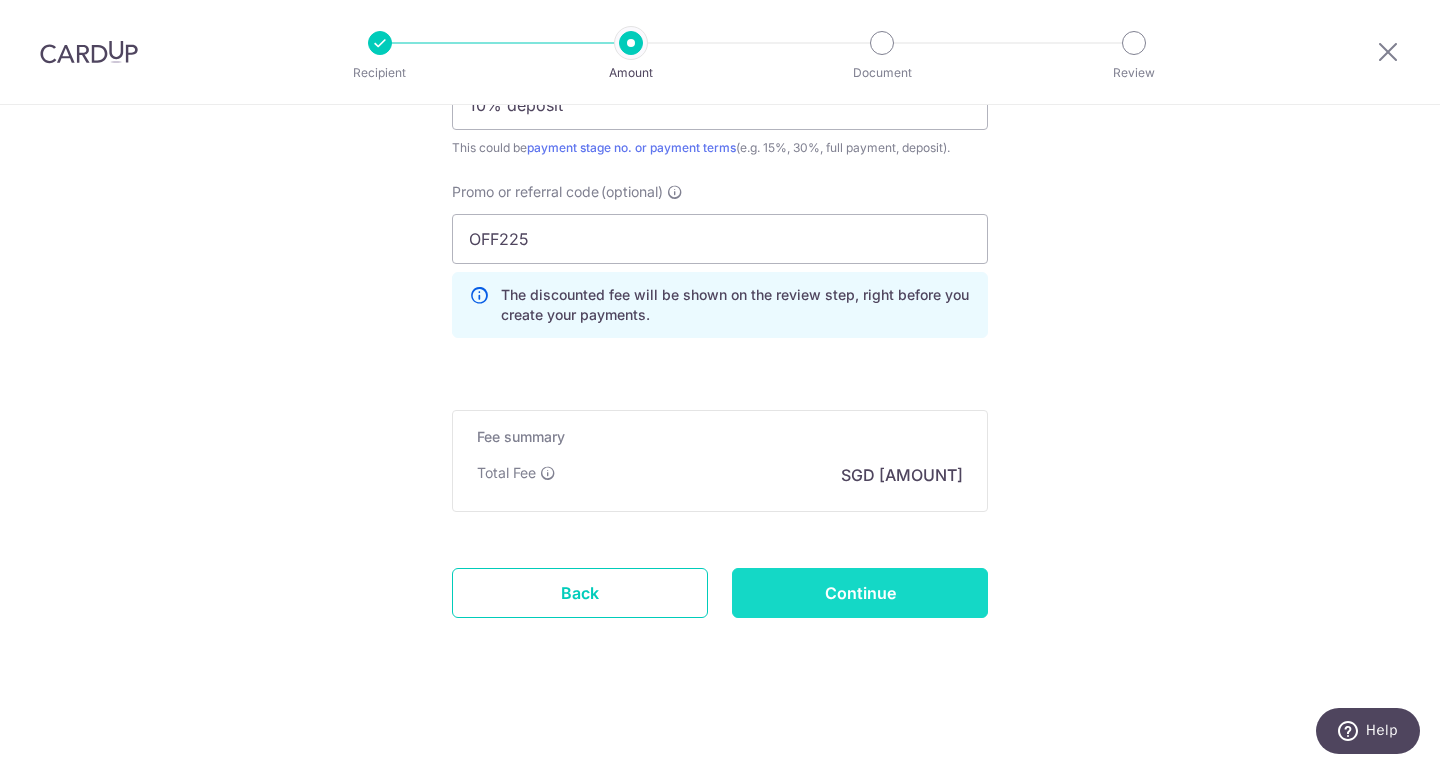 click on "Continue" at bounding box center (860, 593) 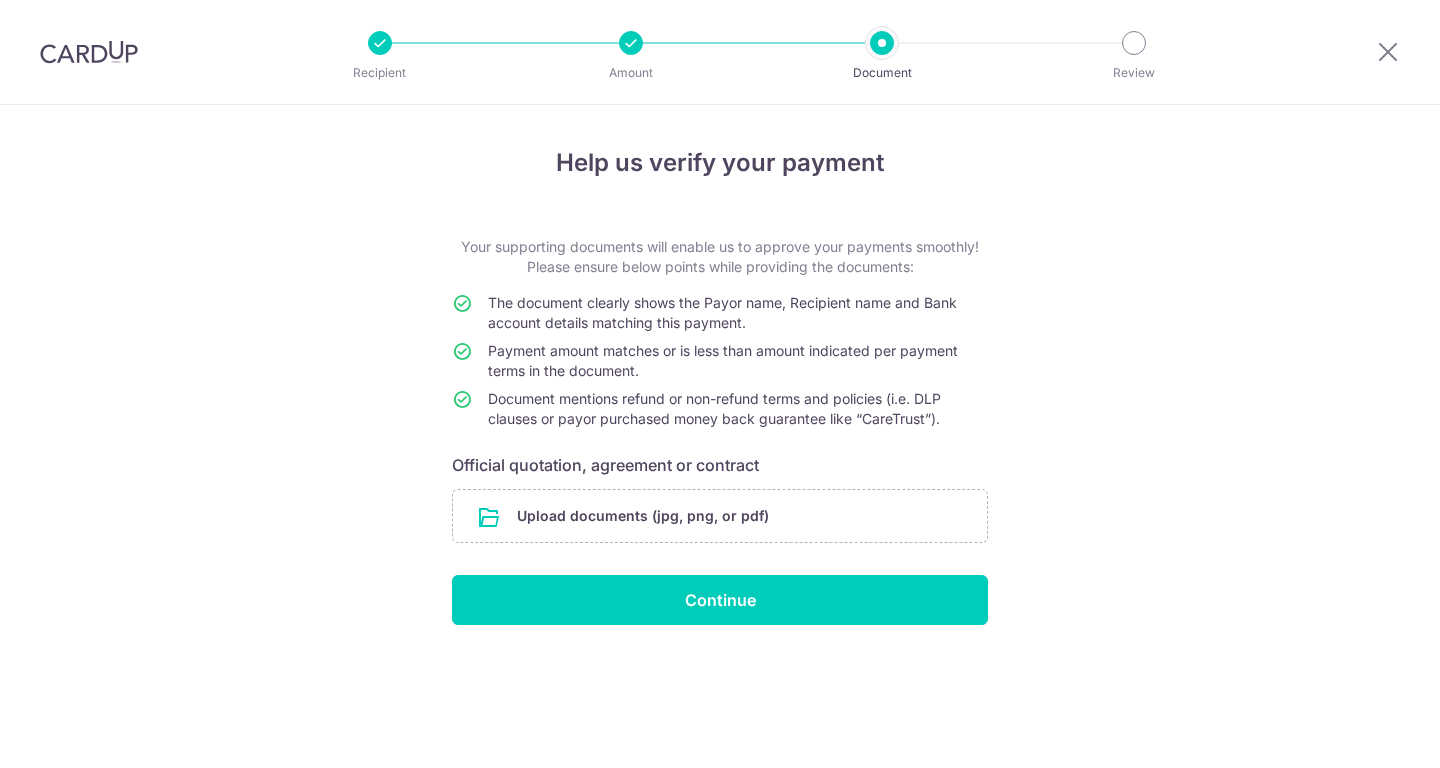 scroll, scrollTop: 0, scrollLeft: 0, axis: both 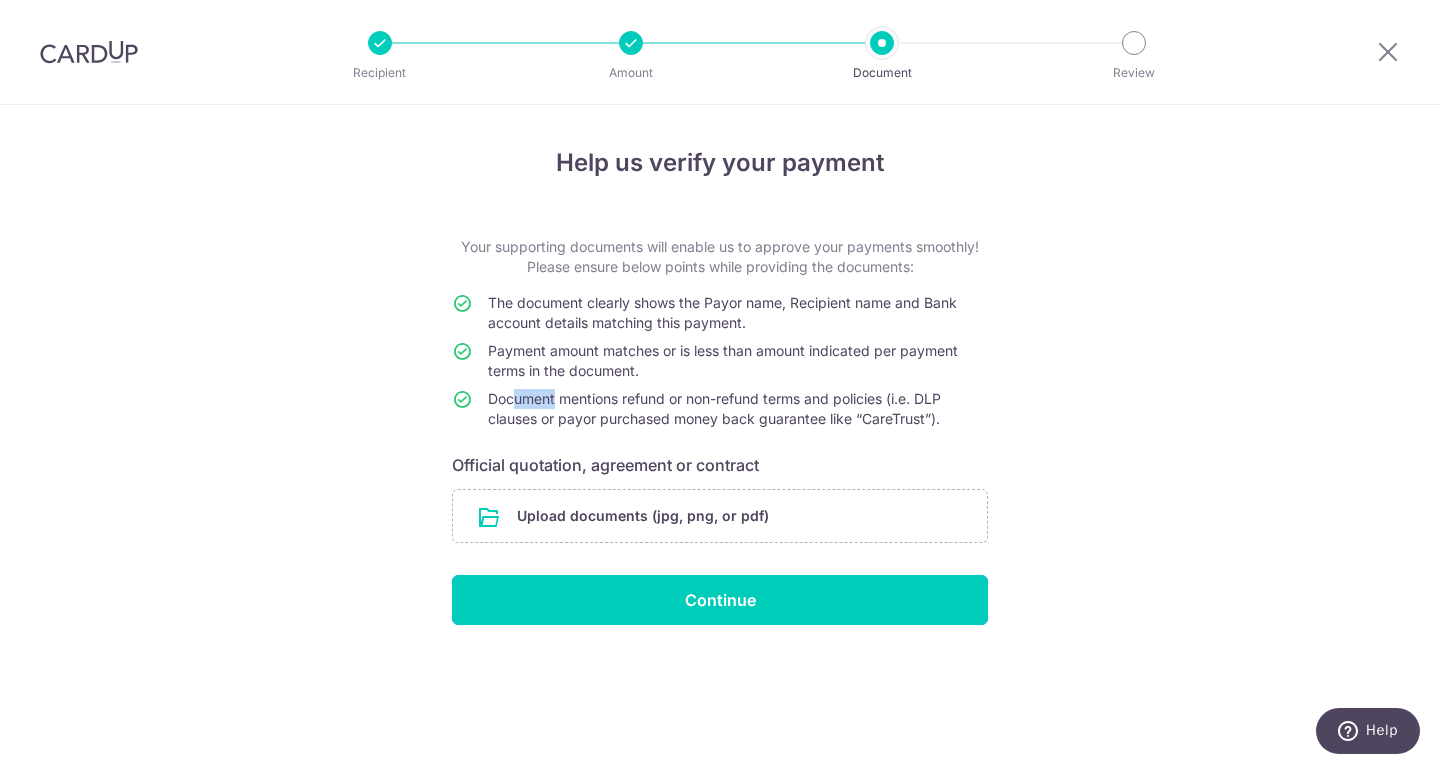drag, startPoint x: 515, startPoint y: 403, endPoint x: 556, endPoint y: 399, distance: 41.19466 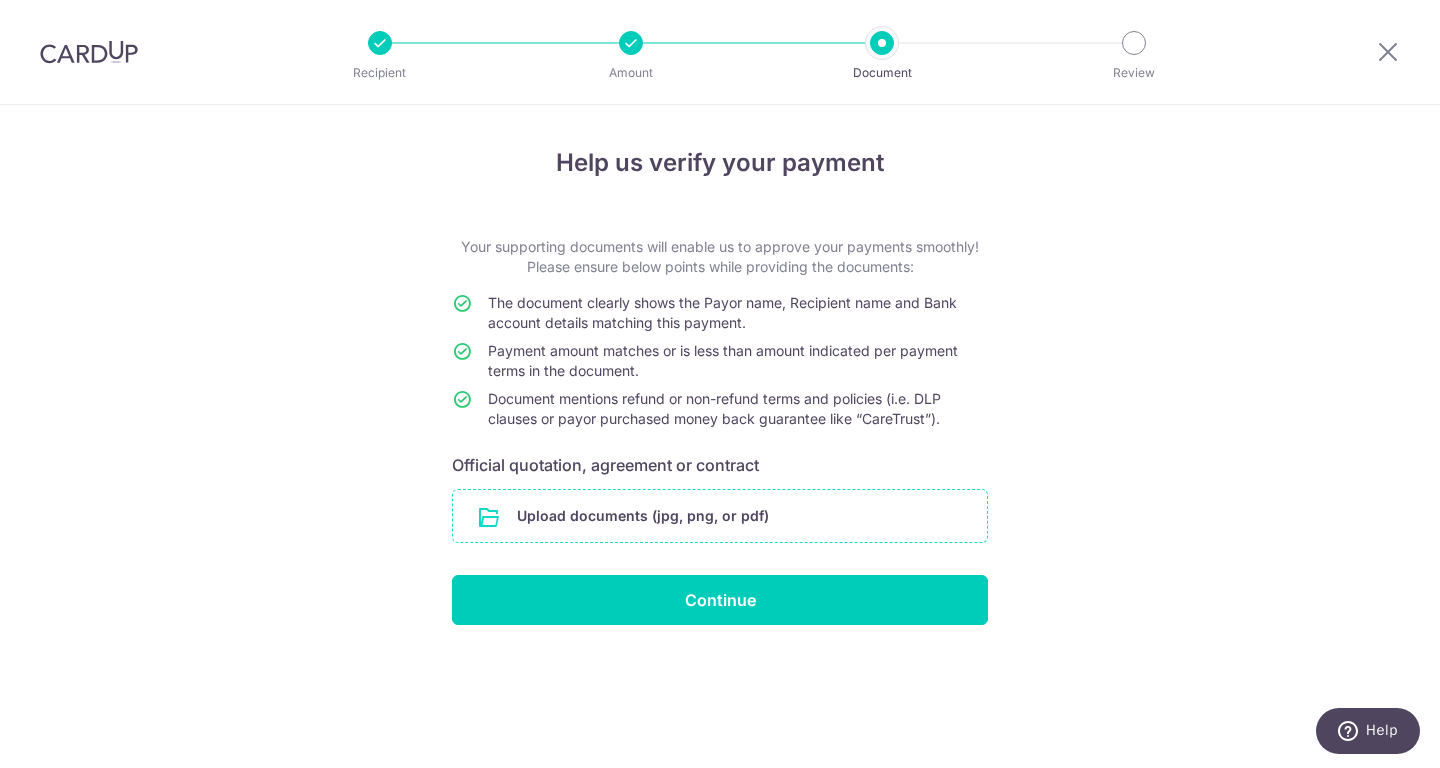 click at bounding box center [720, 516] 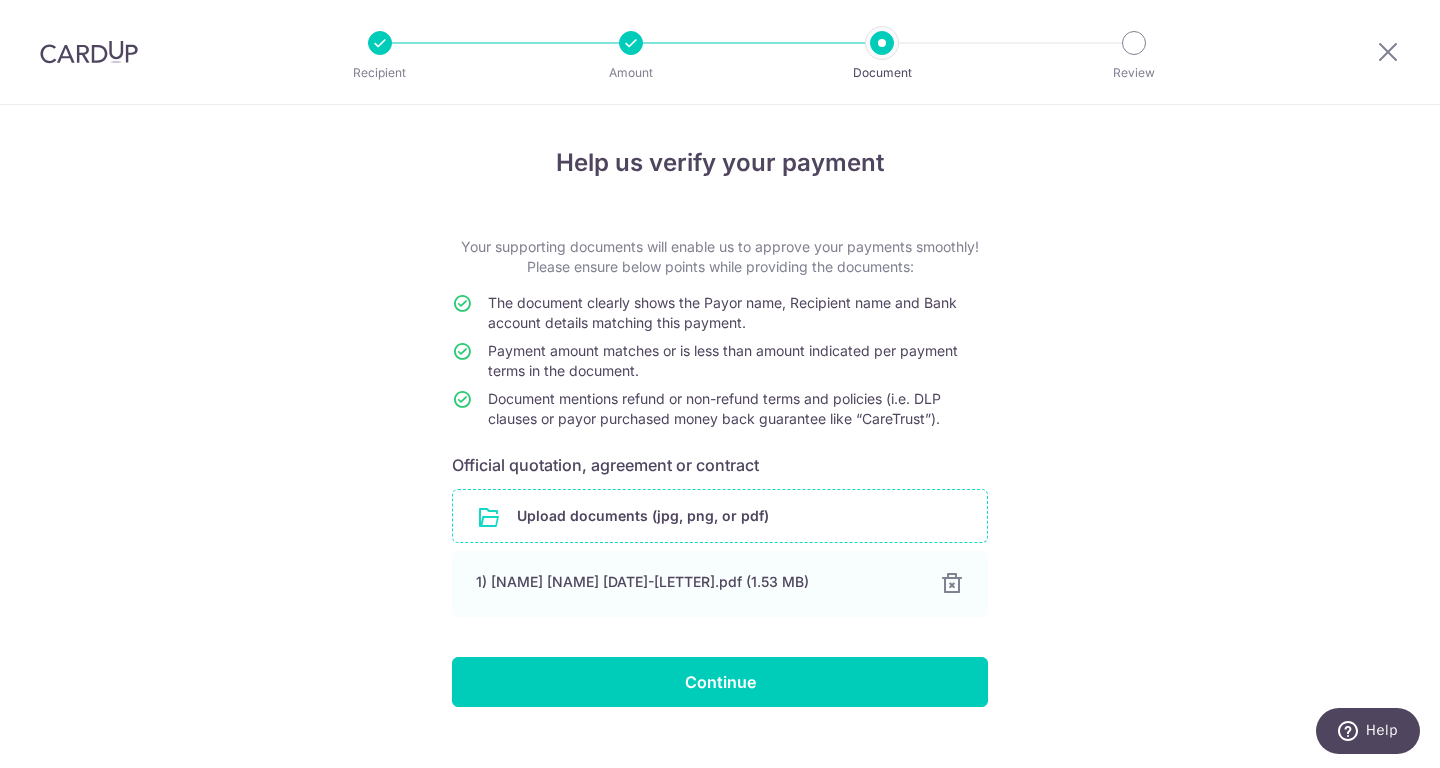 scroll, scrollTop: 33, scrollLeft: 0, axis: vertical 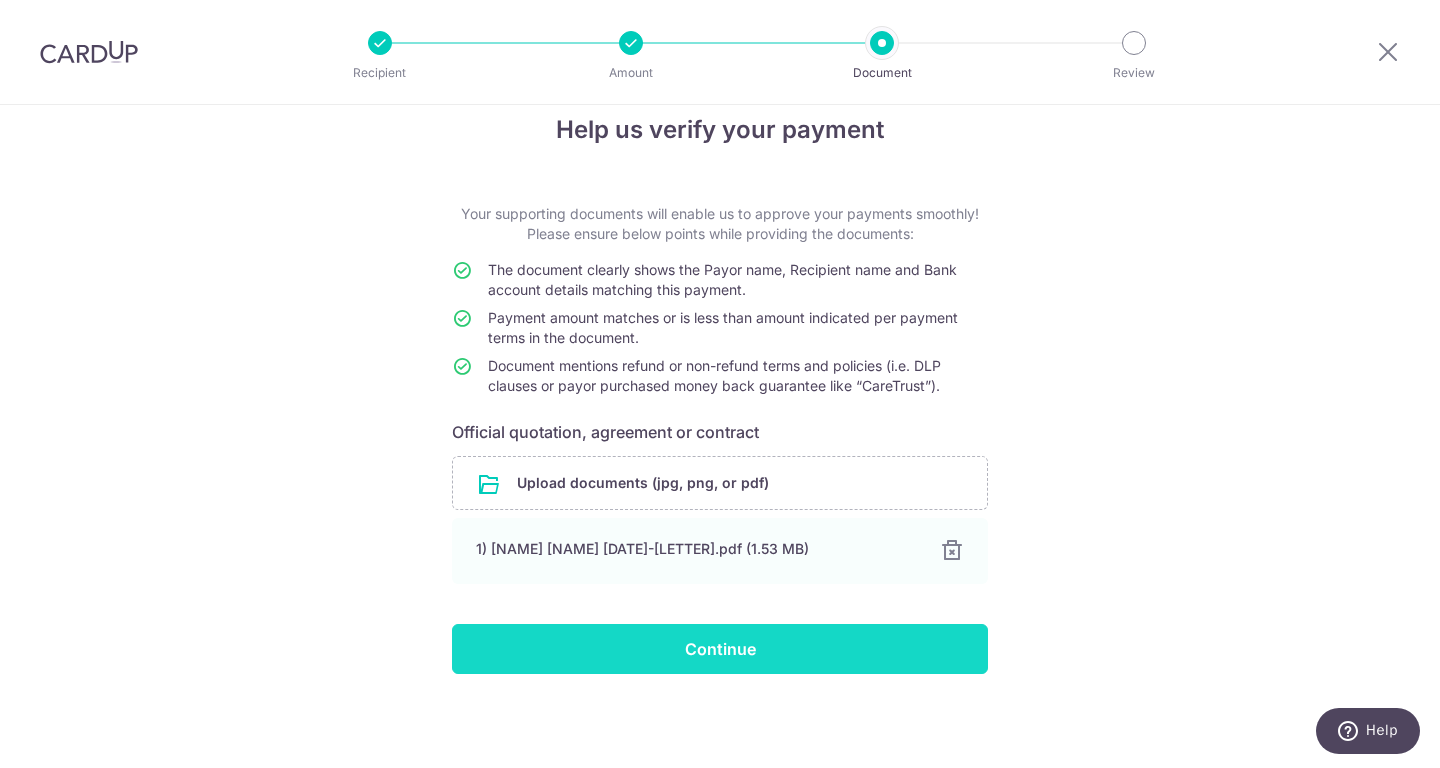 click on "Continue" at bounding box center [720, 649] 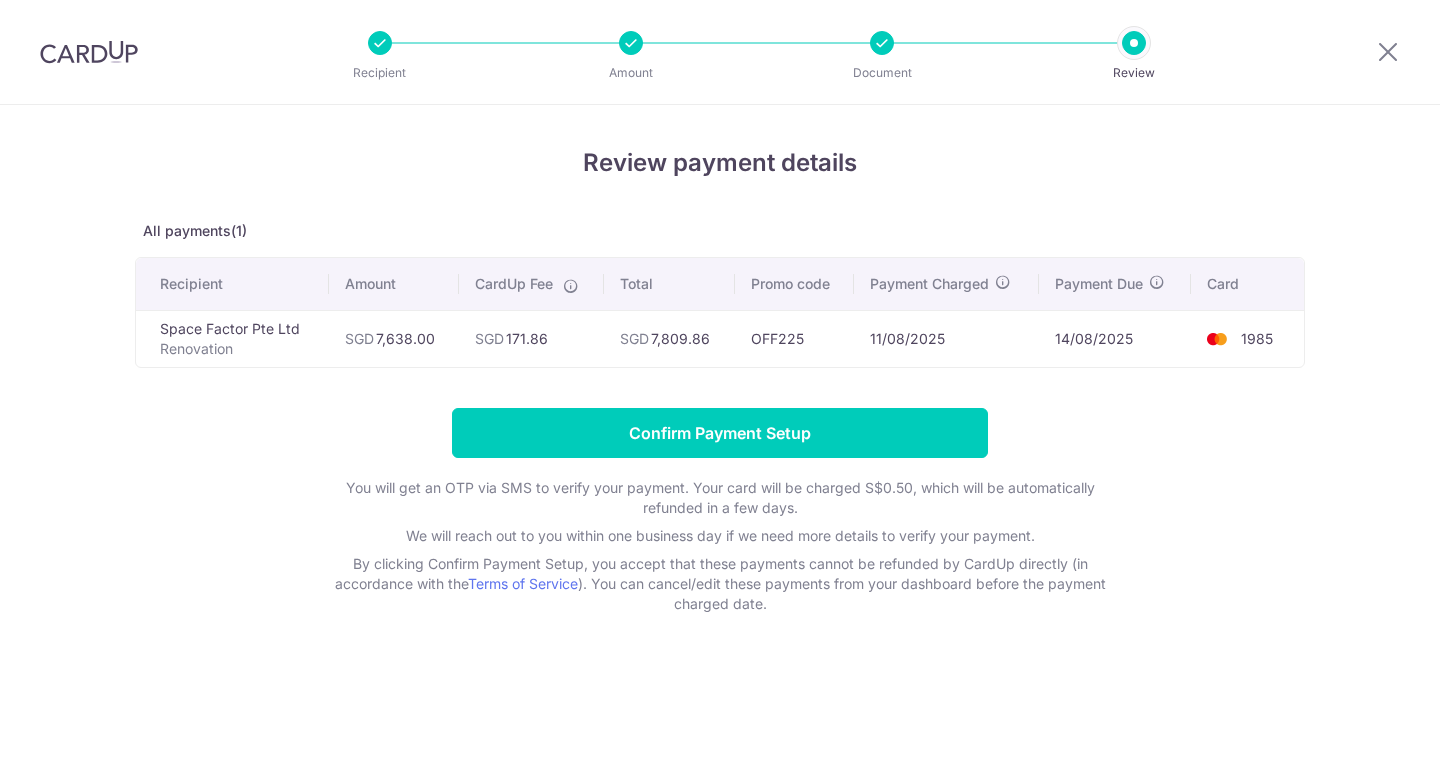 scroll, scrollTop: 0, scrollLeft: 0, axis: both 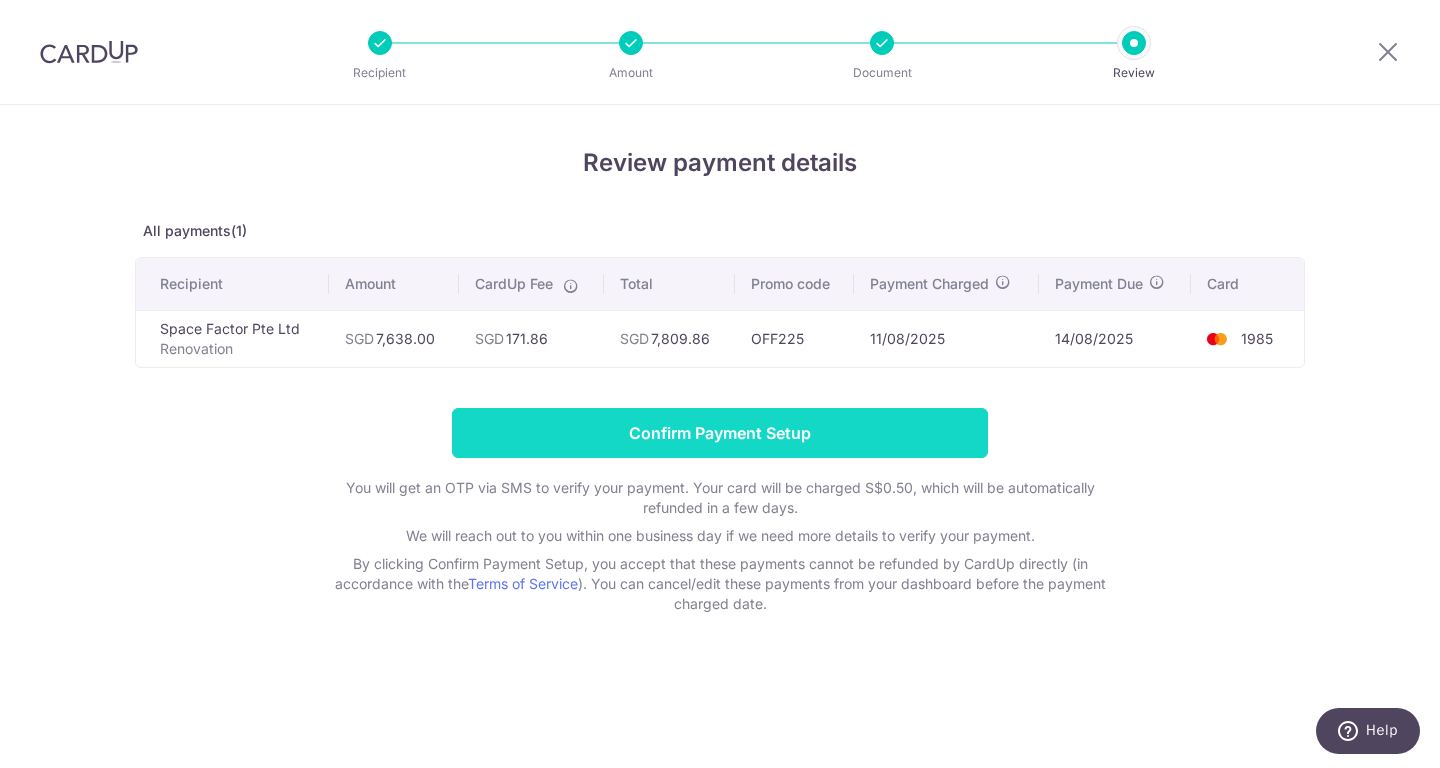 click on "Confirm Payment Setup" at bounding box center (720, 433) 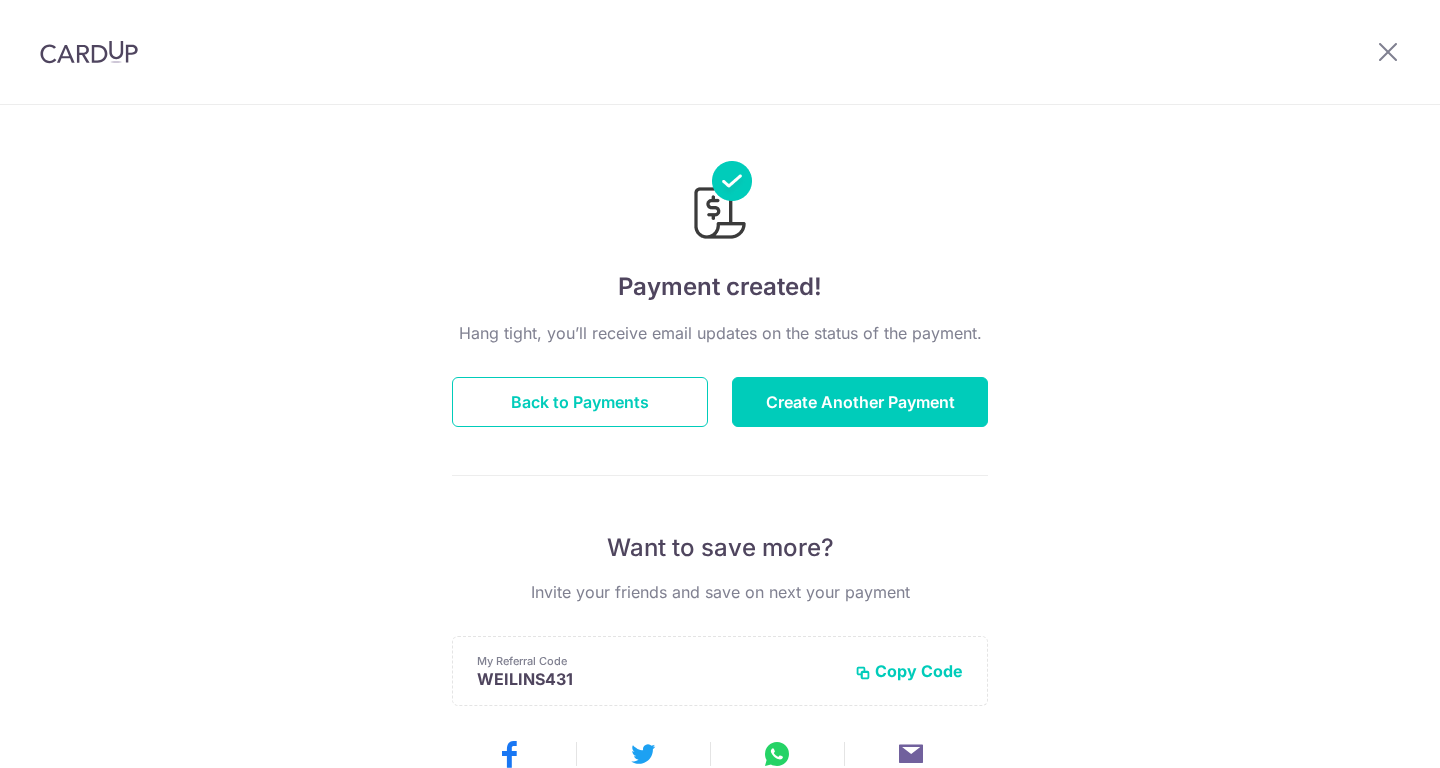 scroll, scrollTop: 0, scrollLeft: 0, axis: both 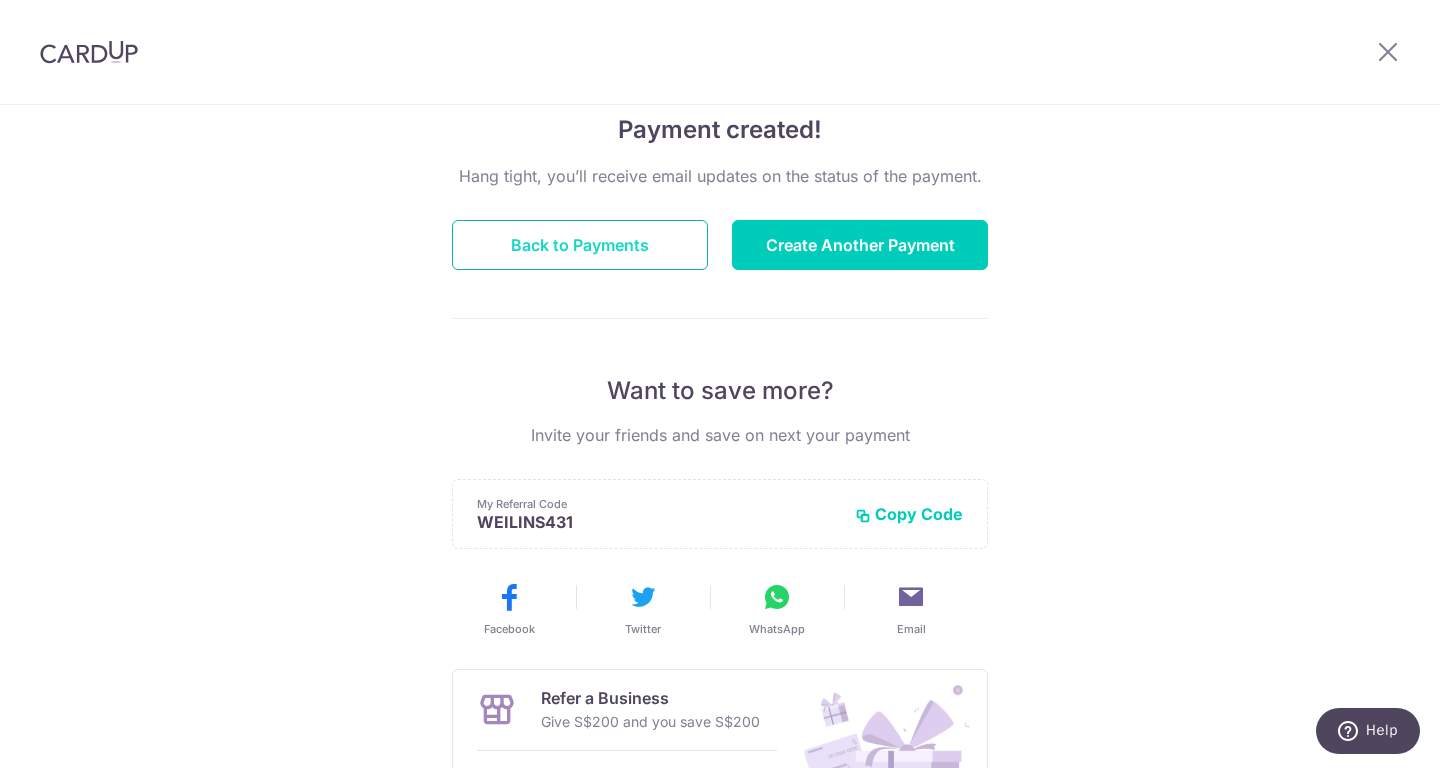 click on "Back to Payments" at bounding box center (580, 245) 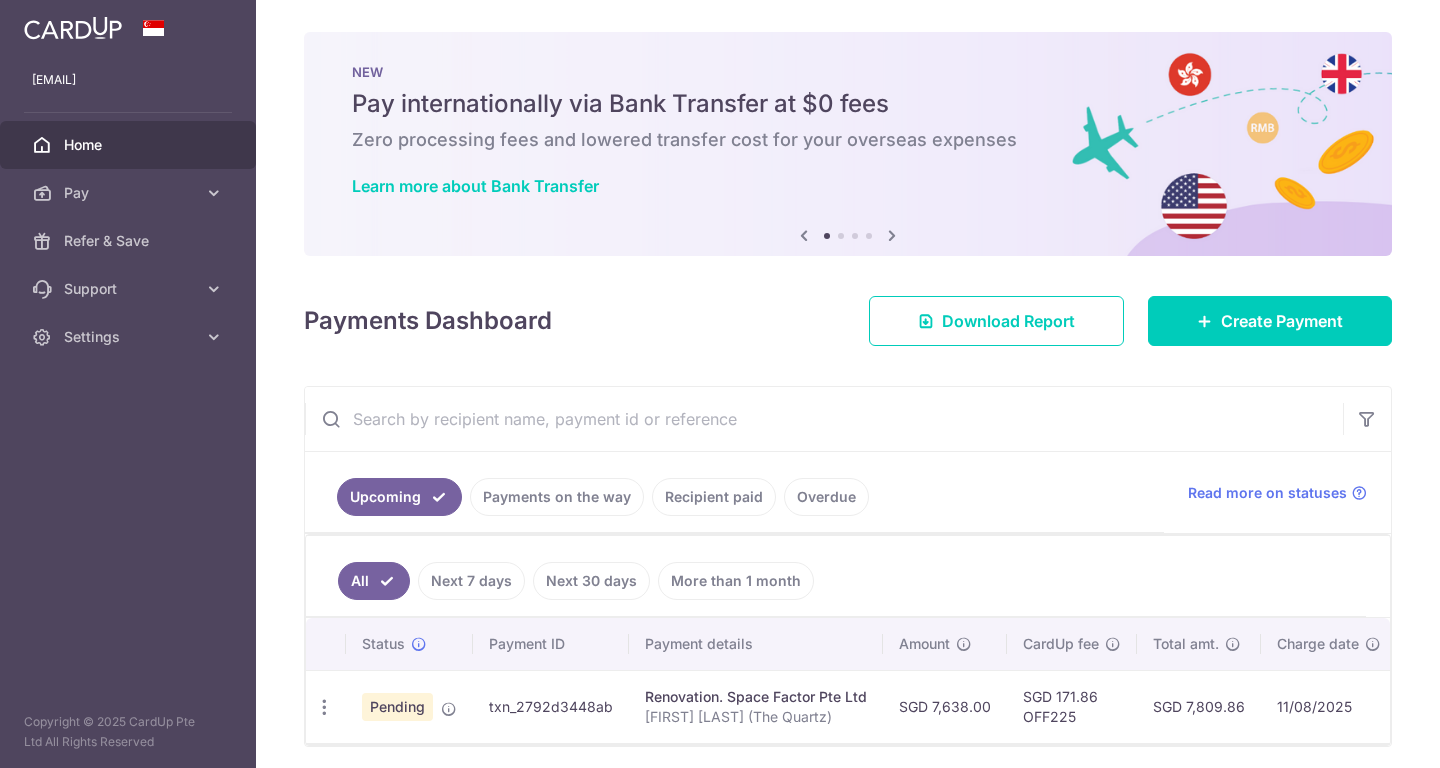 scroll, scrollTop: 0, scrollLeft: 0, axis: both 